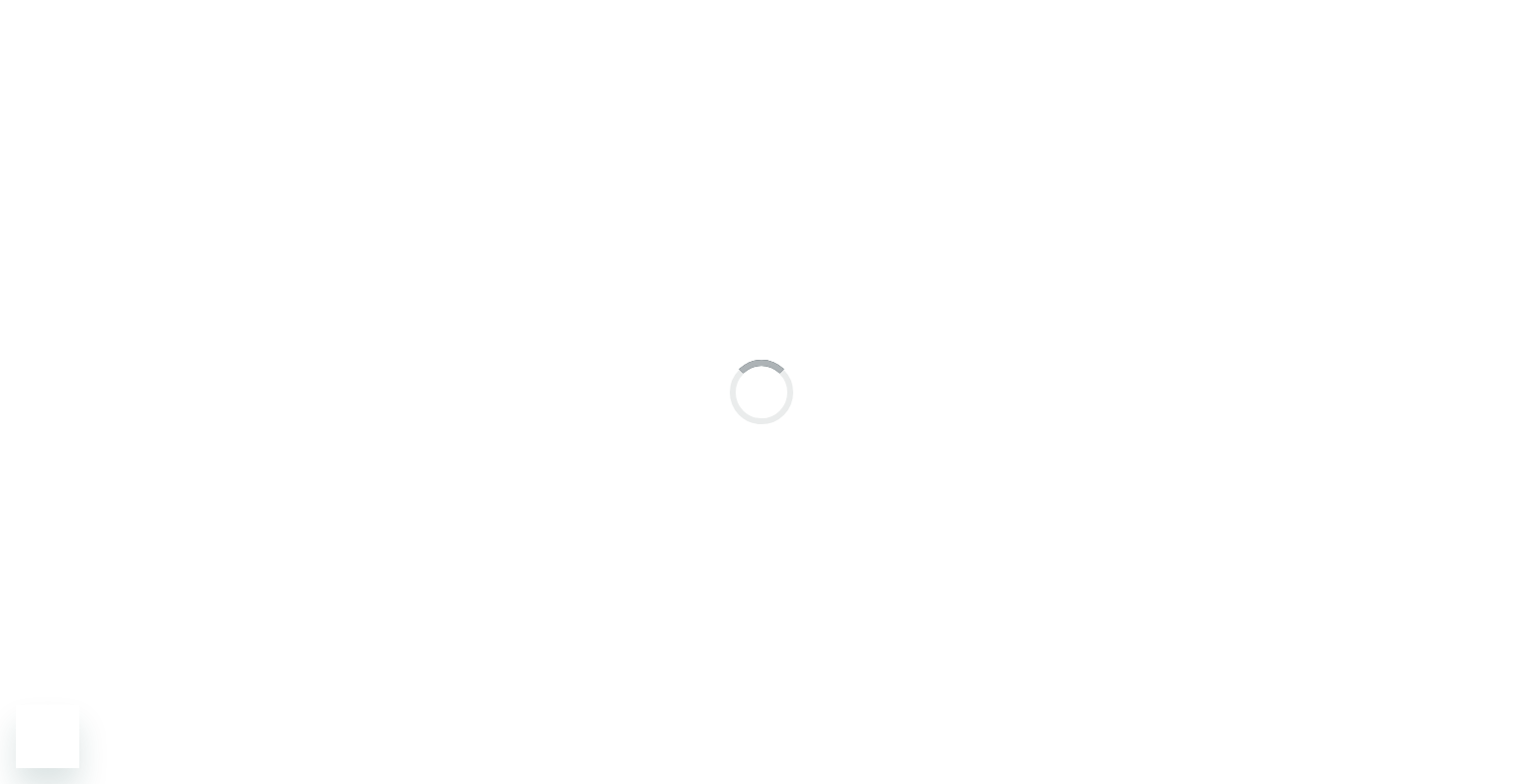 scroll, scrollTop: 0, scrollLeft: 0, axis: both 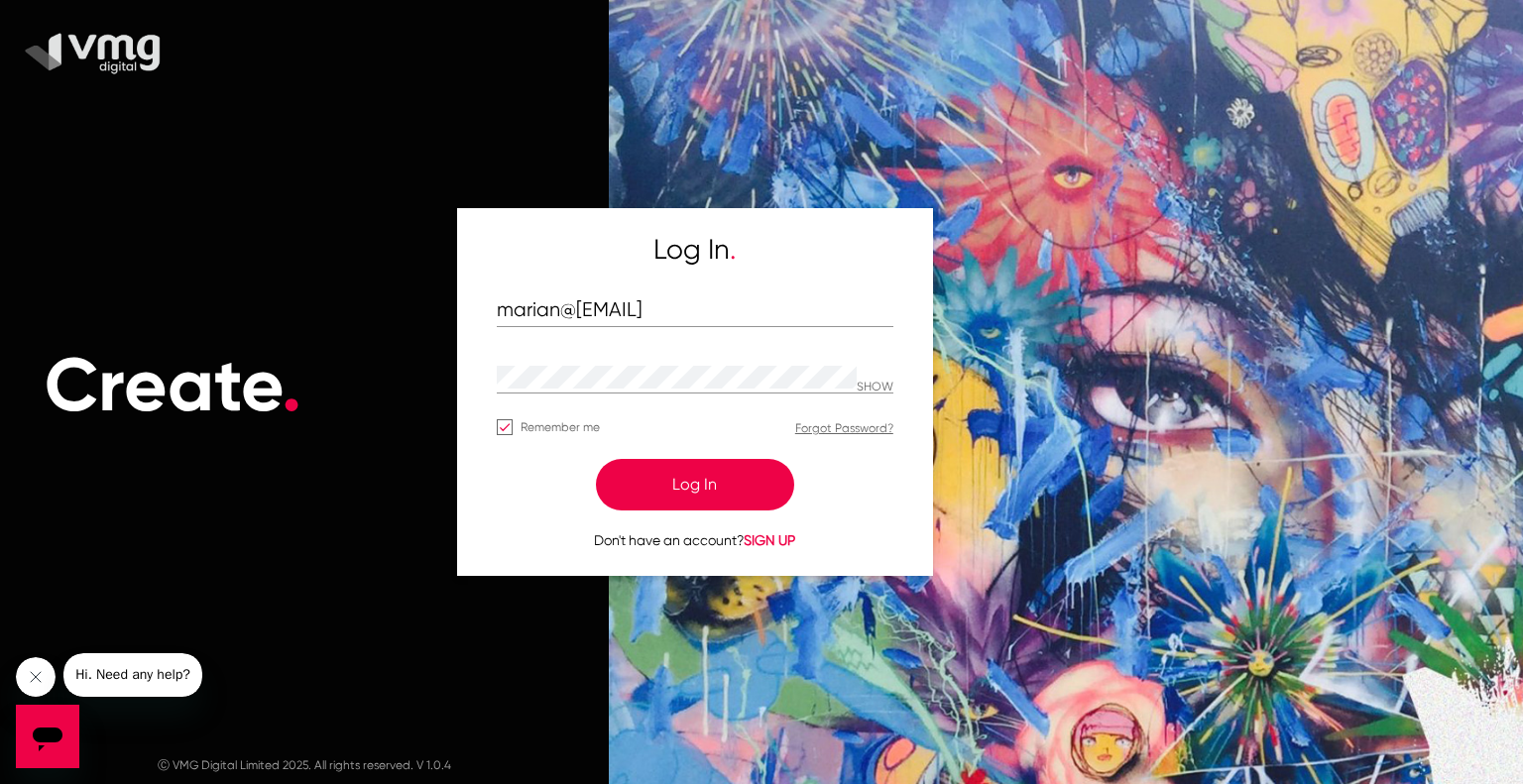 click on "Log In" at bounding box center [695, 485] 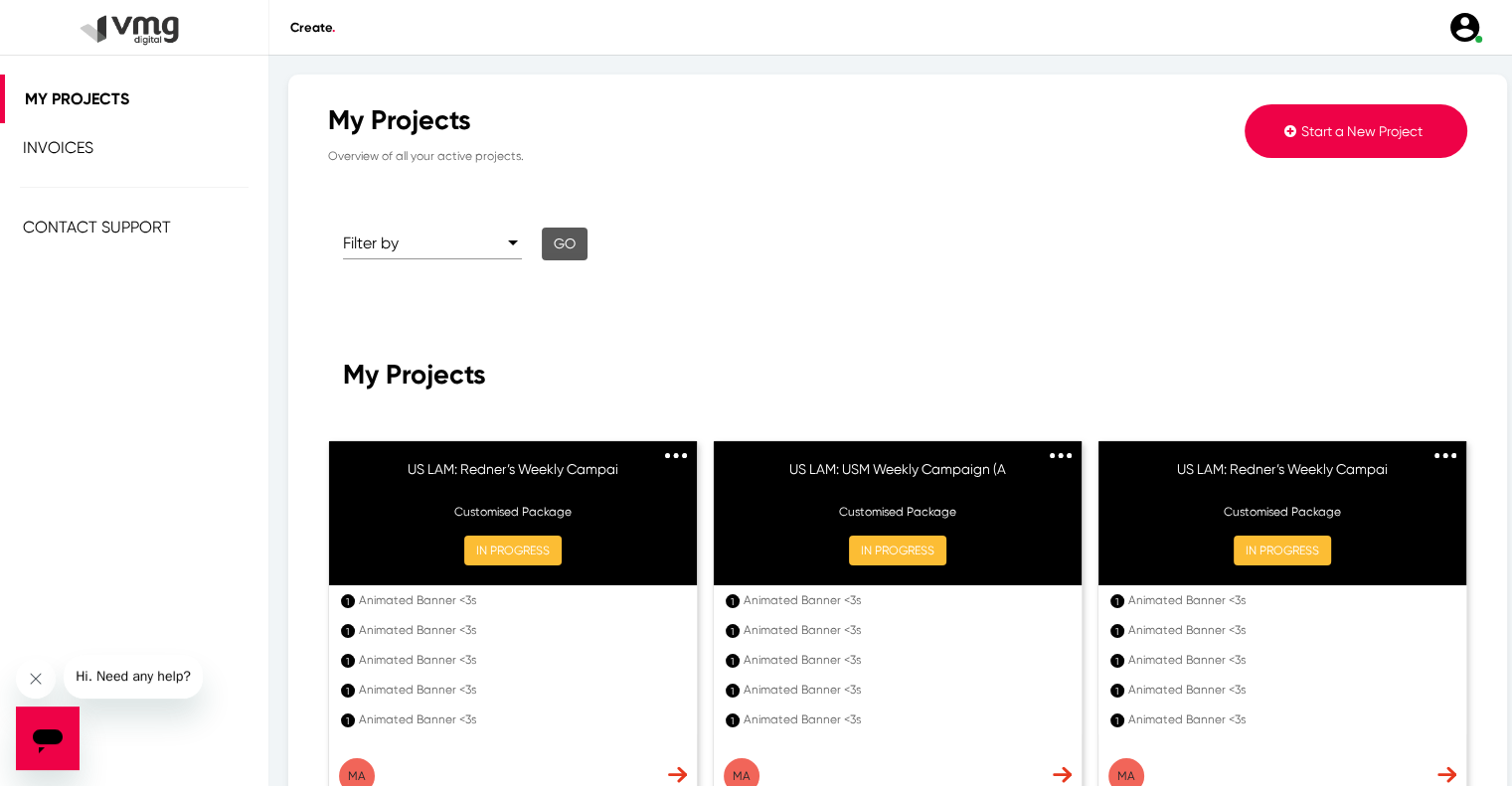 click on "Start a New Project" 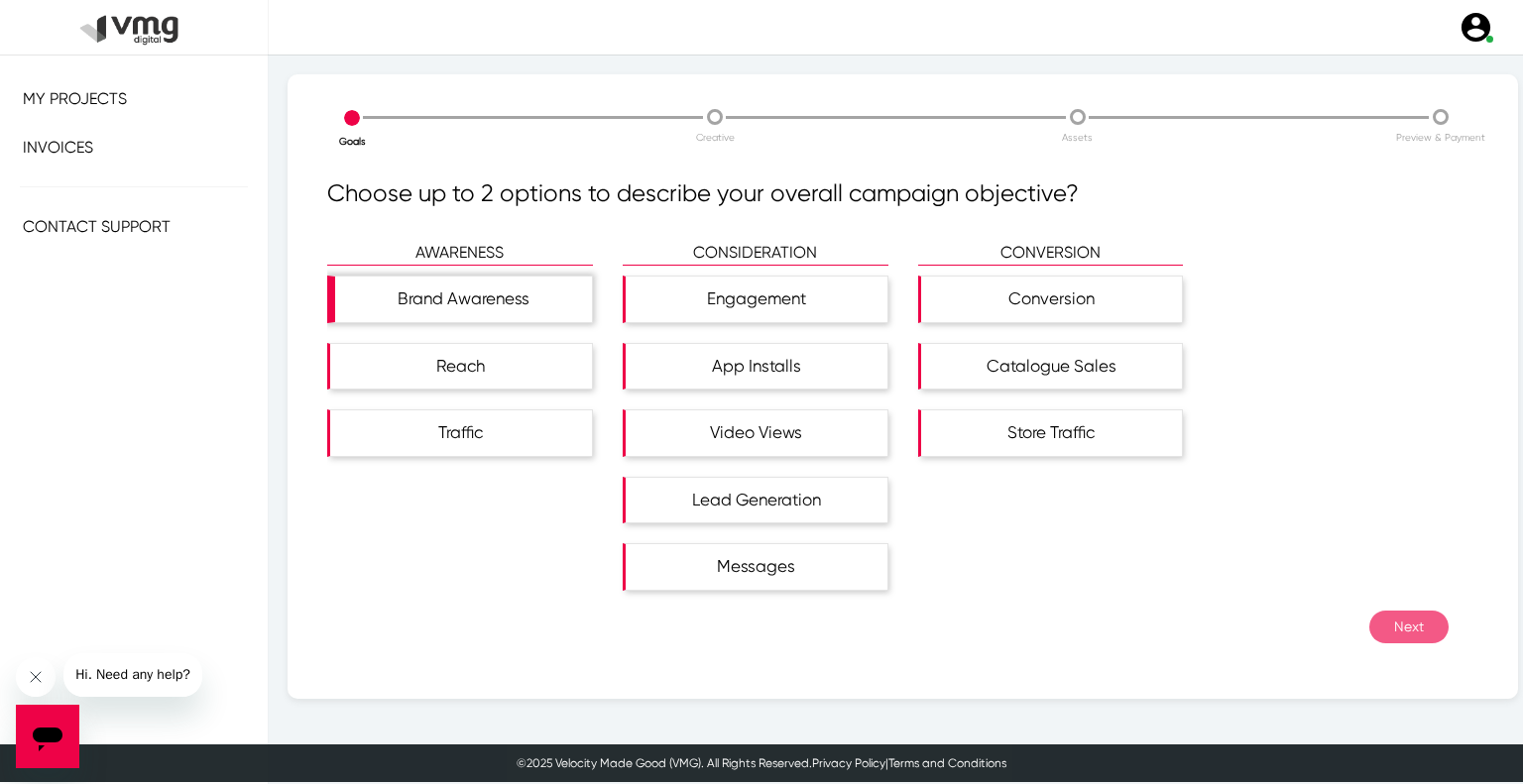 click on "Brand Awareness" 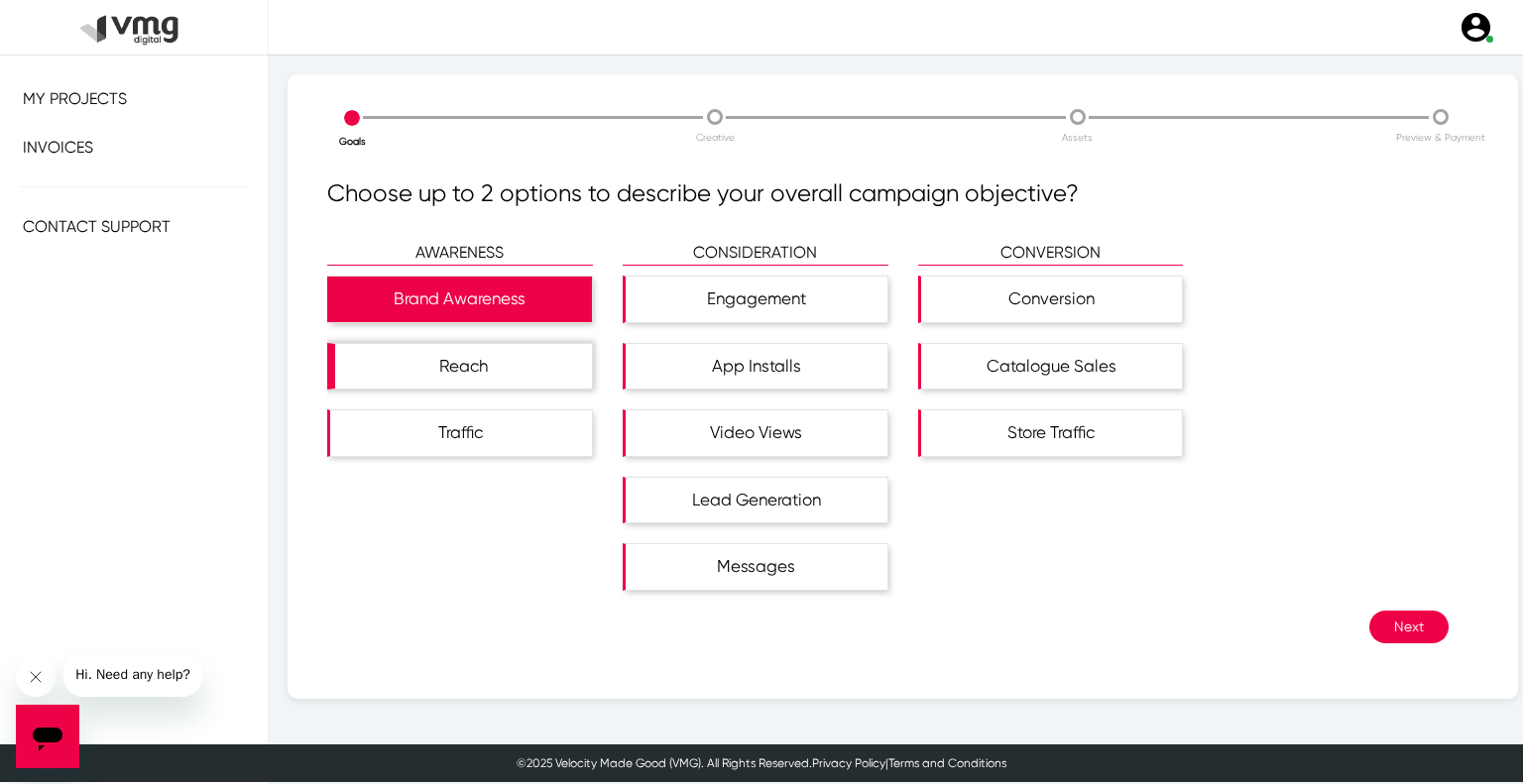 click on "Reach" 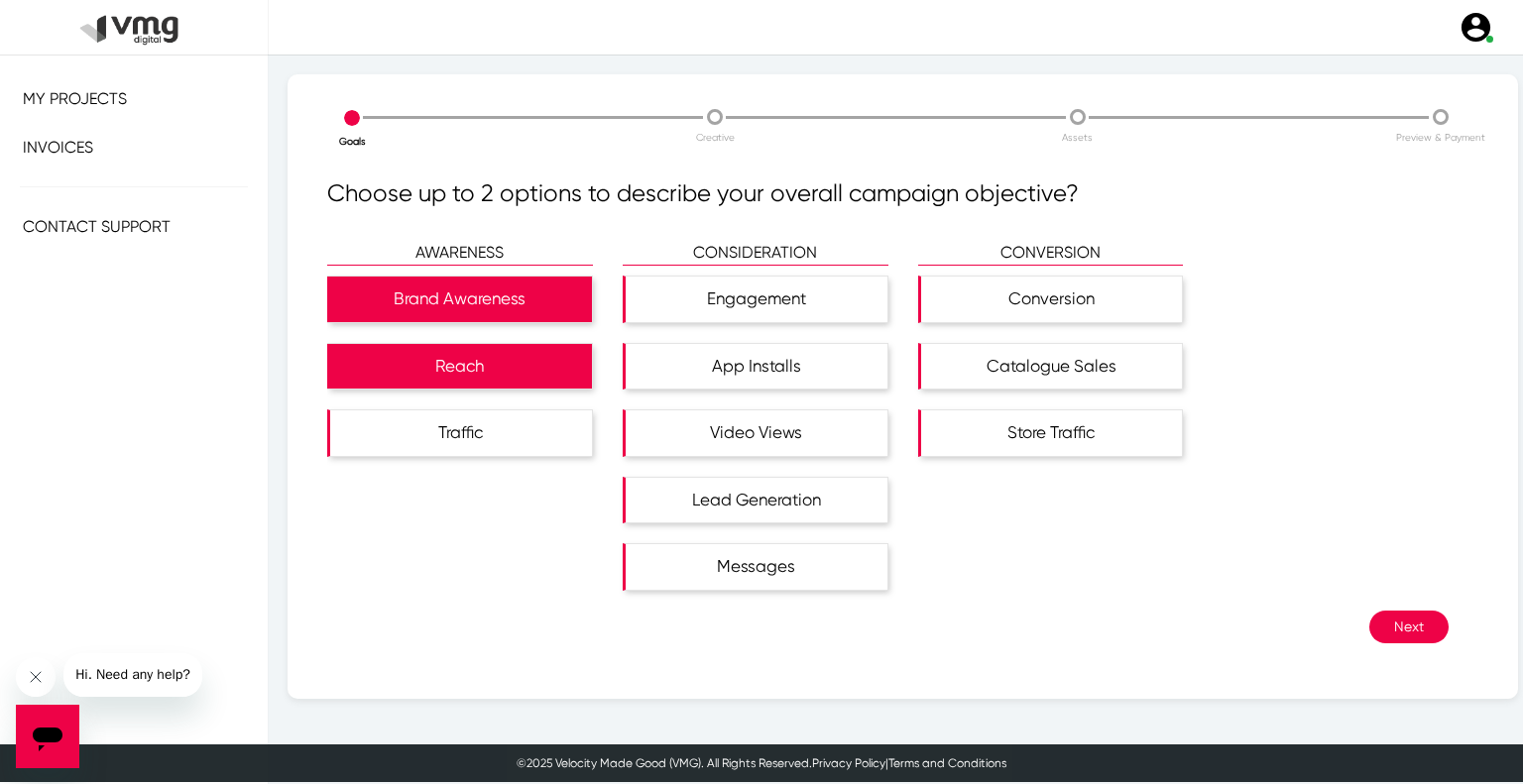 click on "Next" 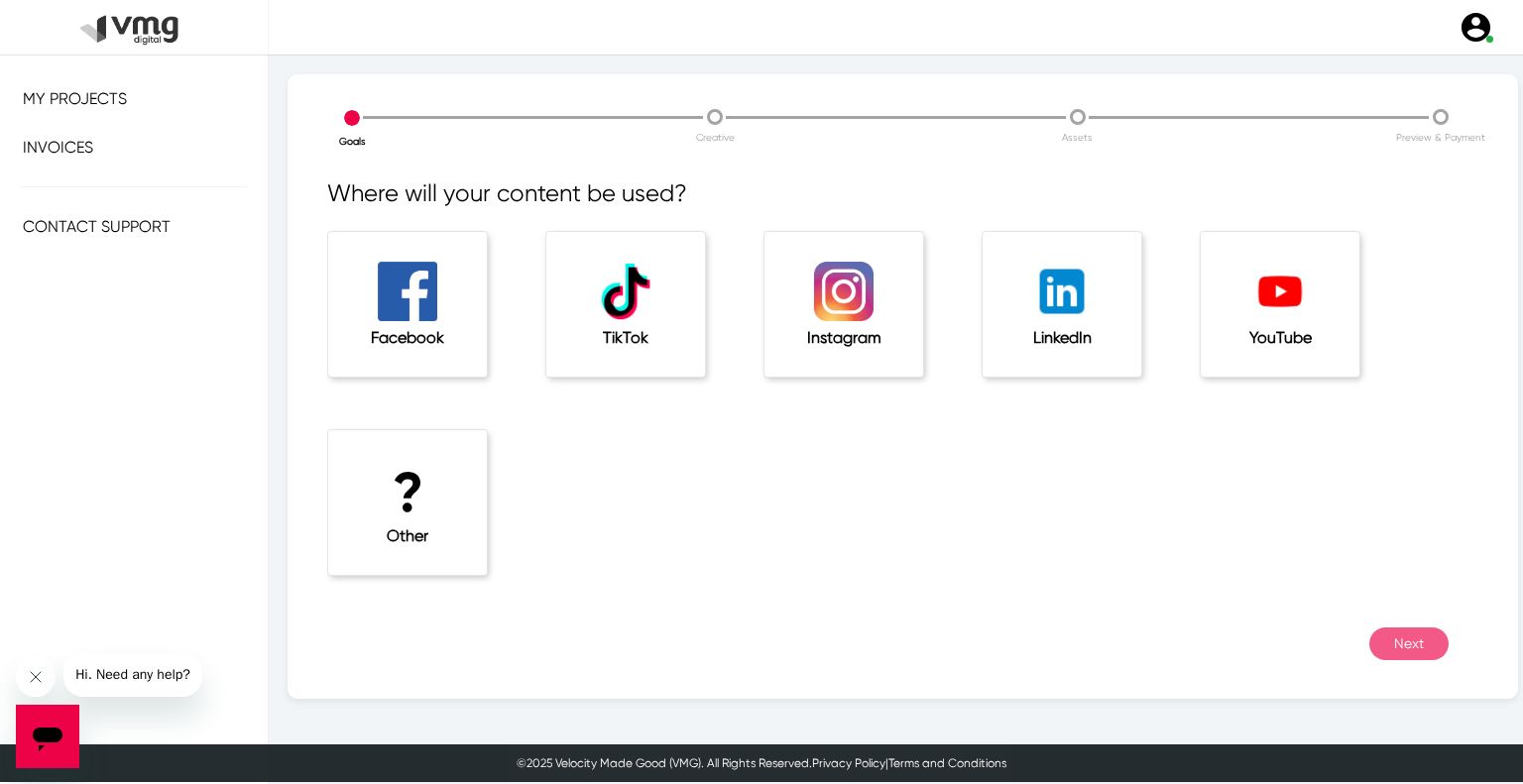 click on "?" 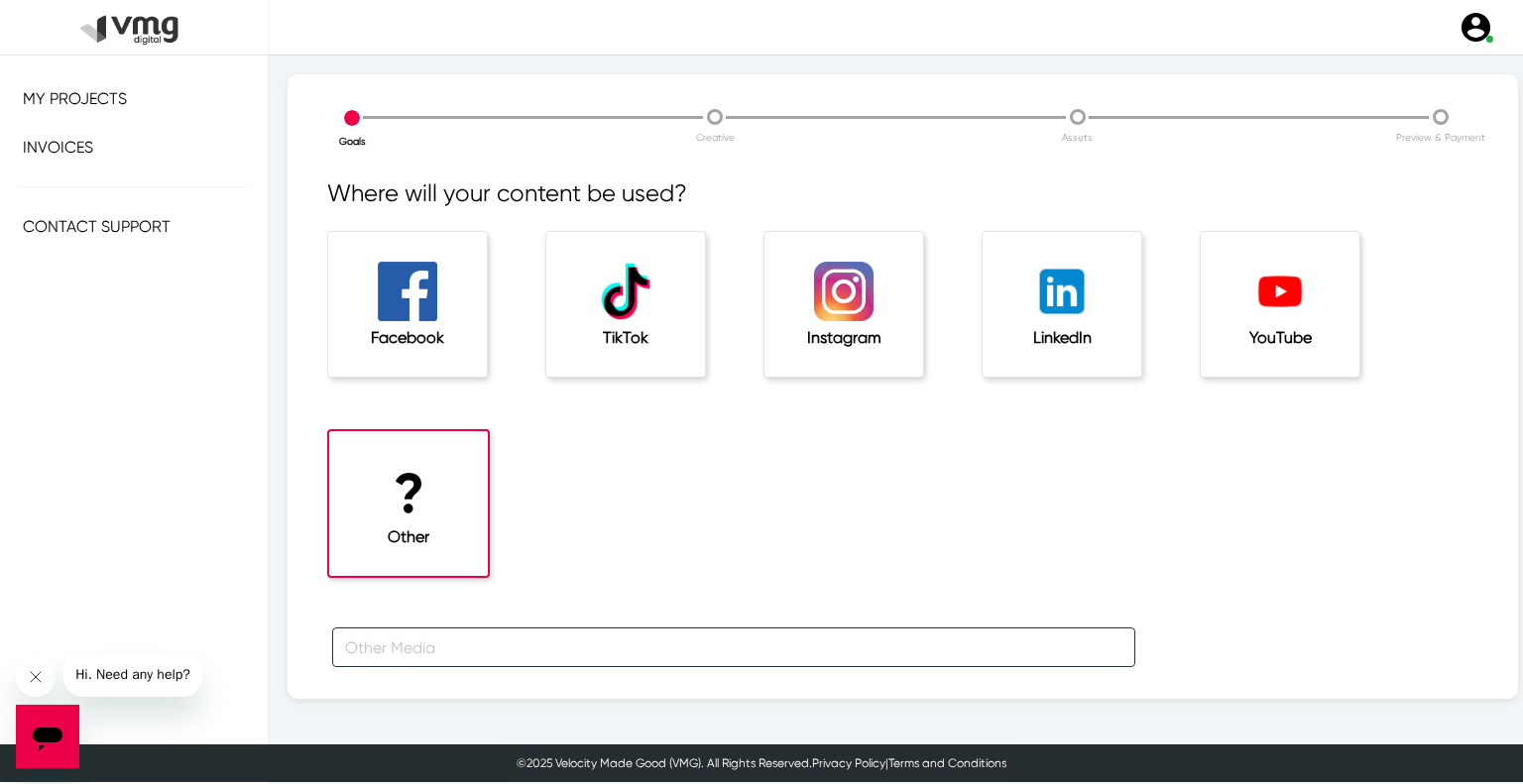 click 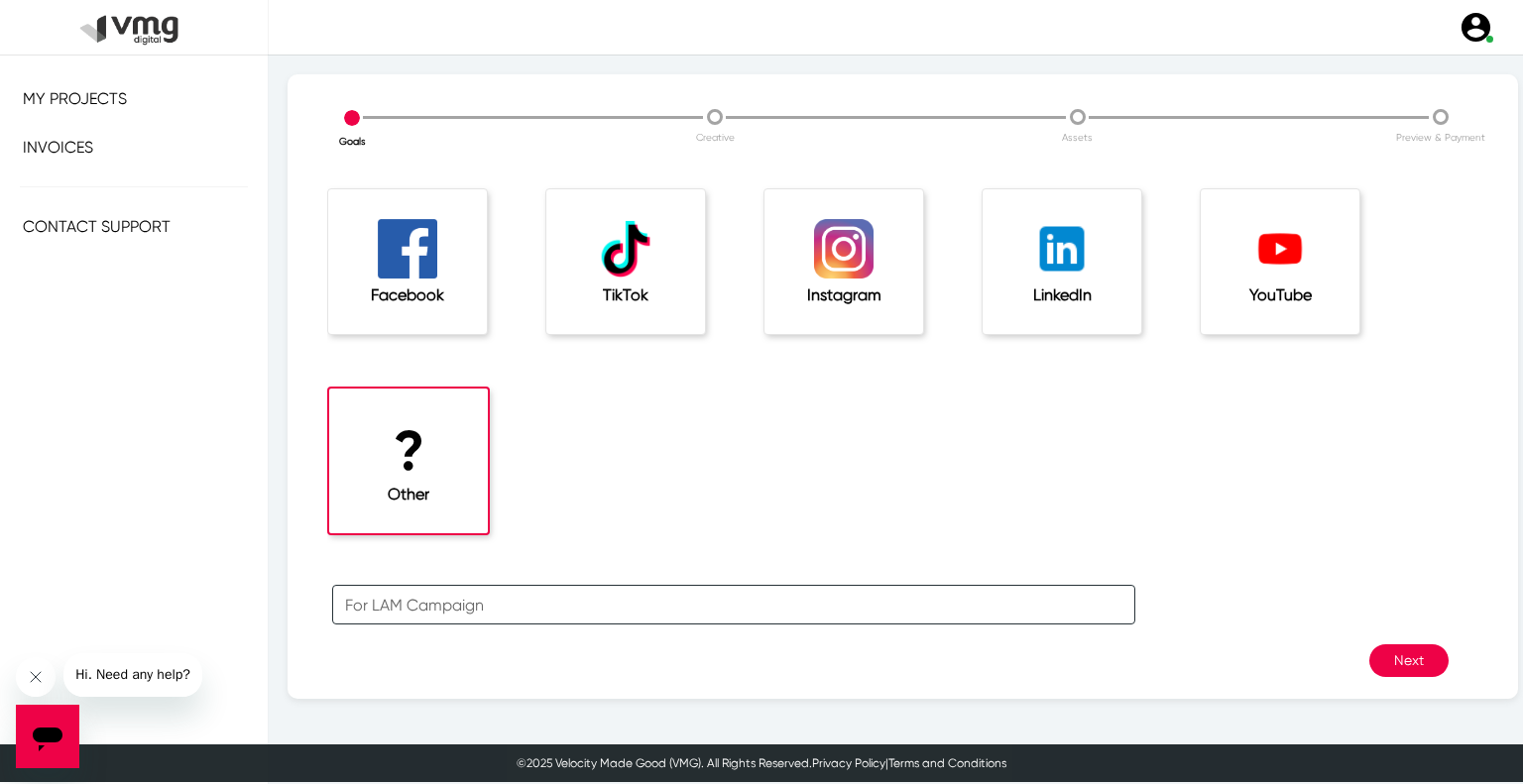scroll, scrollTop: 65, scrollLeft: 0, axis: vertical 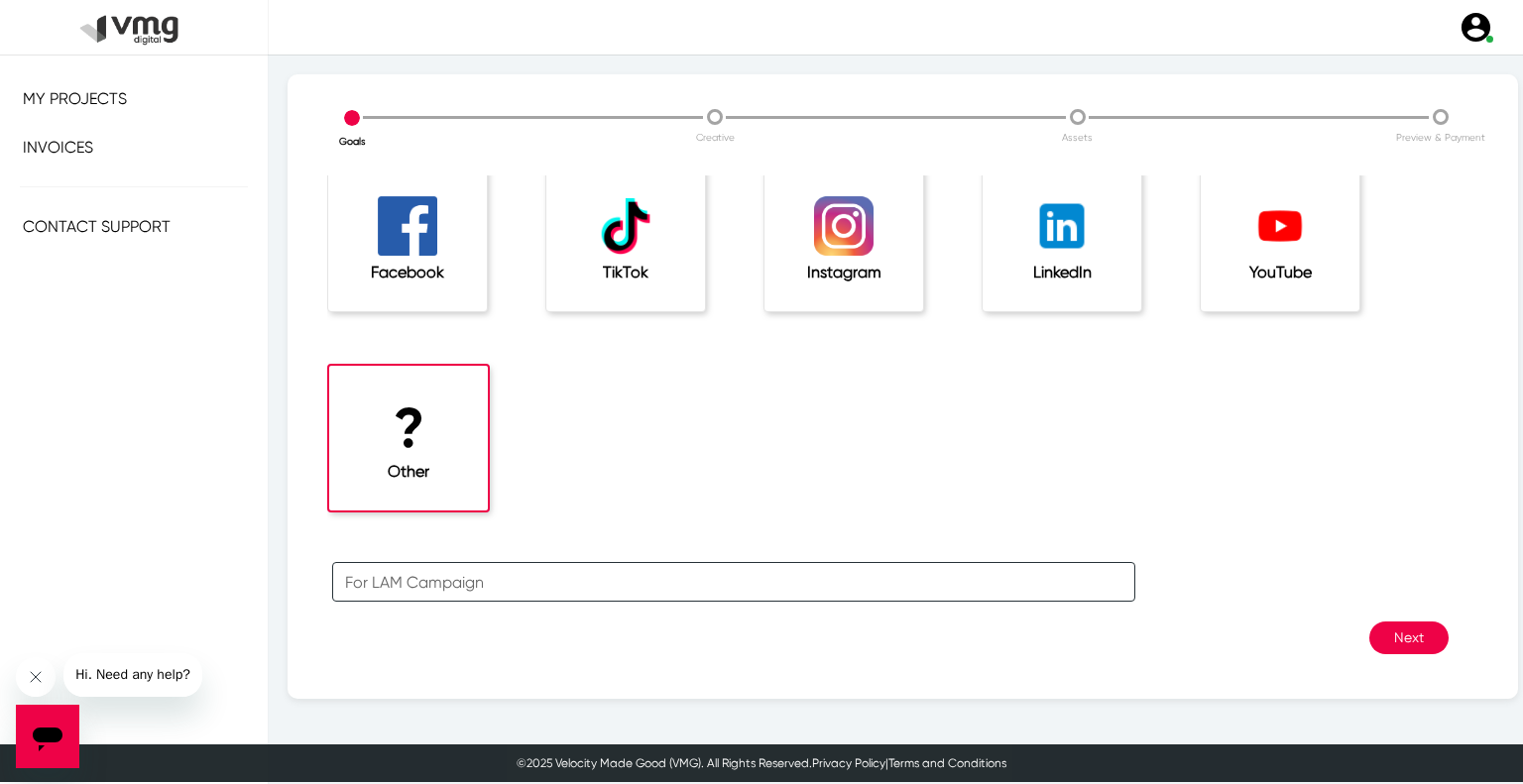 type on "For LAM Campaign" 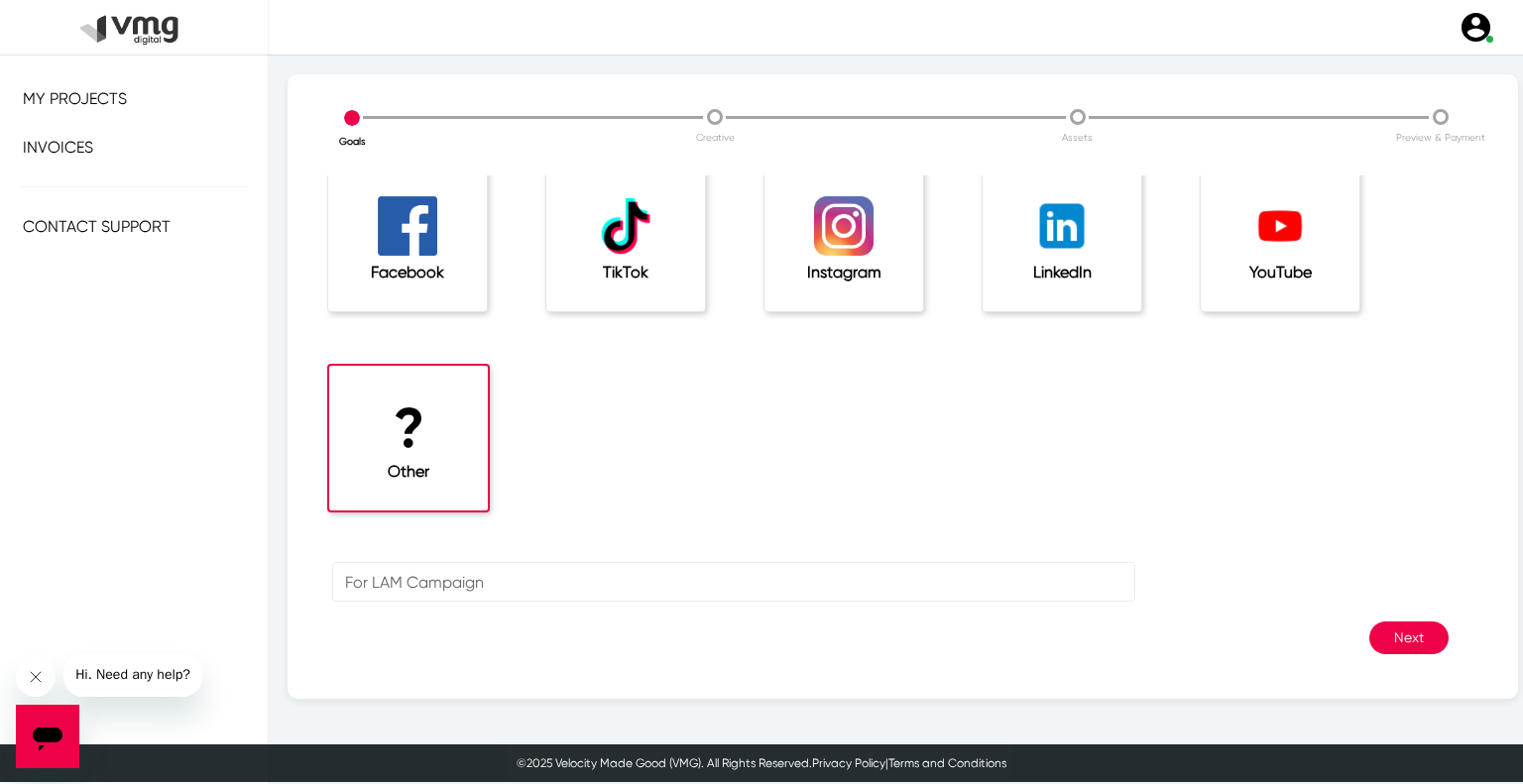click on "Next" 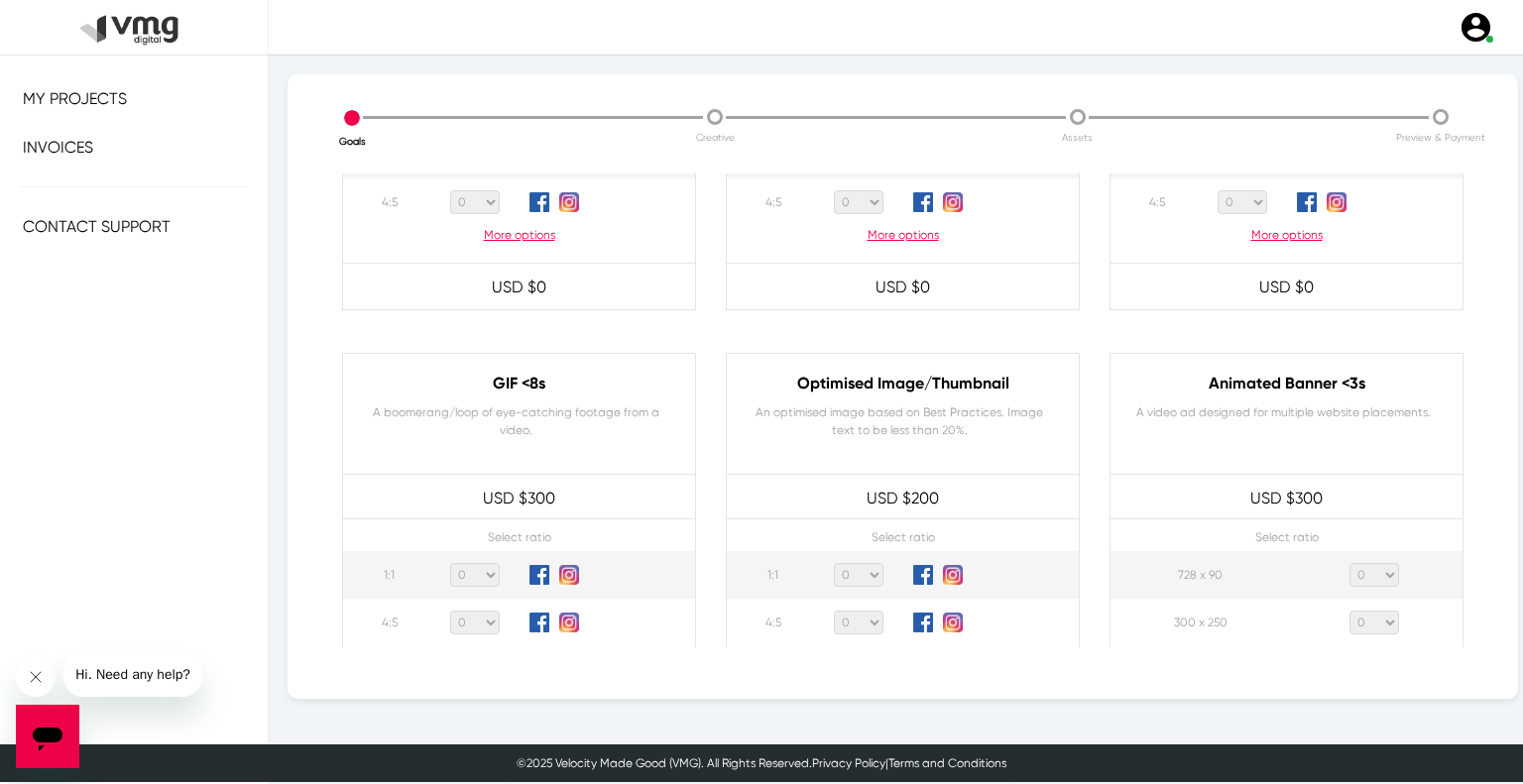 scroll, scrollTop: 991, scrollLeft: 0, axis: vertical 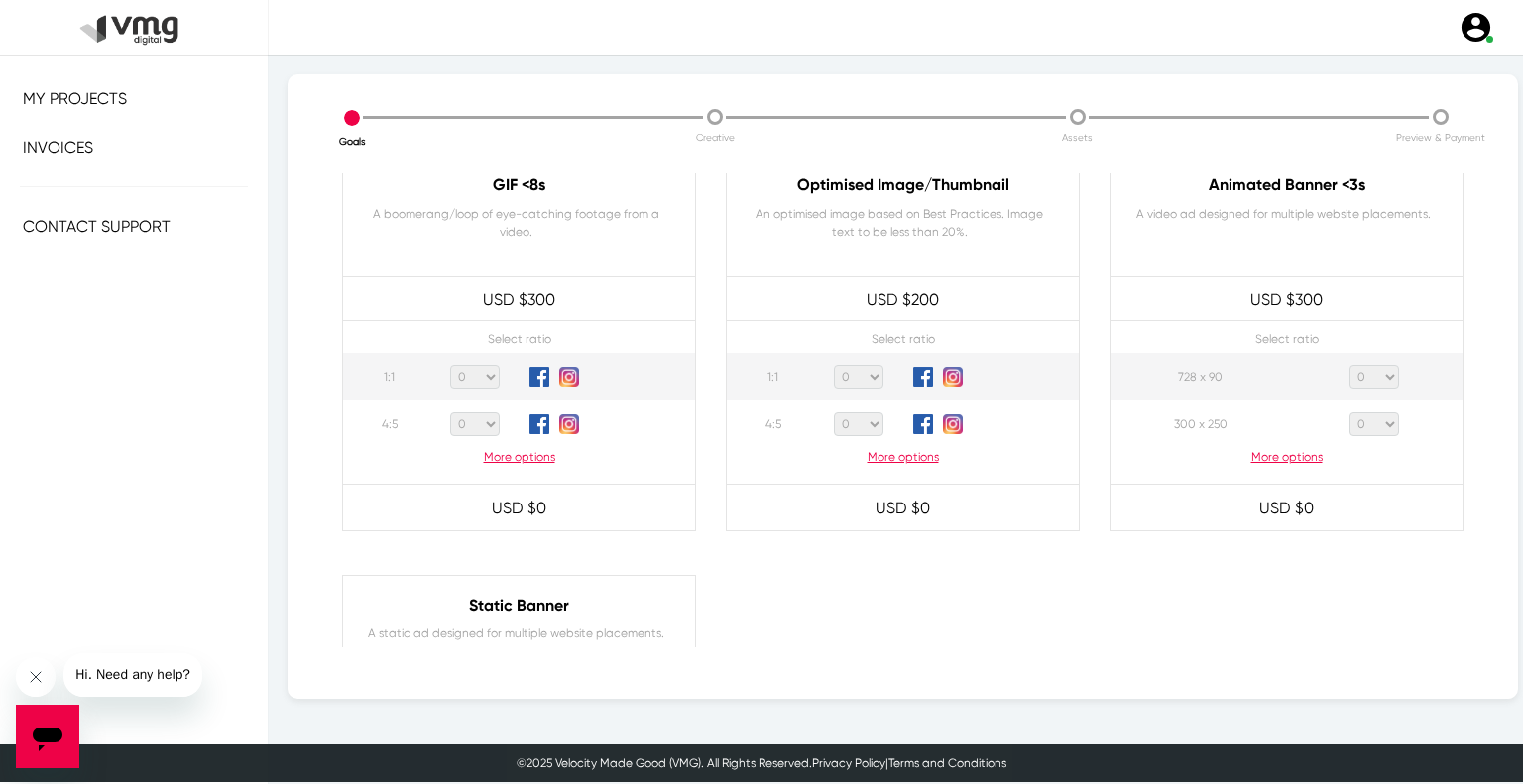 click on "More options" 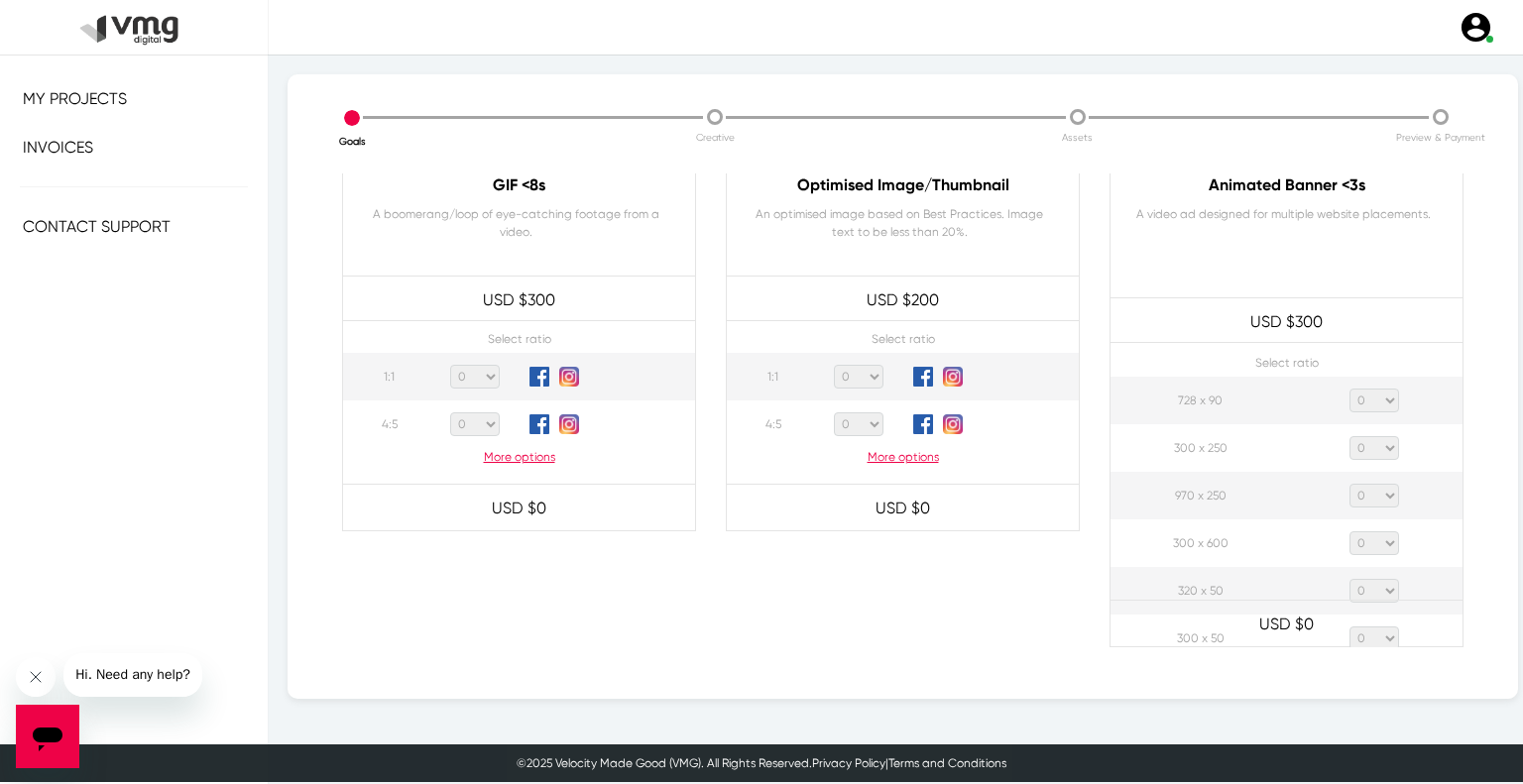 click on "0 1 2 3 4 5 6 7 8 9 10 11 12 13 14 15 16 17 18 19 20" 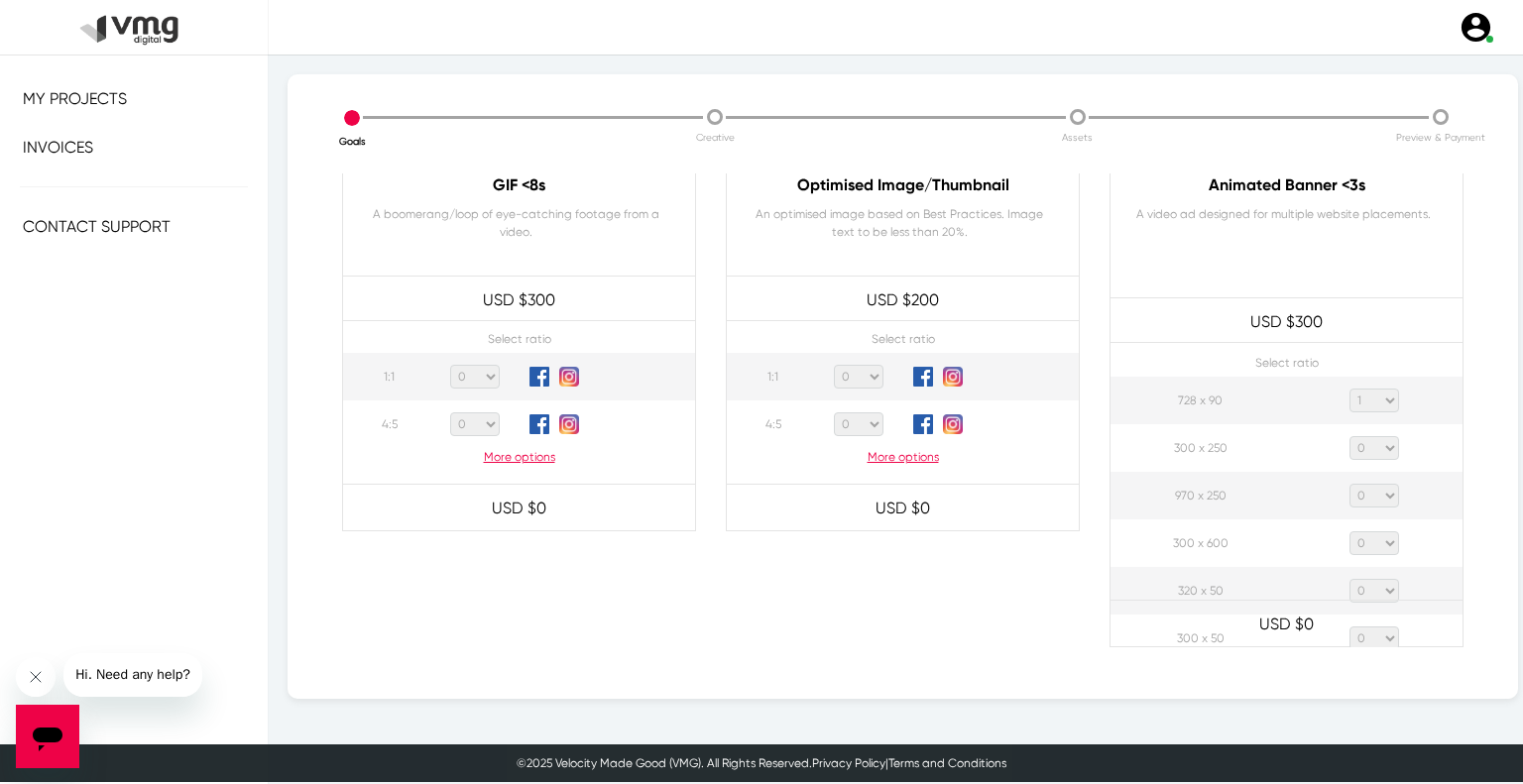 click on "0 1 2 3 4 5 6 7 8 9 10 11 12 13 14 15 16 17 18 19 20" 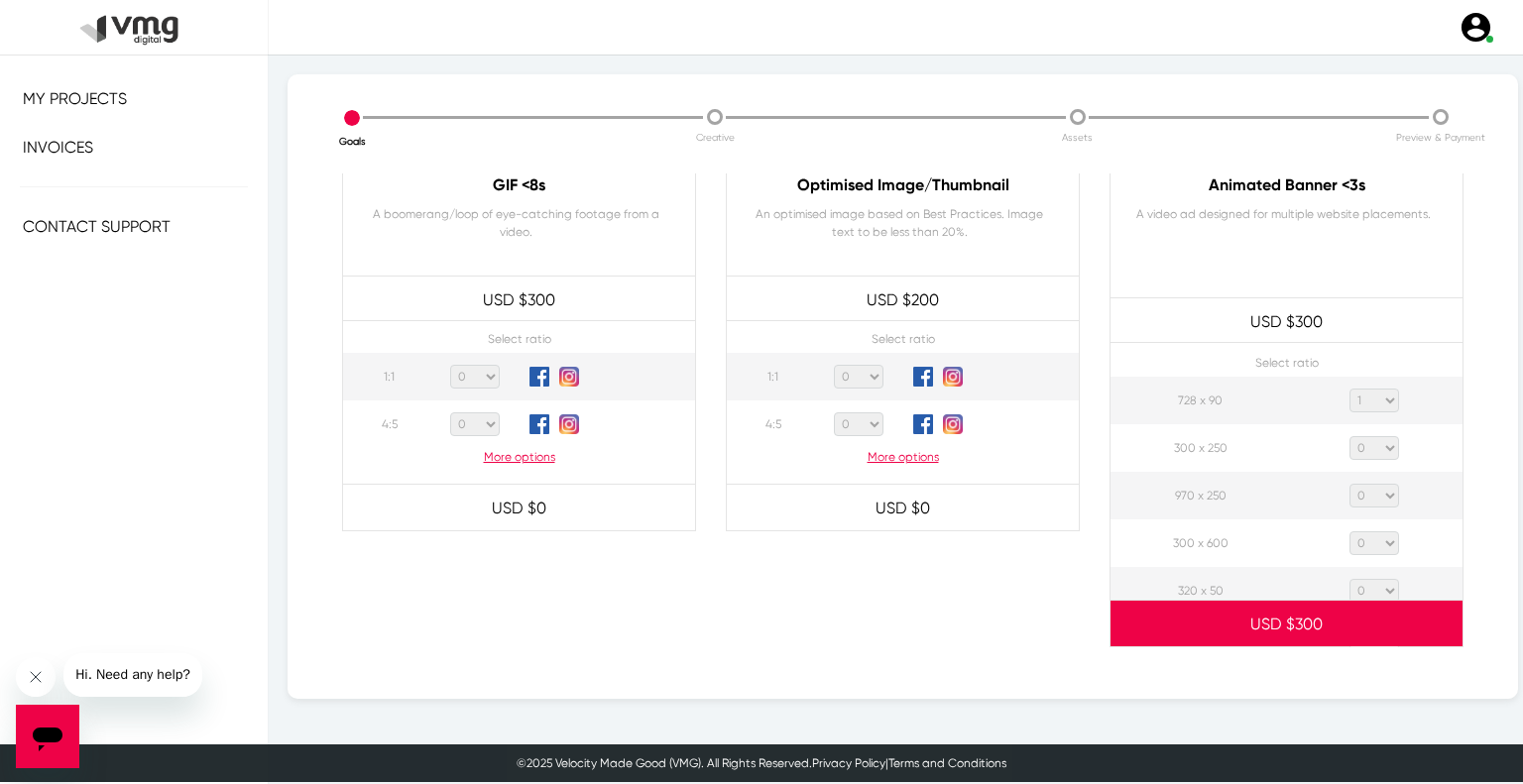 click on "0 1 2 3 4 5 6 7 8 9 10 11 12 13 14 15 16 17 18 19 20" 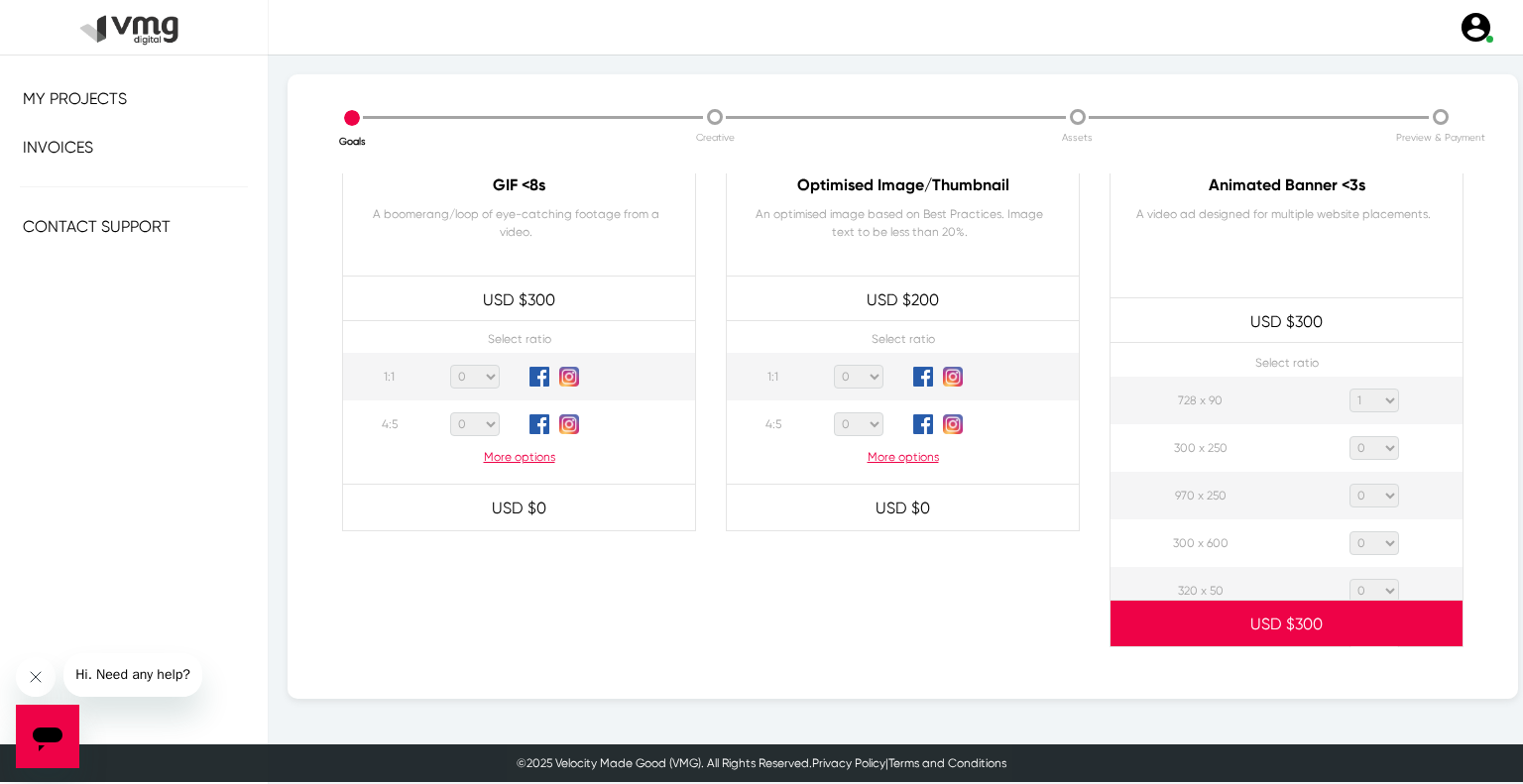 select on "1" 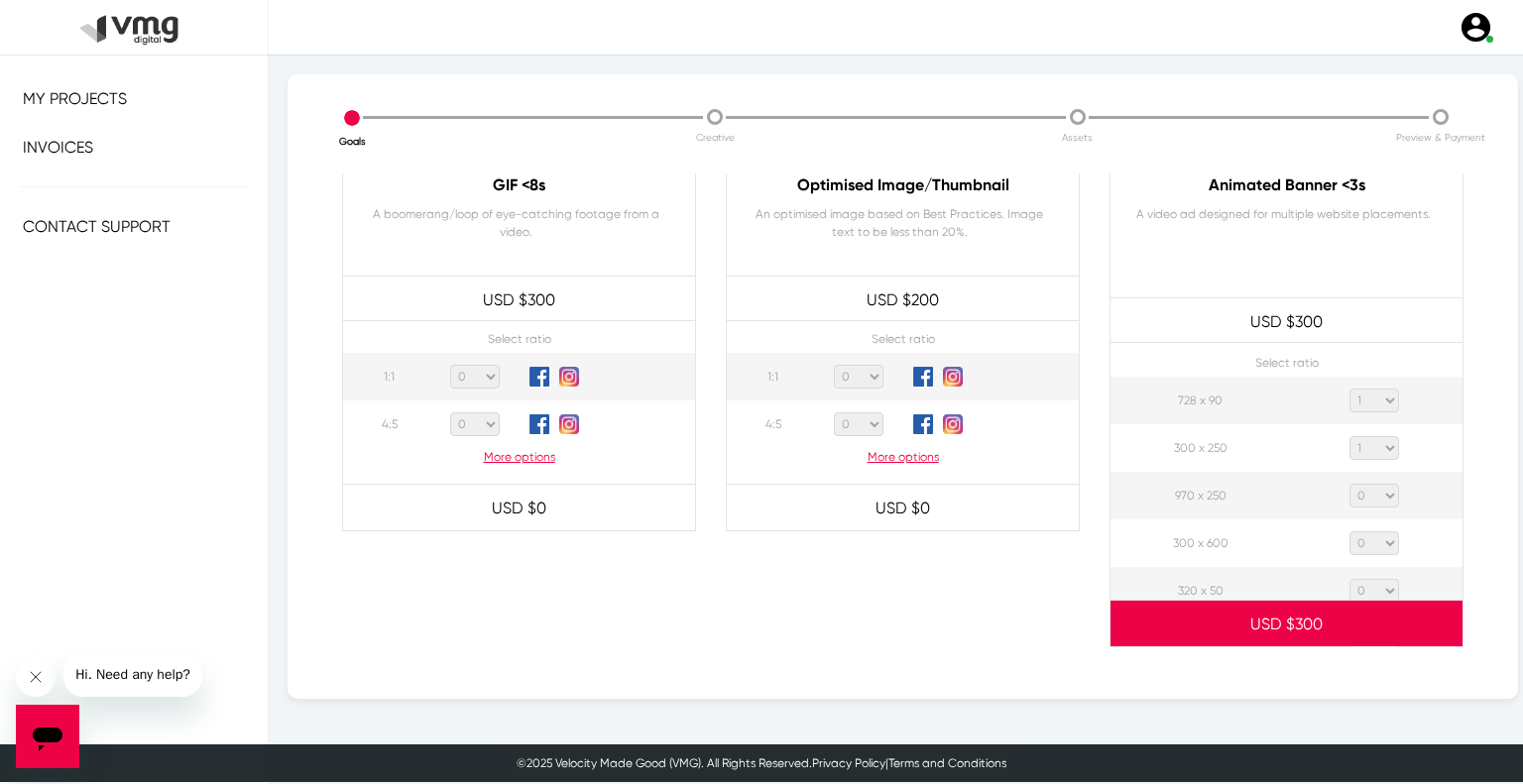 click on "0 1 2 3 4 5 6 7 8 9 10 11 12 13 14 15 16 17 18 19 20" 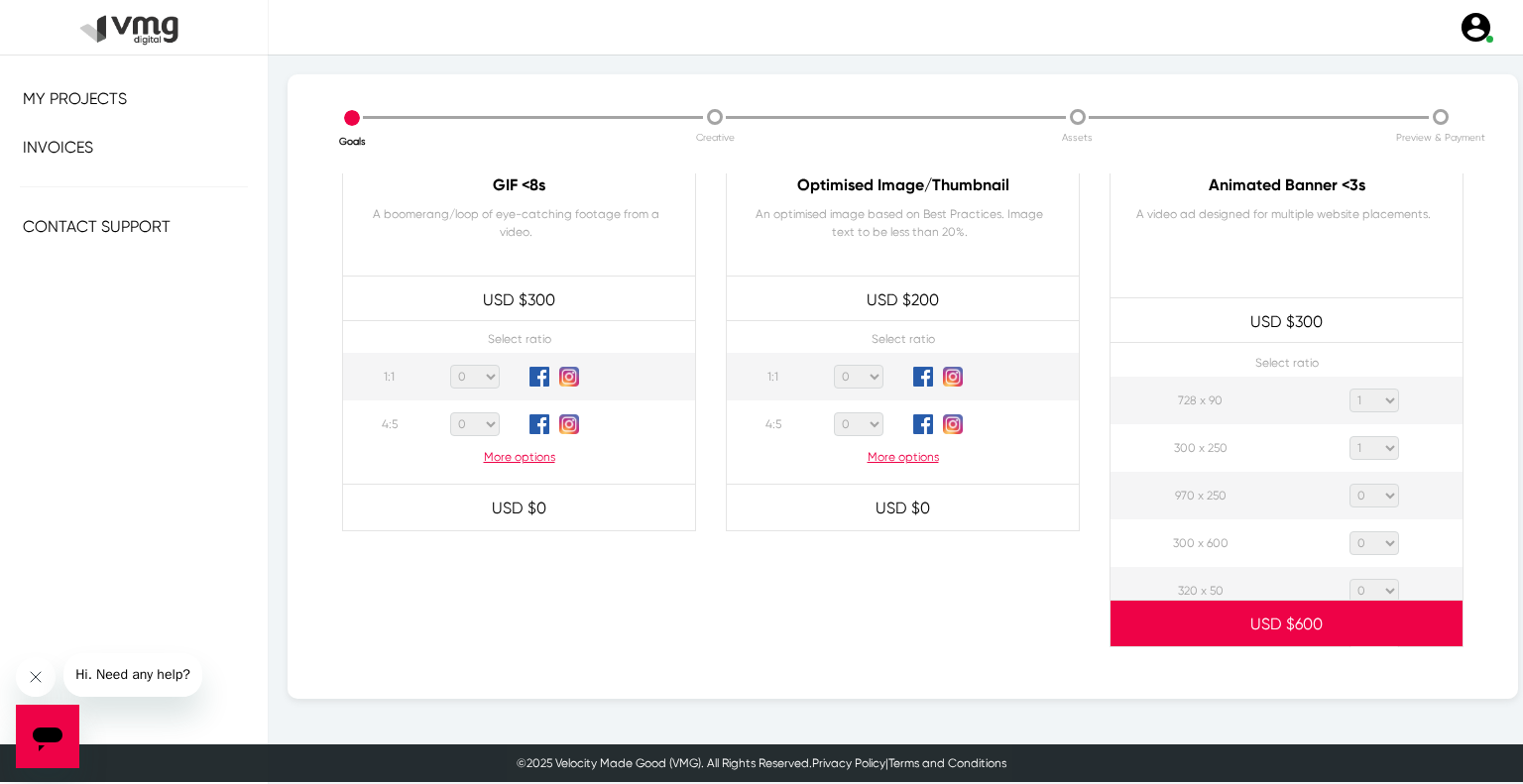 click on "0 1 2 3 4 5 6 7 8 9 10 11 12 13 14 15 16 17 18 19 20" 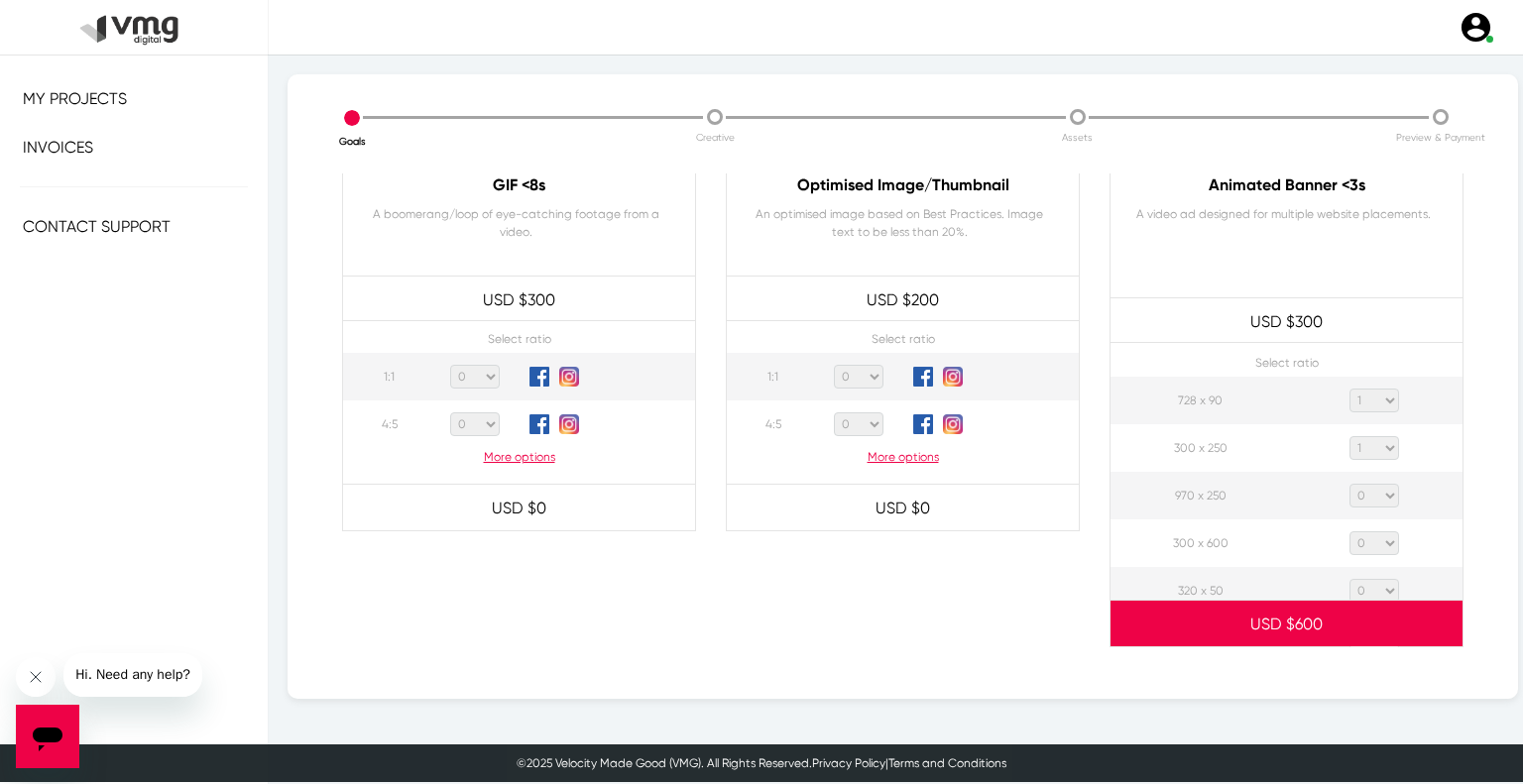 select on "1" 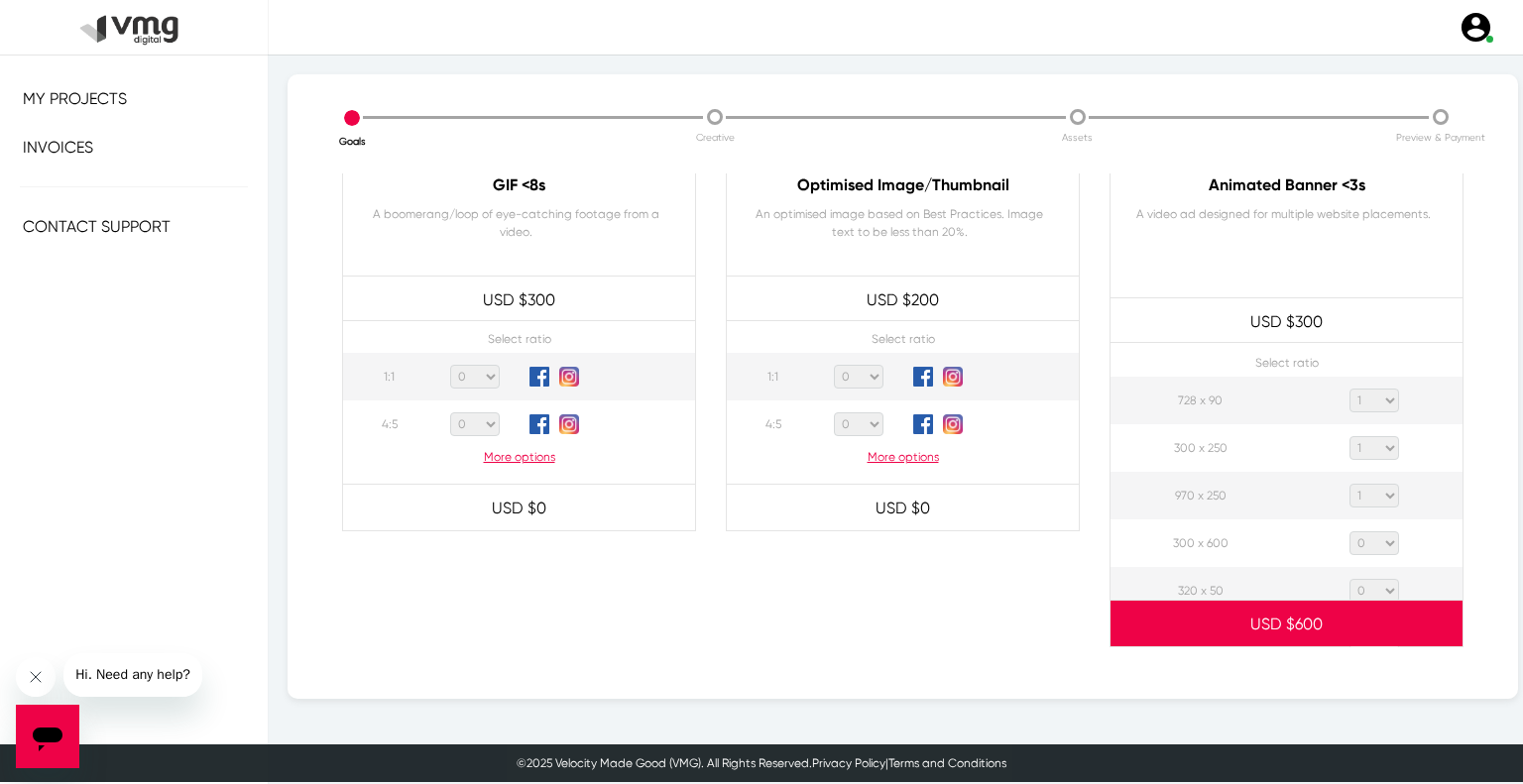 click on "0 1 2 3 4 5 6 7 8 9 10 11 12 13 14 15 16 17 18 19 20" 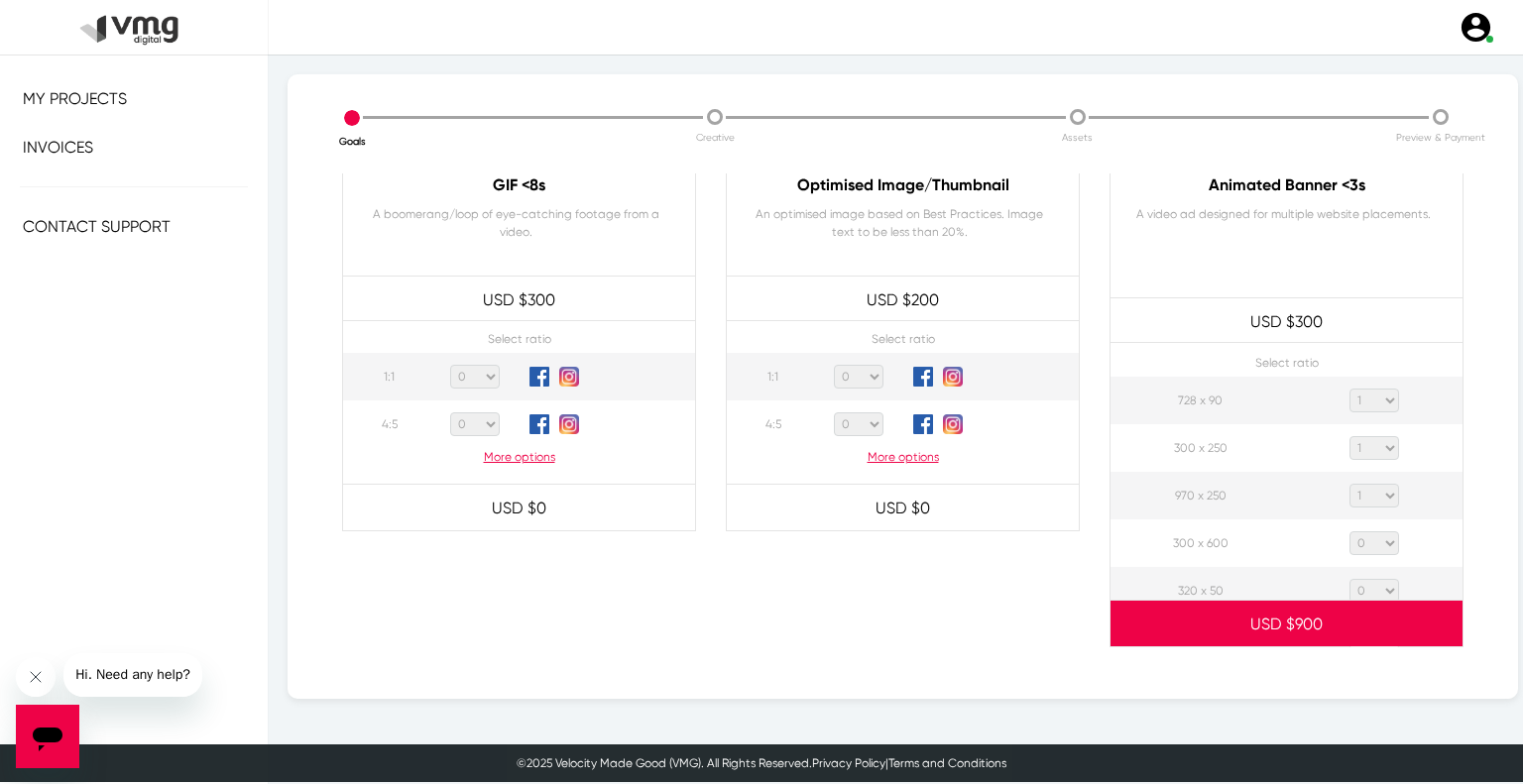 click on "0 1 2 3 4 5 6 7 8 9 10 11 12 13 14 15 16 17 18 19 20" 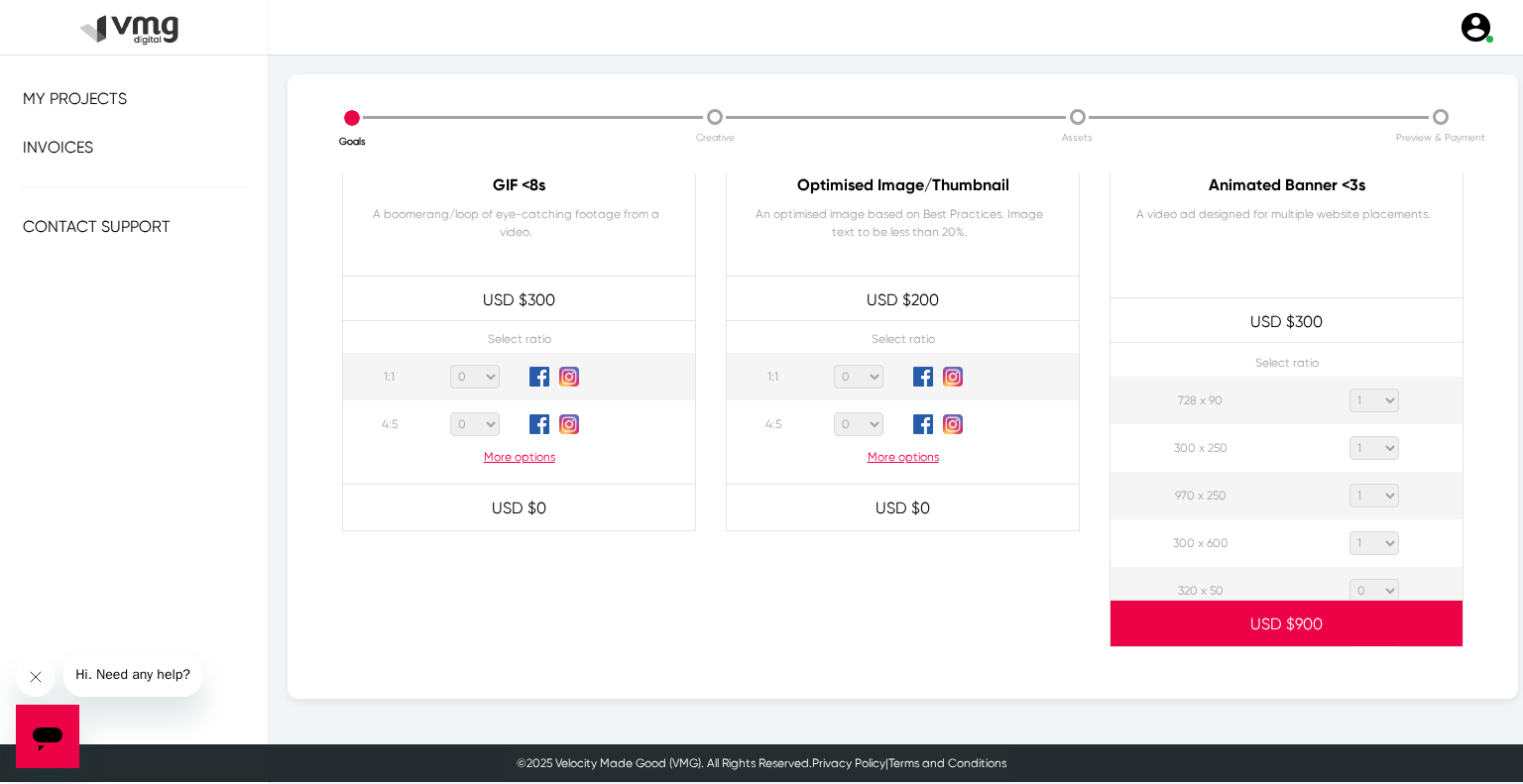 click on "0 1 2 3 4 5 6 7 8 9 10 11 12 13 14 15 16 17 18 19 20" 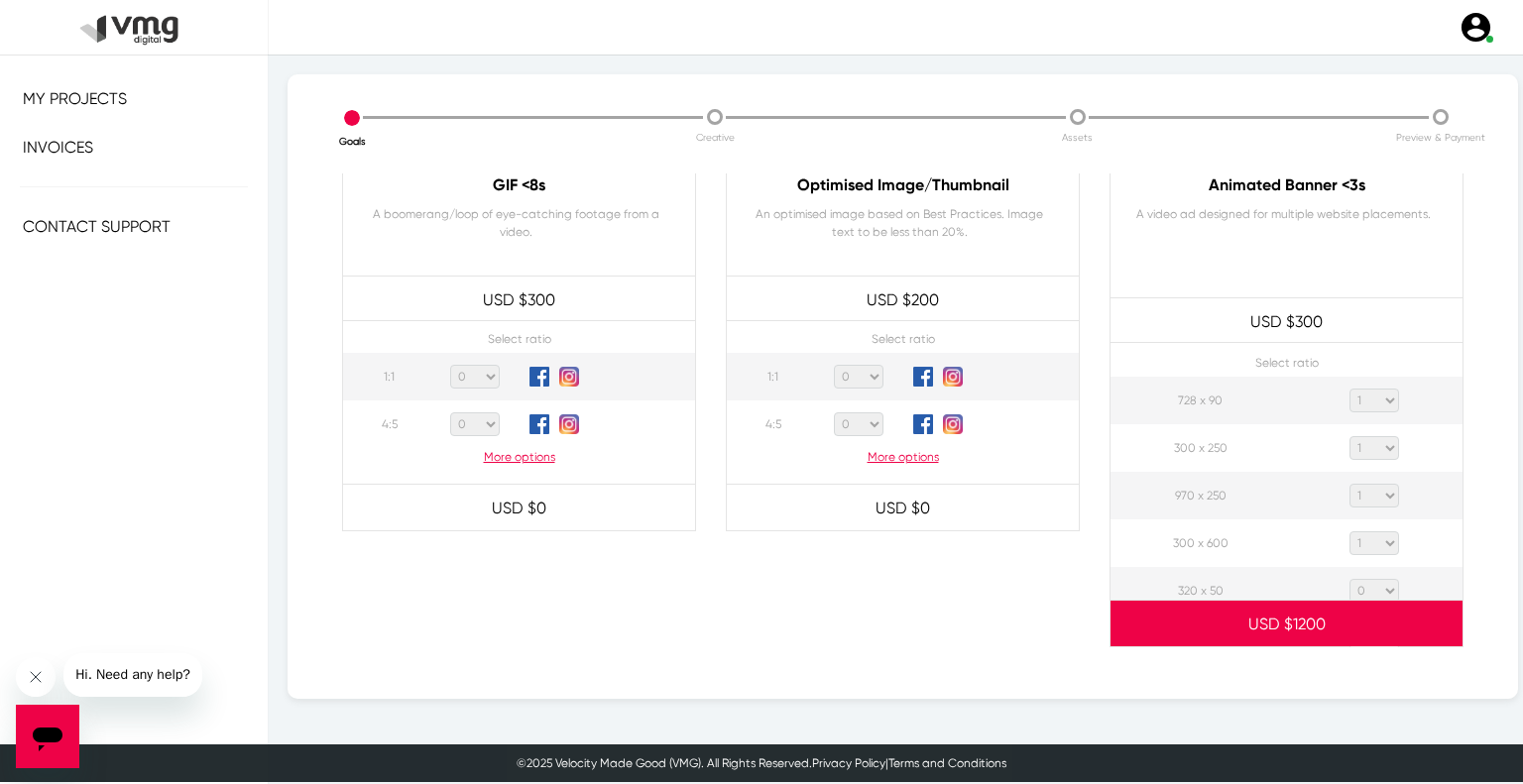 click on "0 1 2 3 4 5 6 7 8 9 10 11 12 13 14 15 16 17 18 19 20" 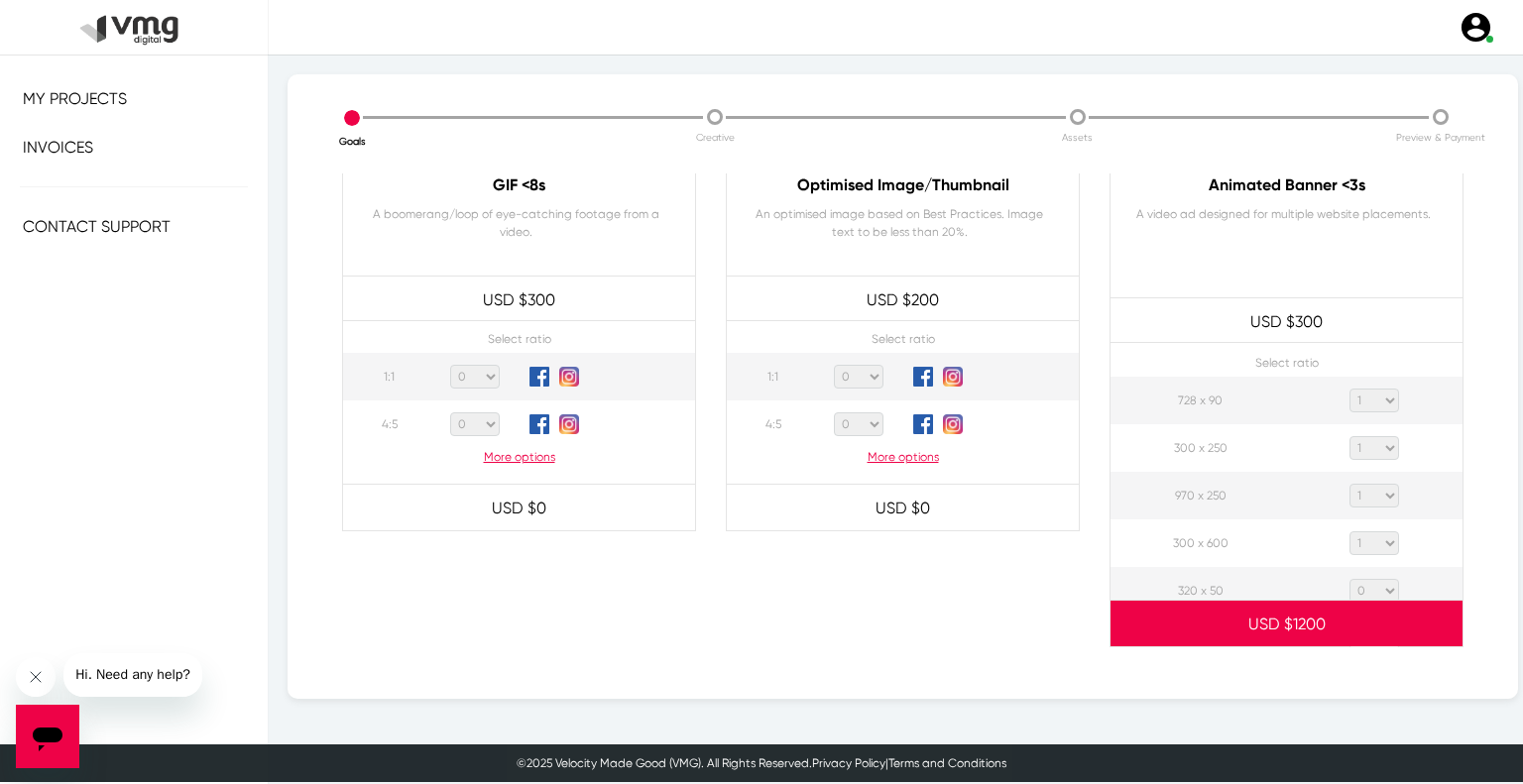 select on "1" 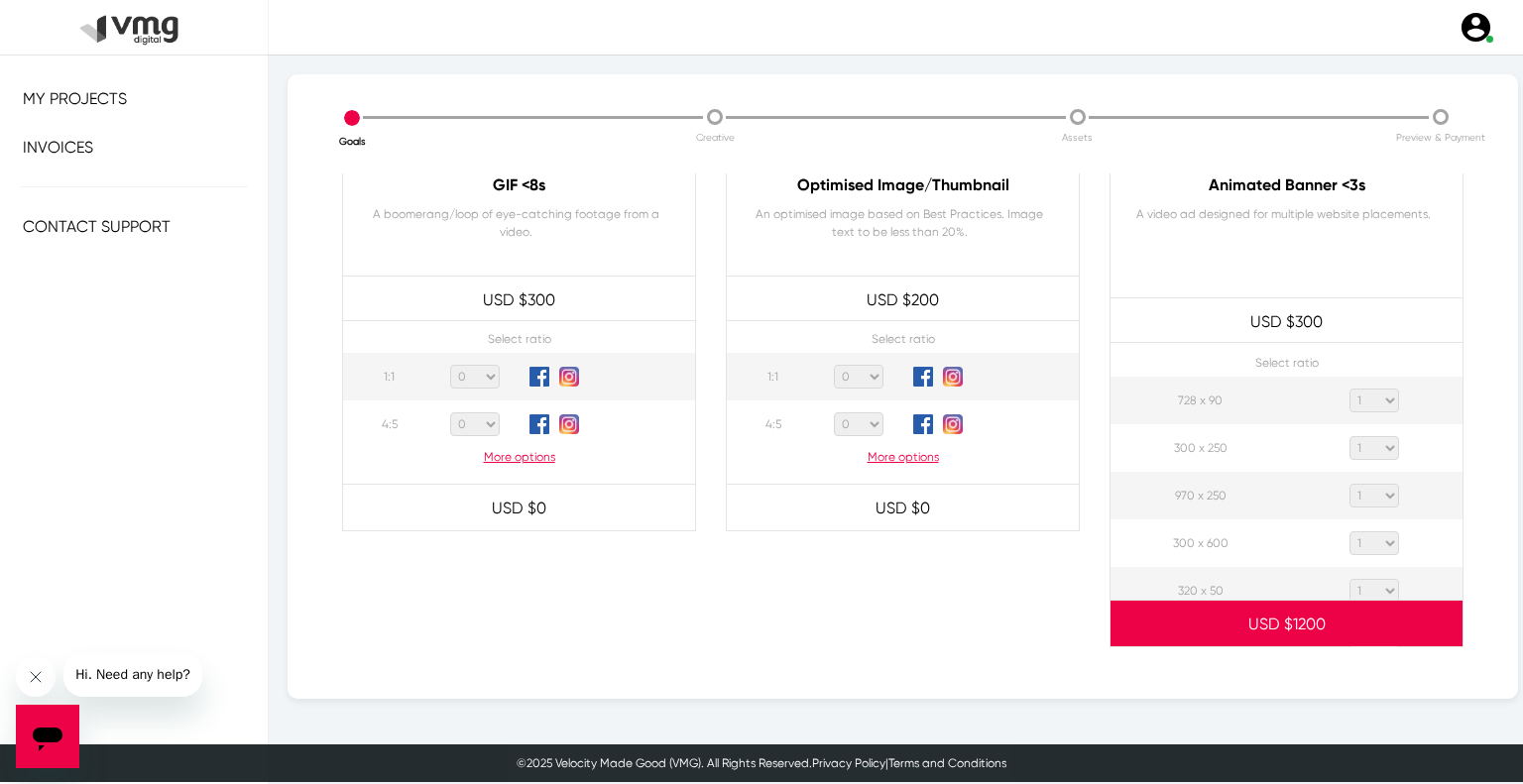 click on "0 1 2 3 4 5 6 7 8 9 10 11 12 13 14 15 16 17 18 19 20" 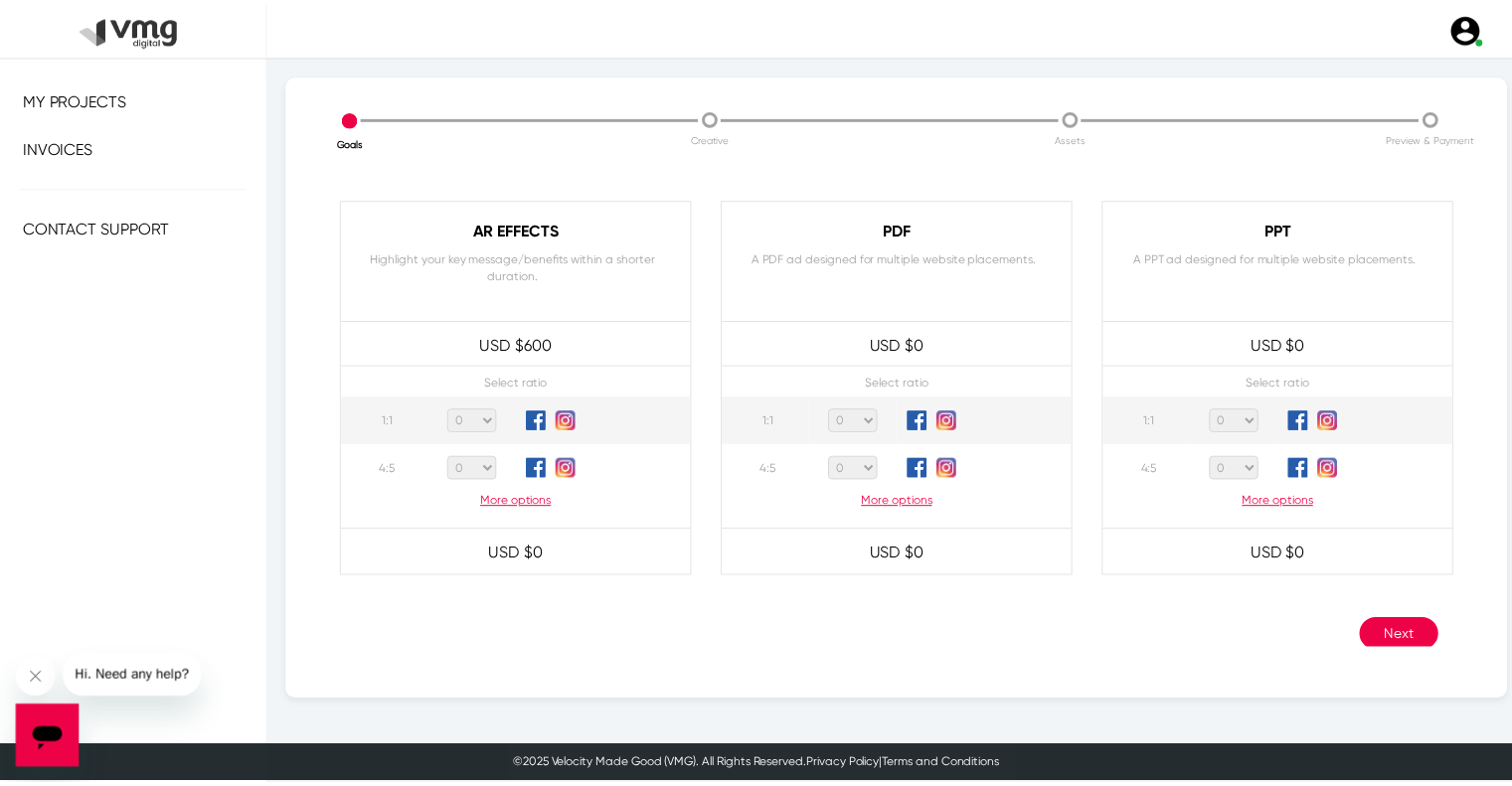 scroll, scrollTop: 1917, scrollLeft: 0, axis: vertical 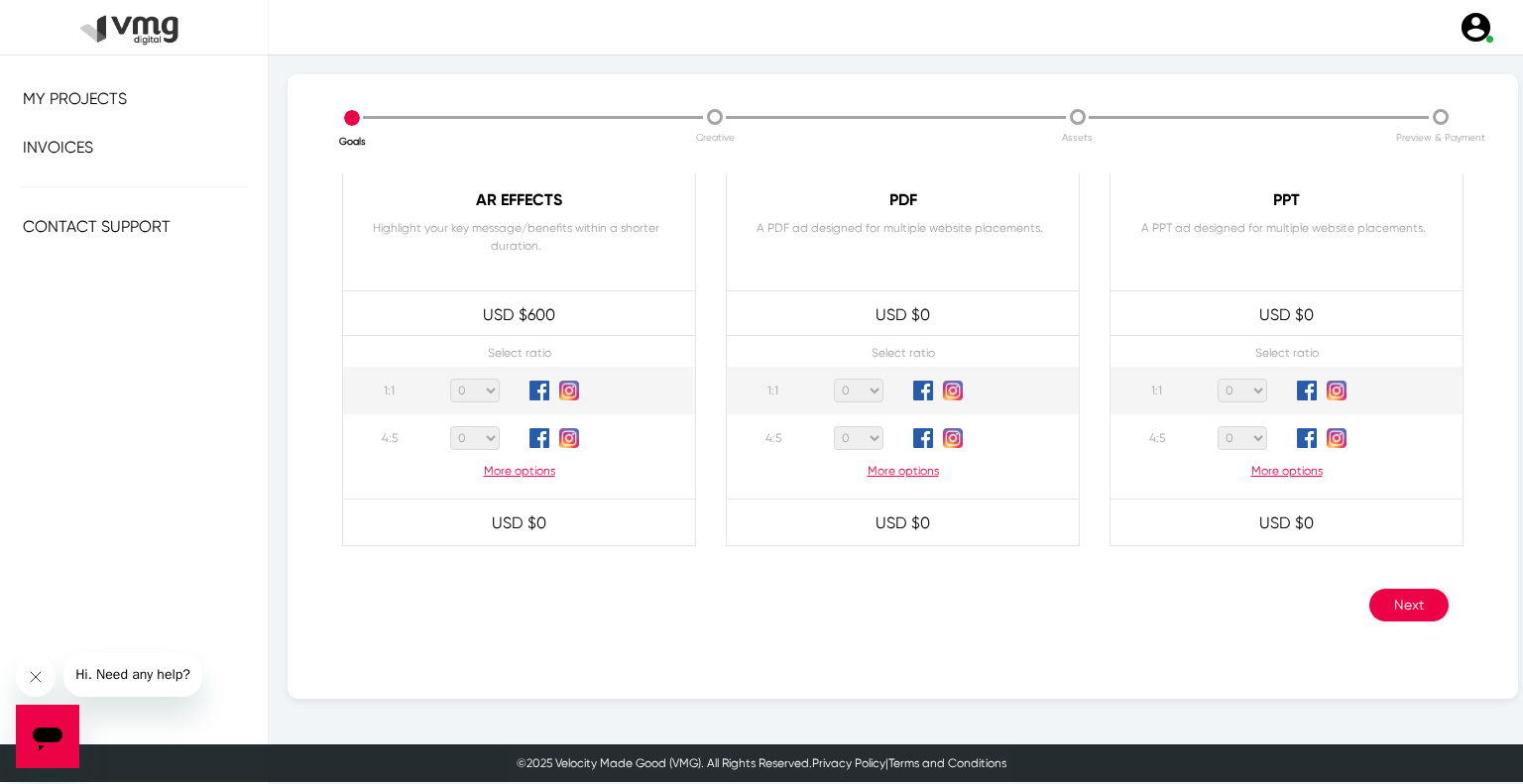 click on "Next" 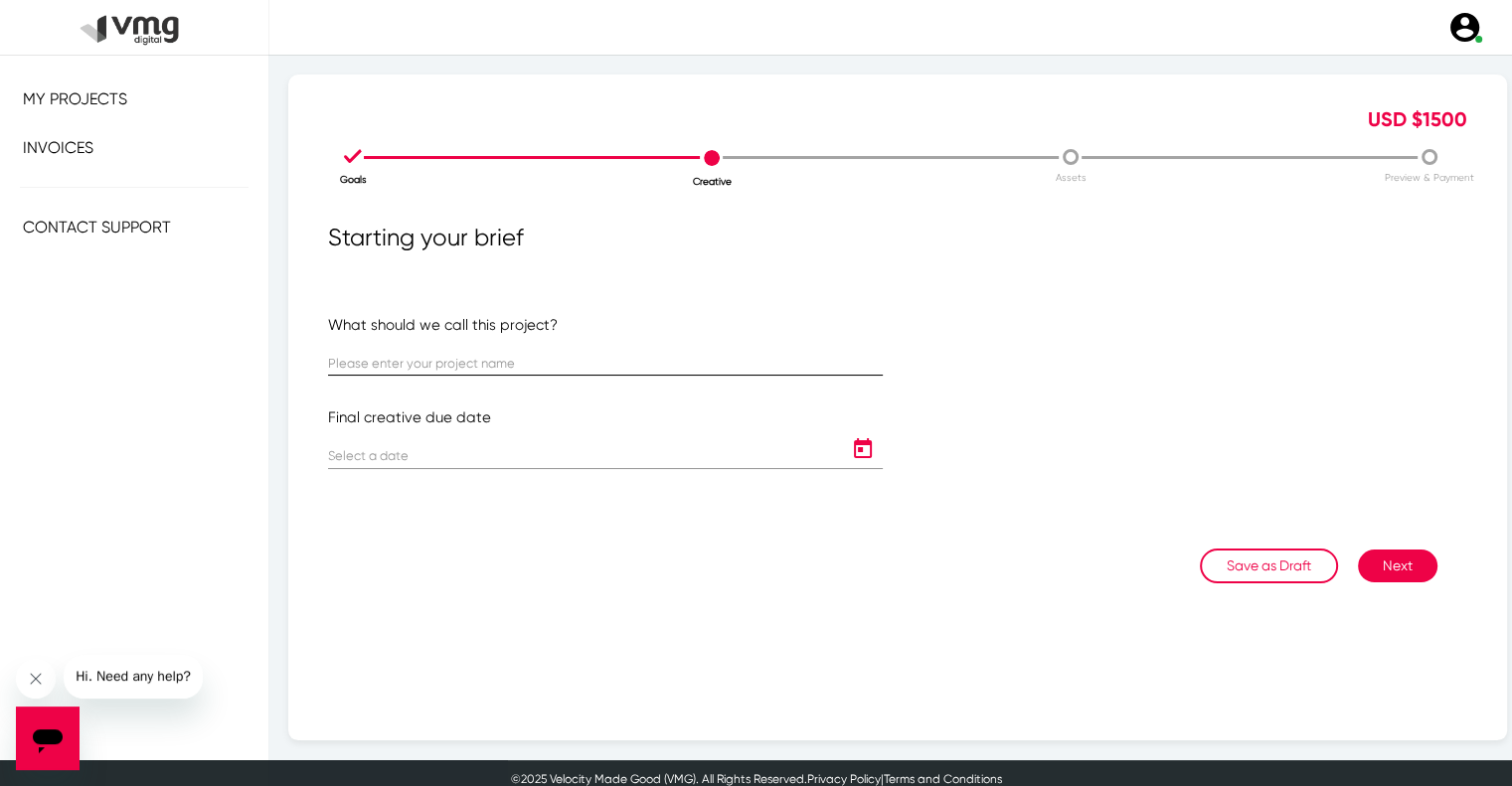 click at bounding box center (605, 364) 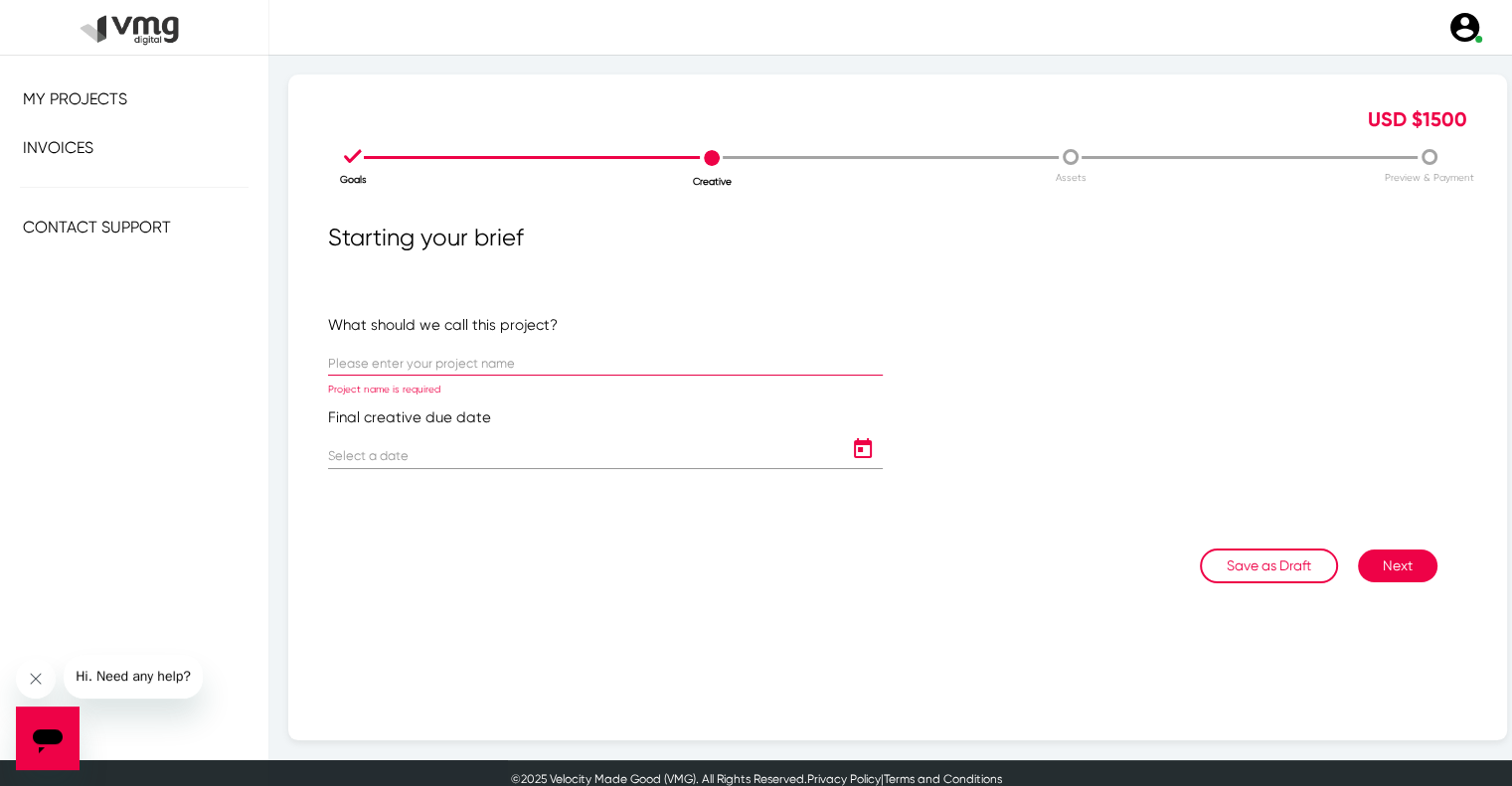 paste on "US LAM: USM September 2025 Banner Template" 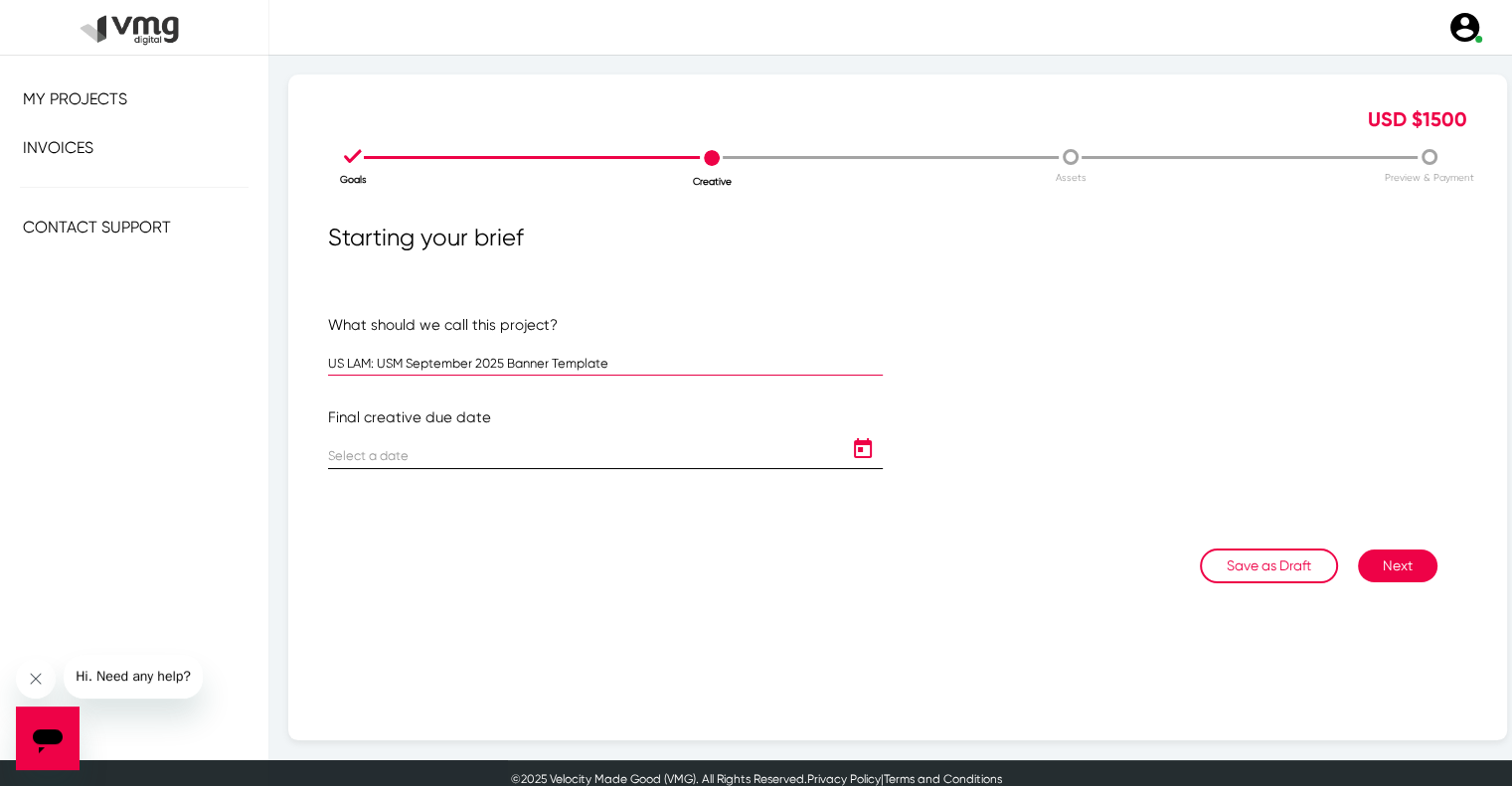 type on "US LAM: USM September 2025 Banner Template" 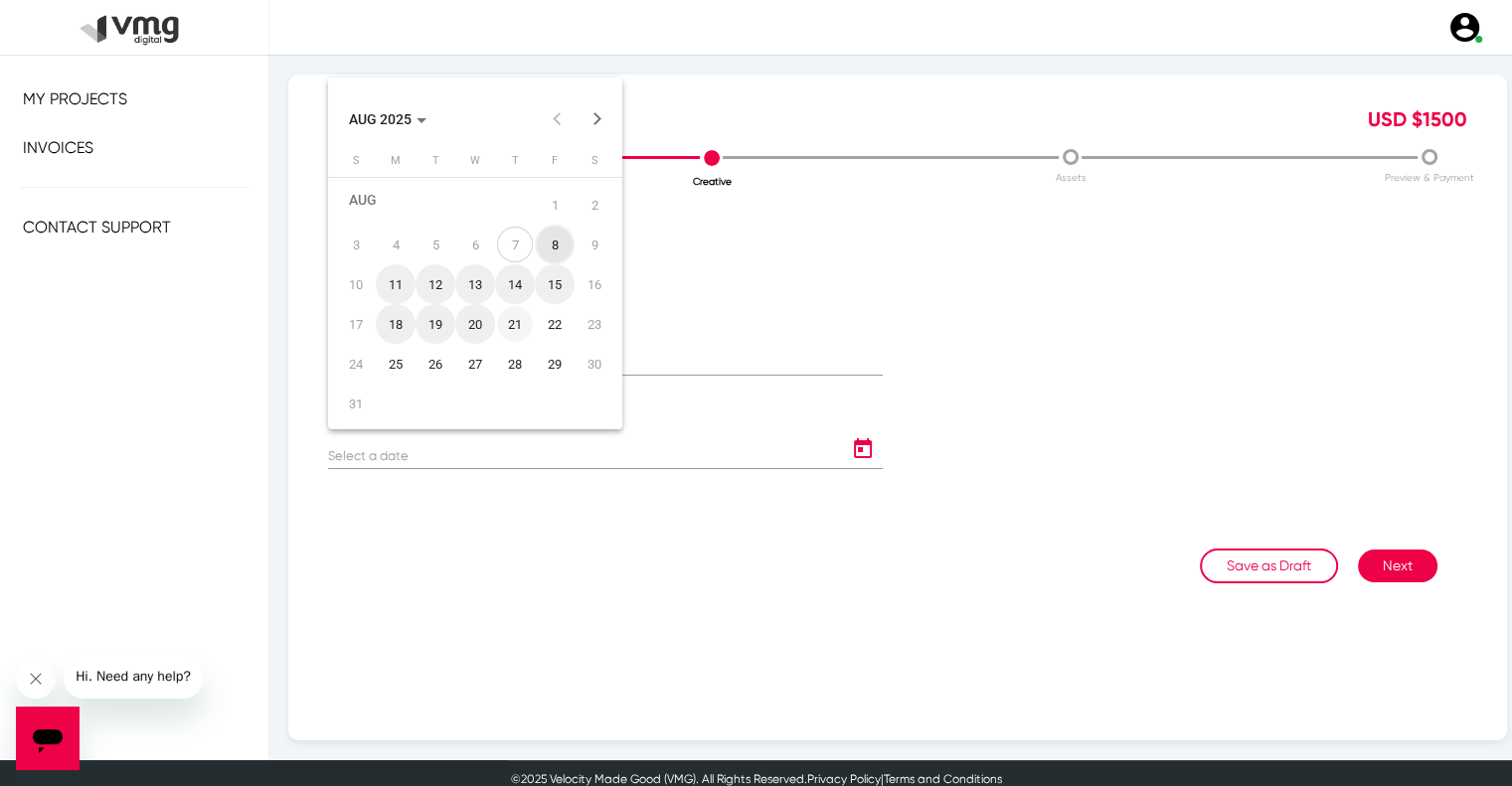 click on "21" at bounding box center (515, 324) 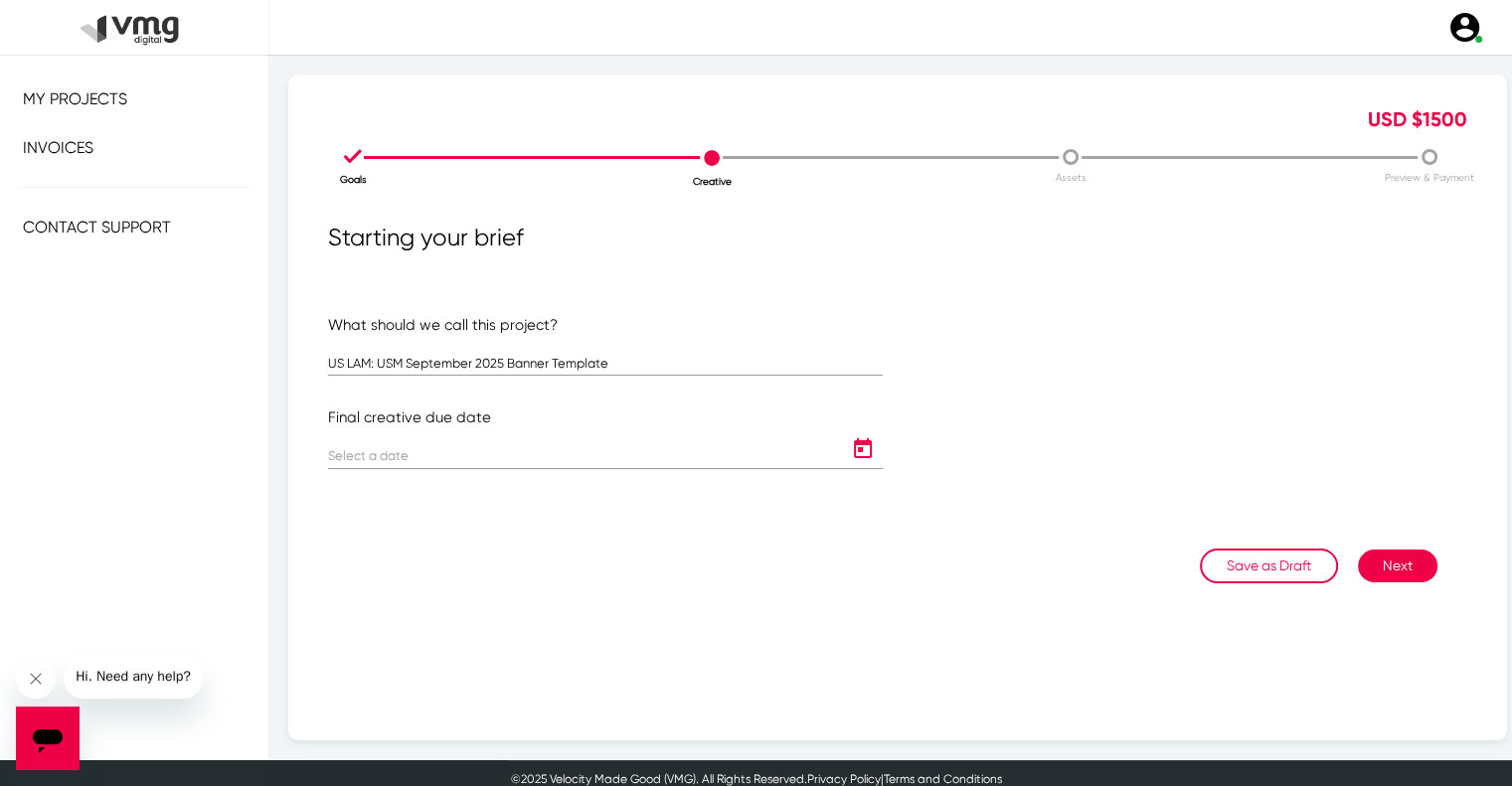 type on "8/21/2025" 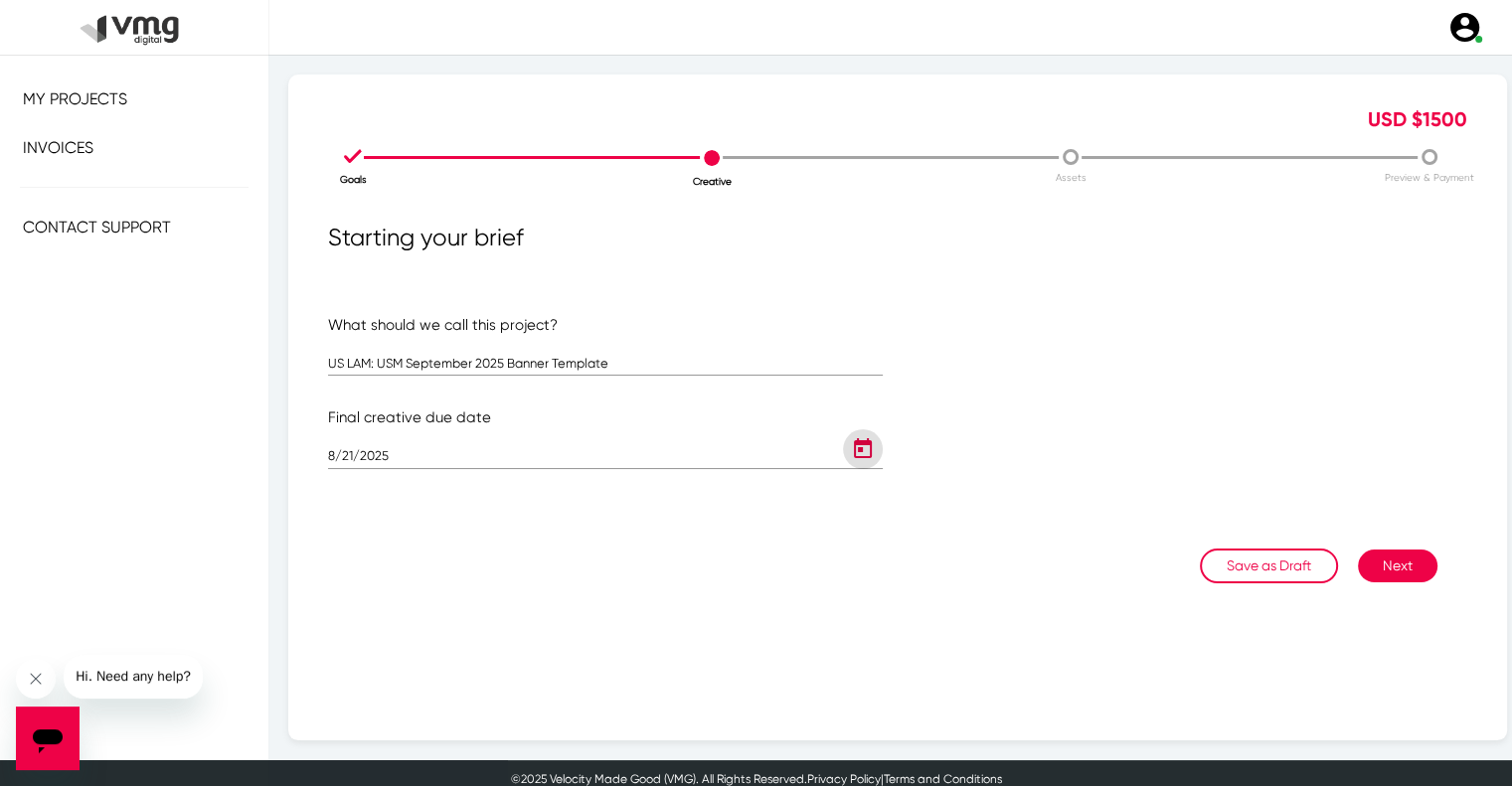 click on "Next" 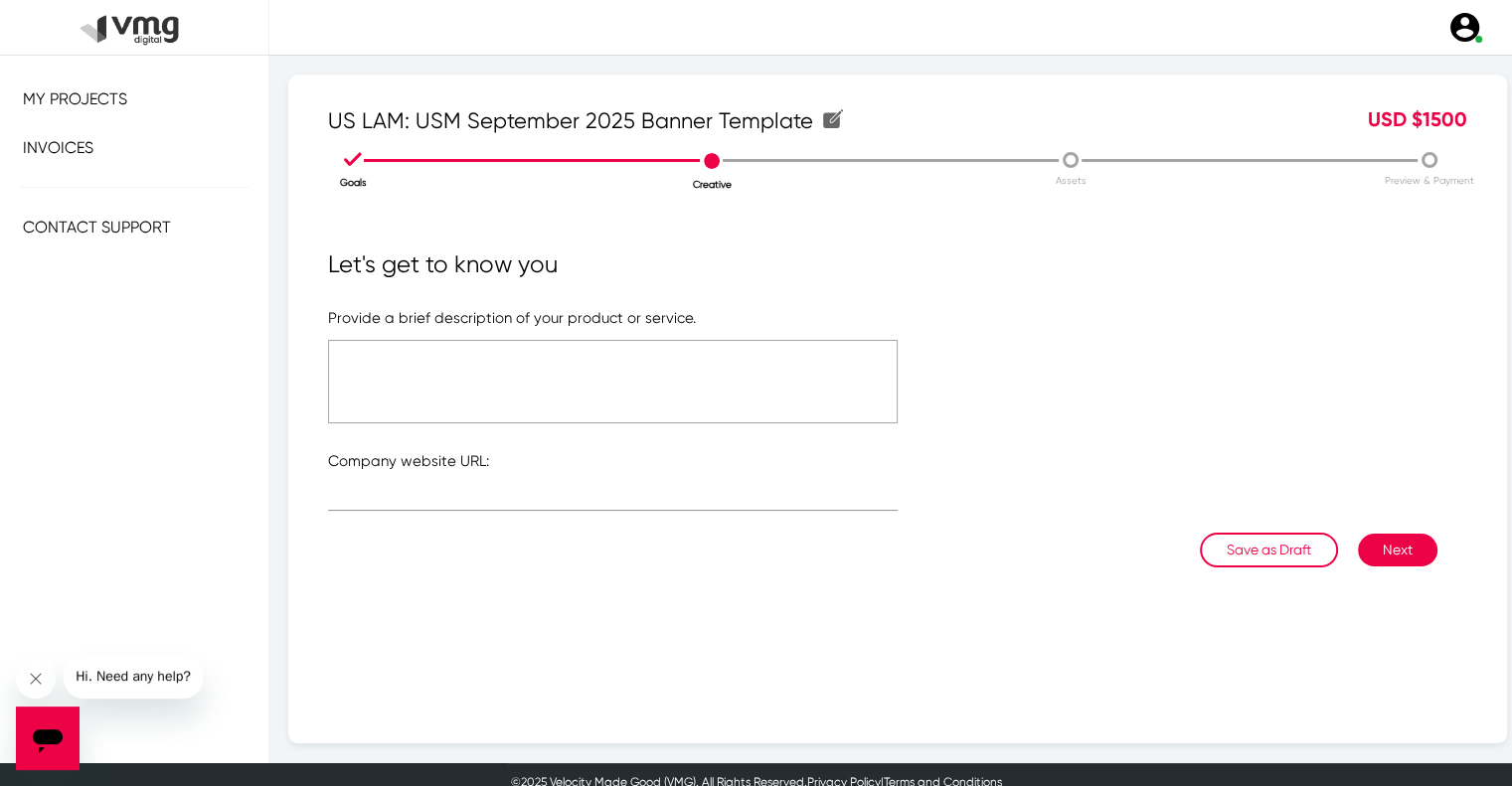 click 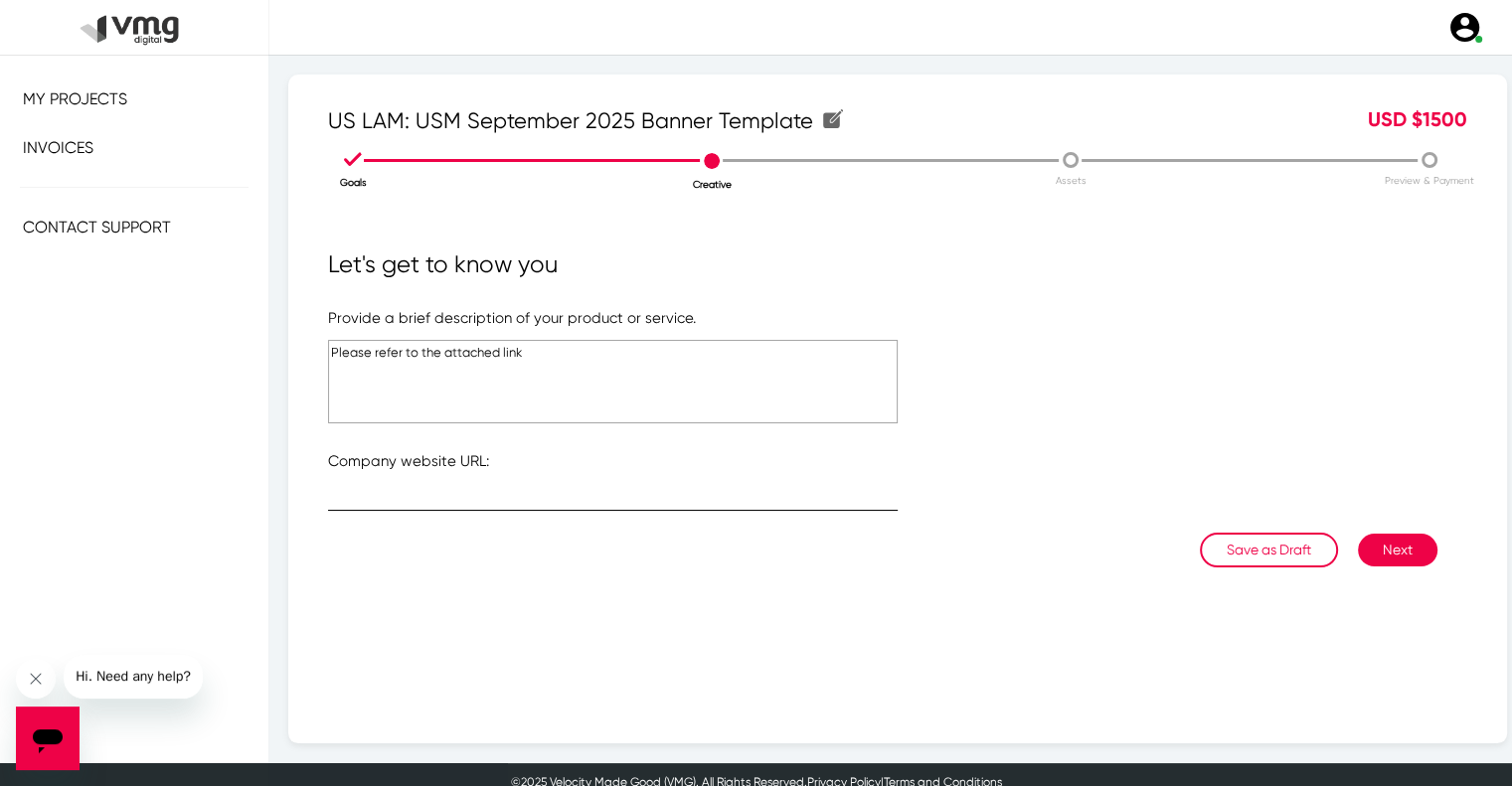 type on "Please refer to the attached link" 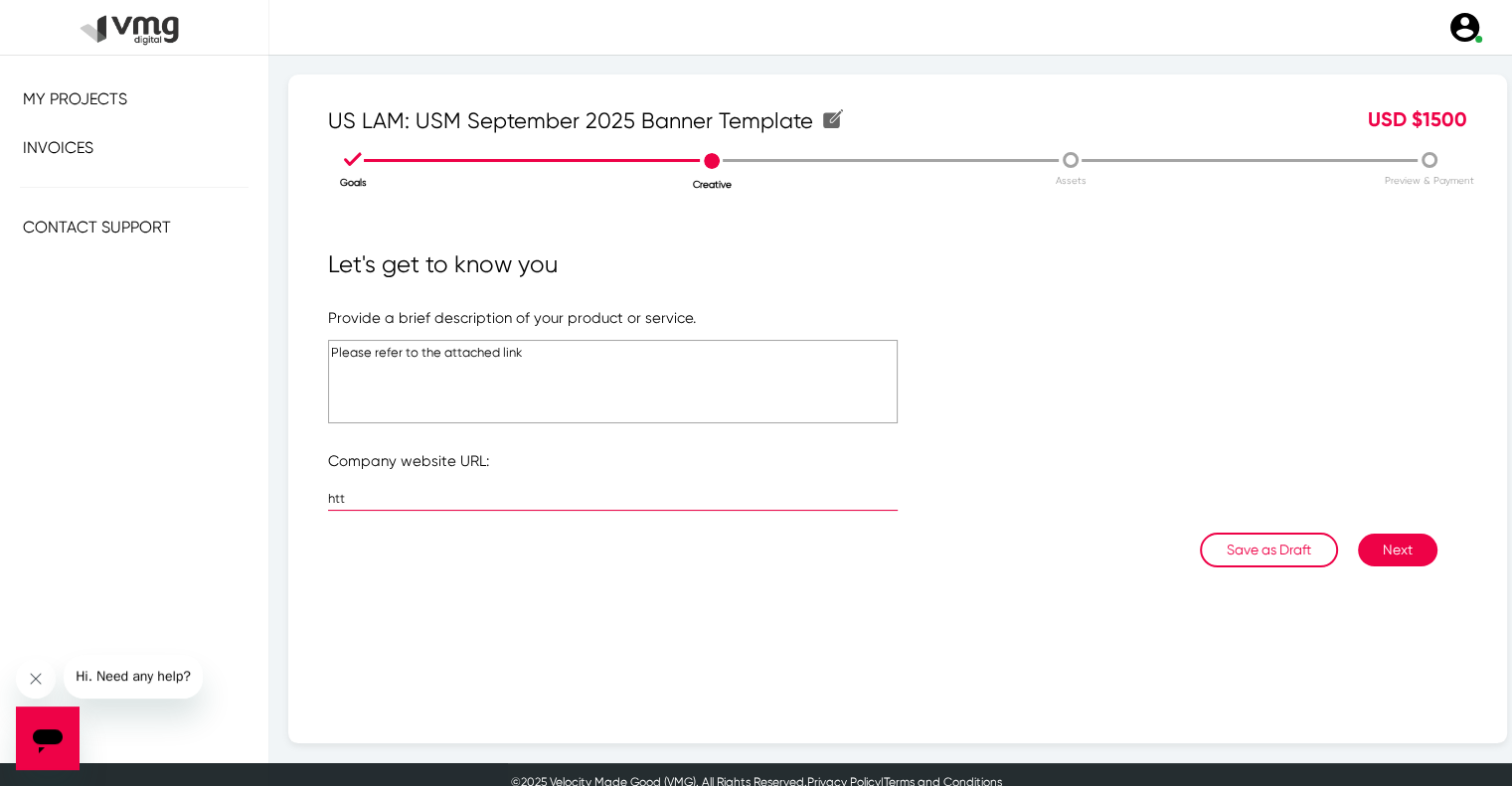 type on "https://www.unitedsupermarkets.com/" 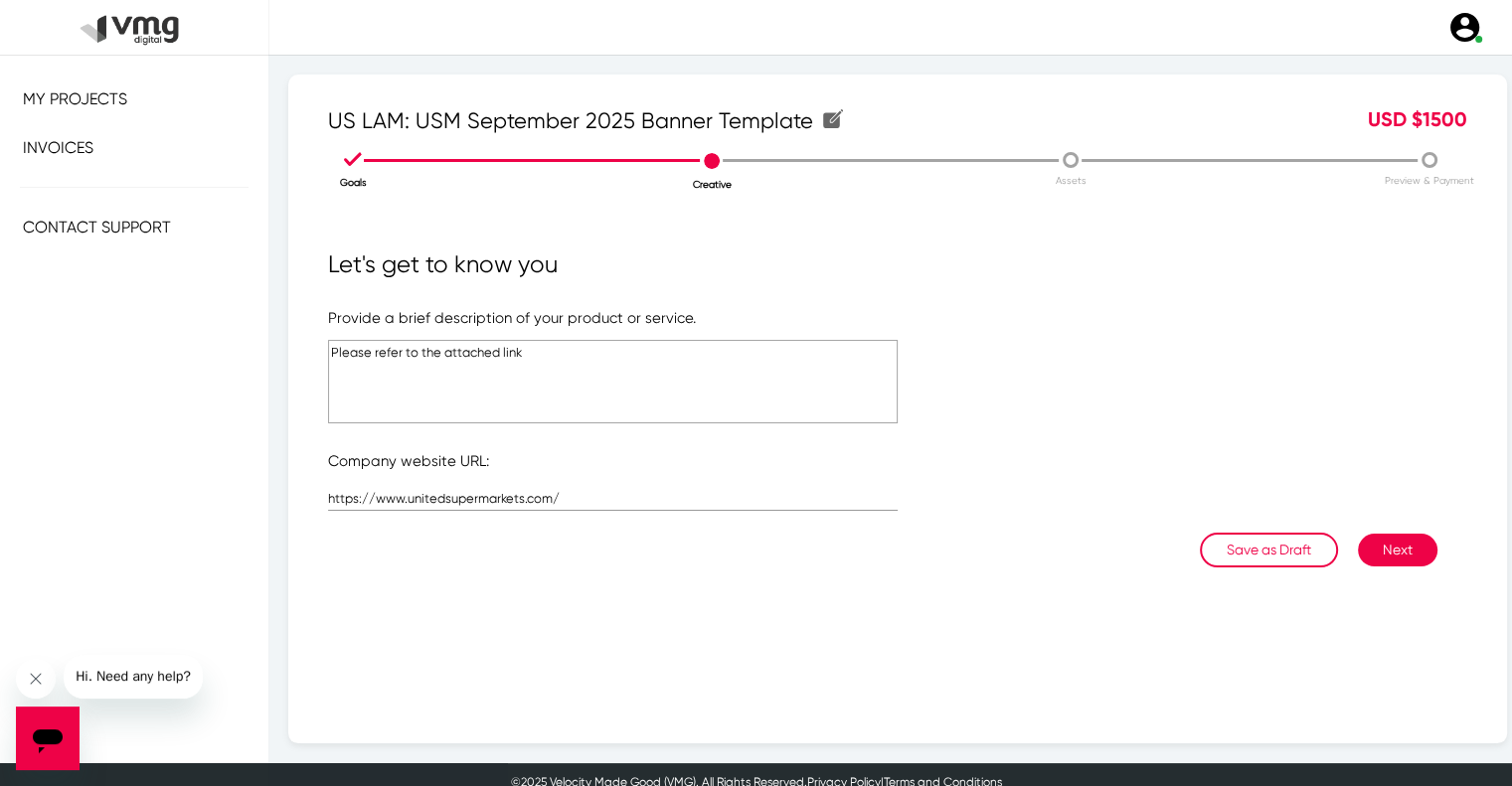 click on "Please refer to the attached link" 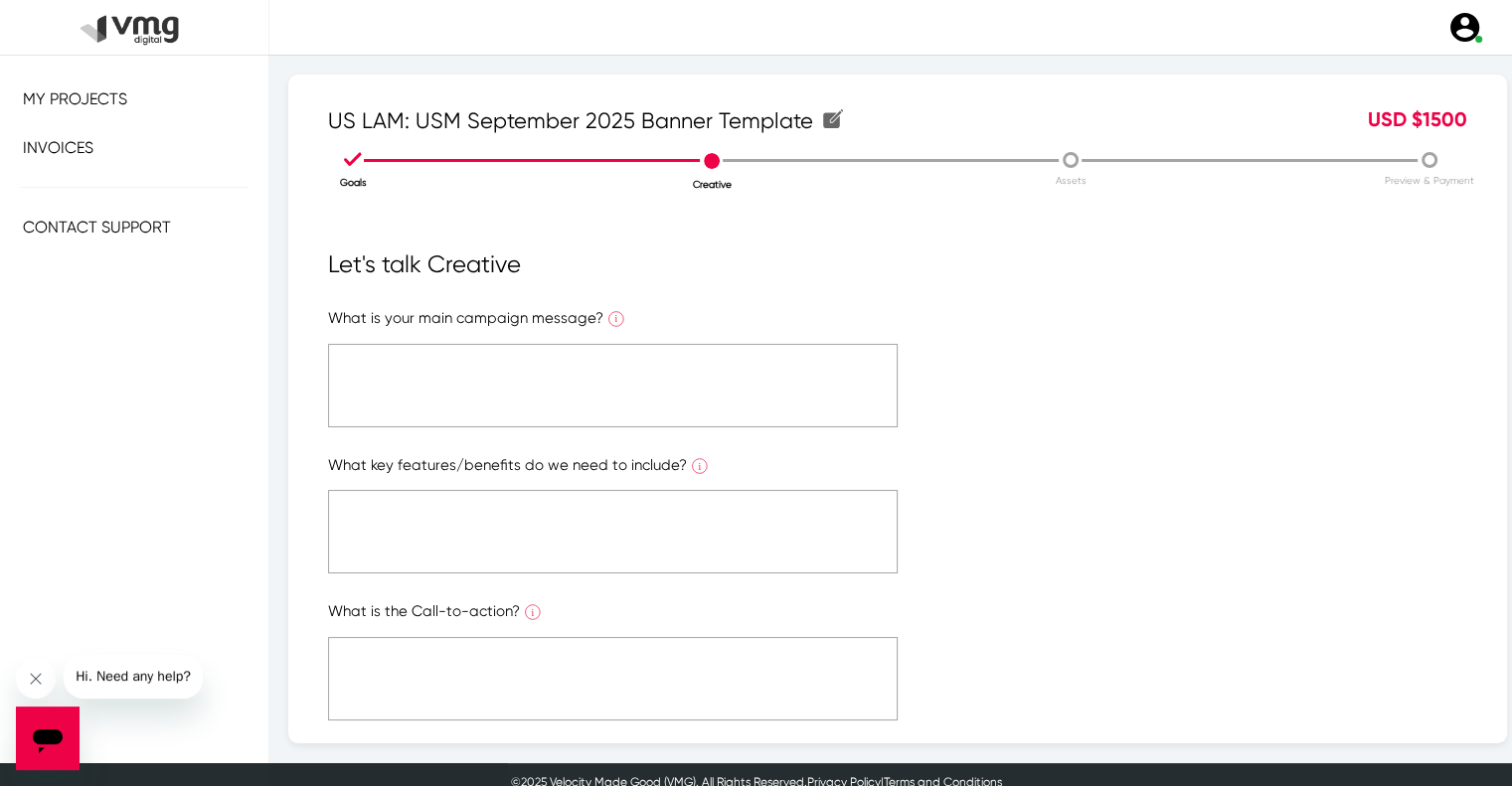 click 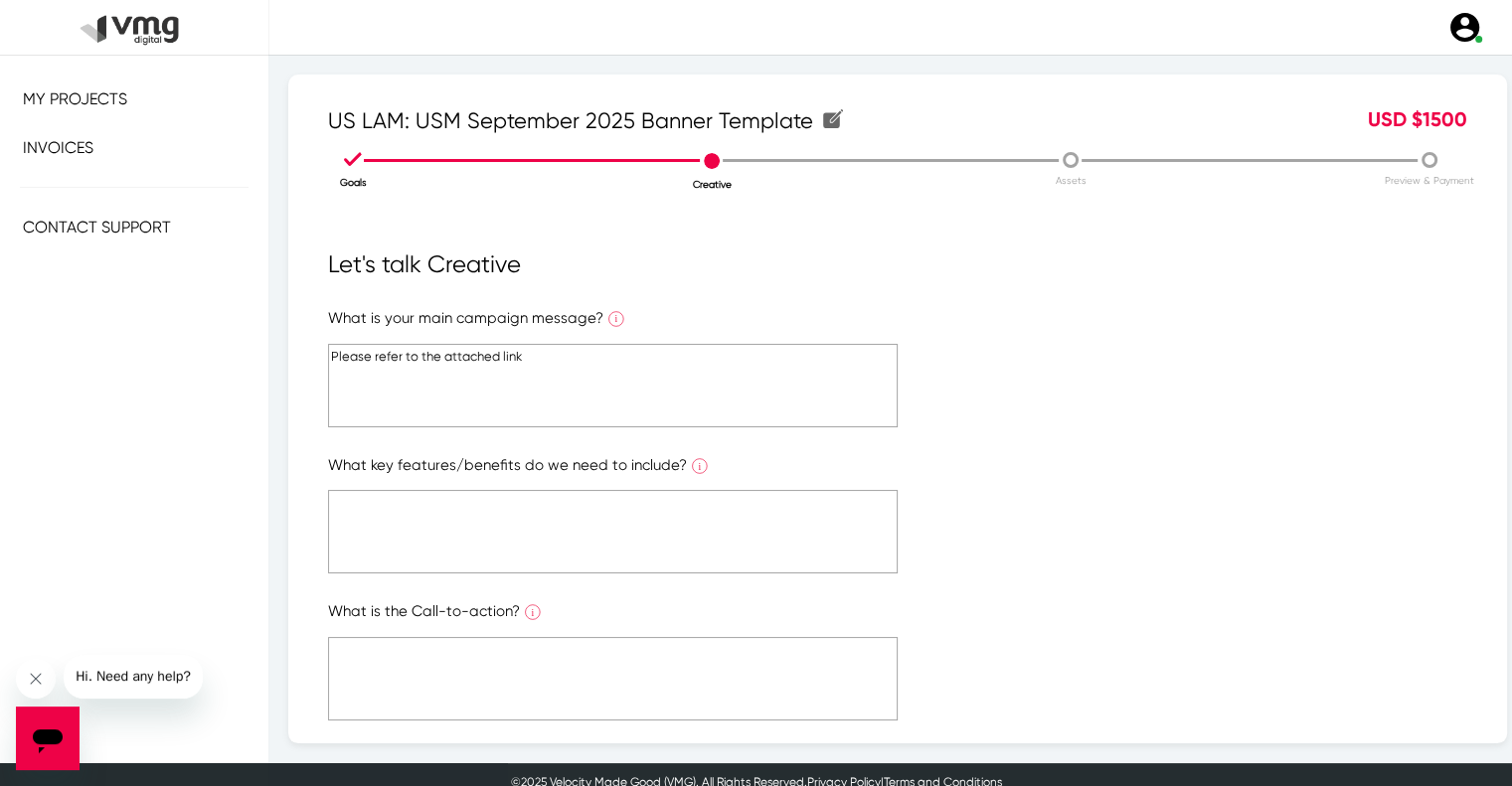 type on "Please refer to the attached link" 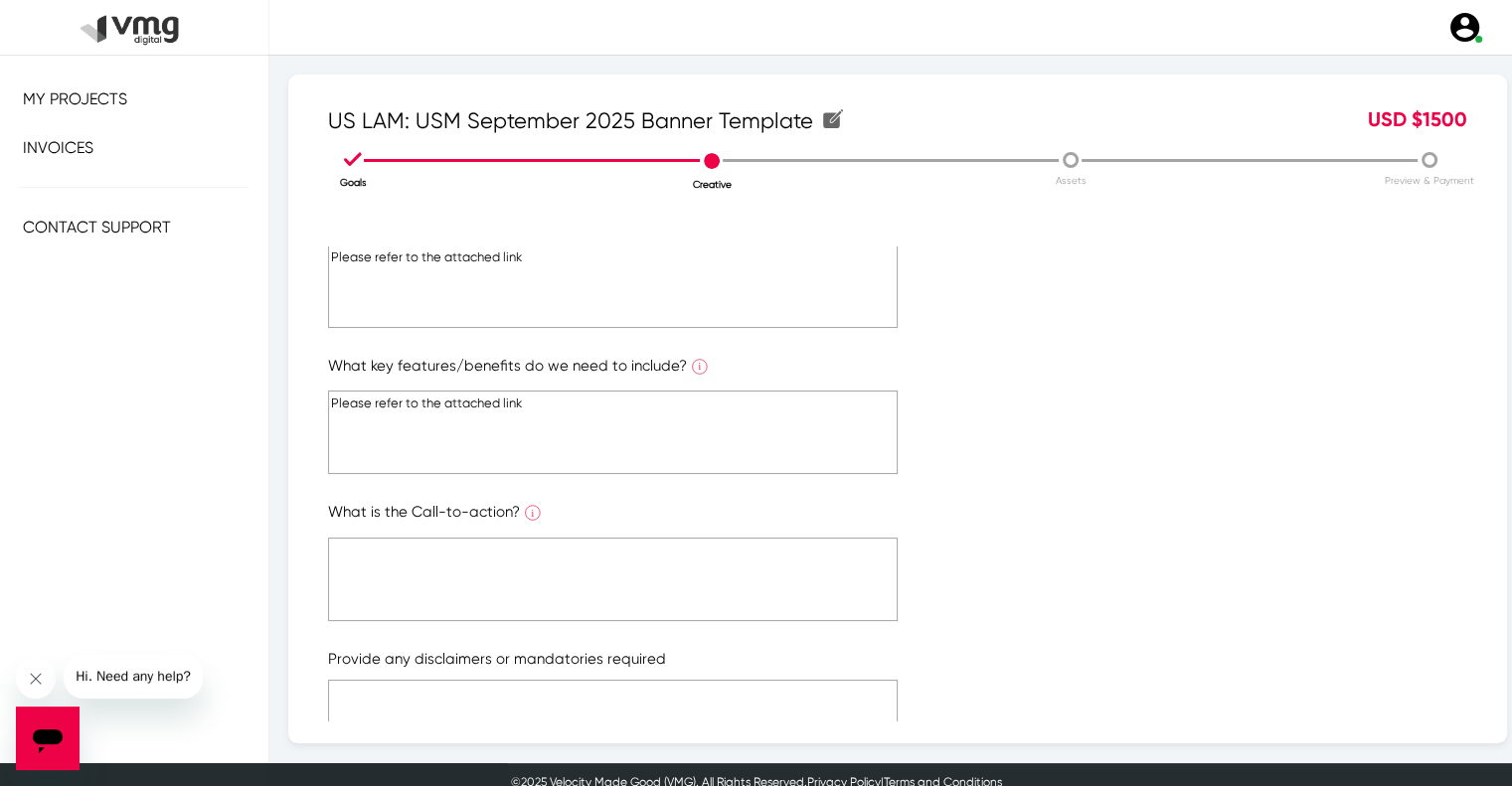 type on "Please refer to the attached link" 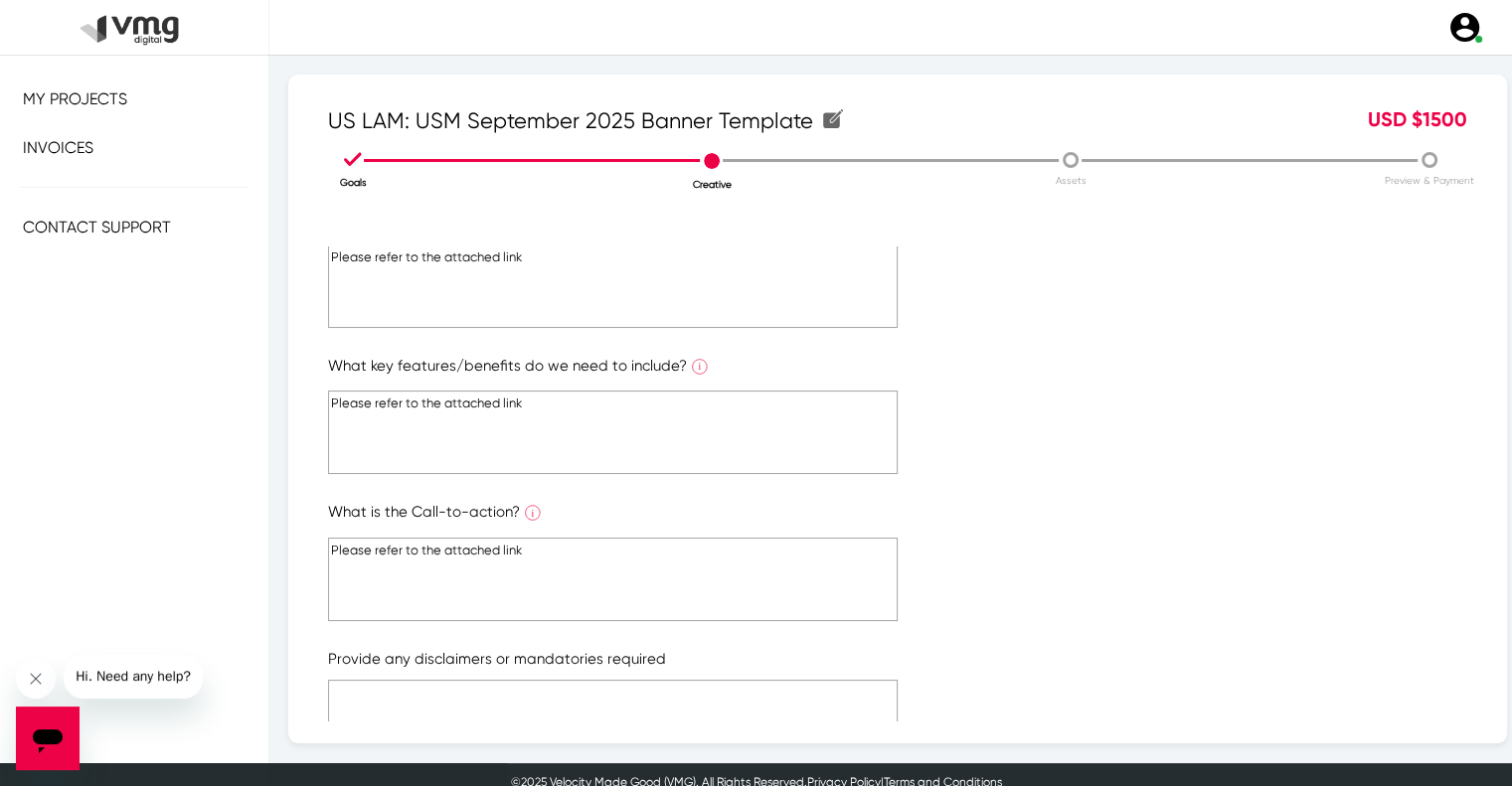 scroll, scrollTop: 298, scrollLeft: 0, axis: vertical 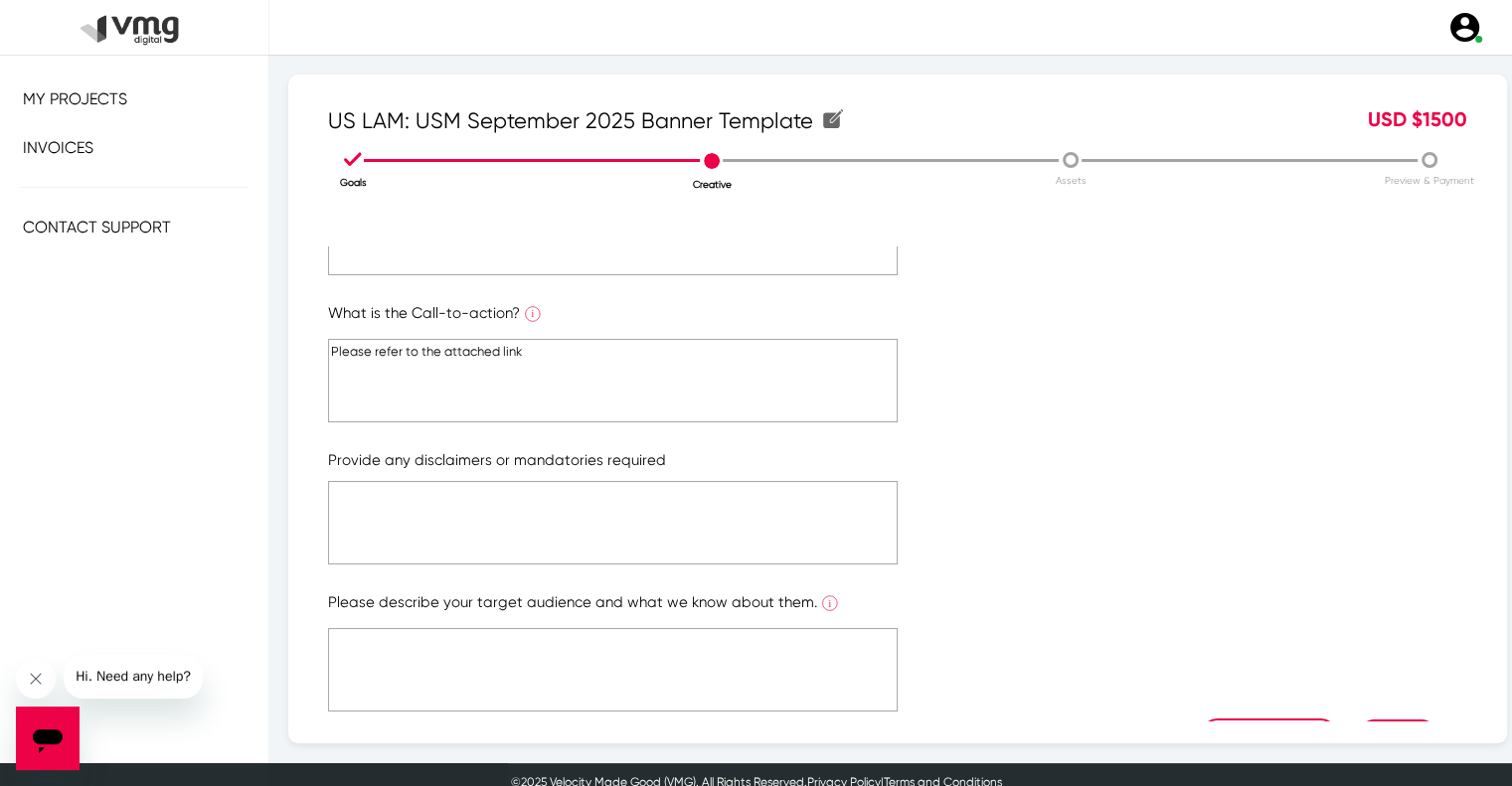 type on "Please refer to the attached link" 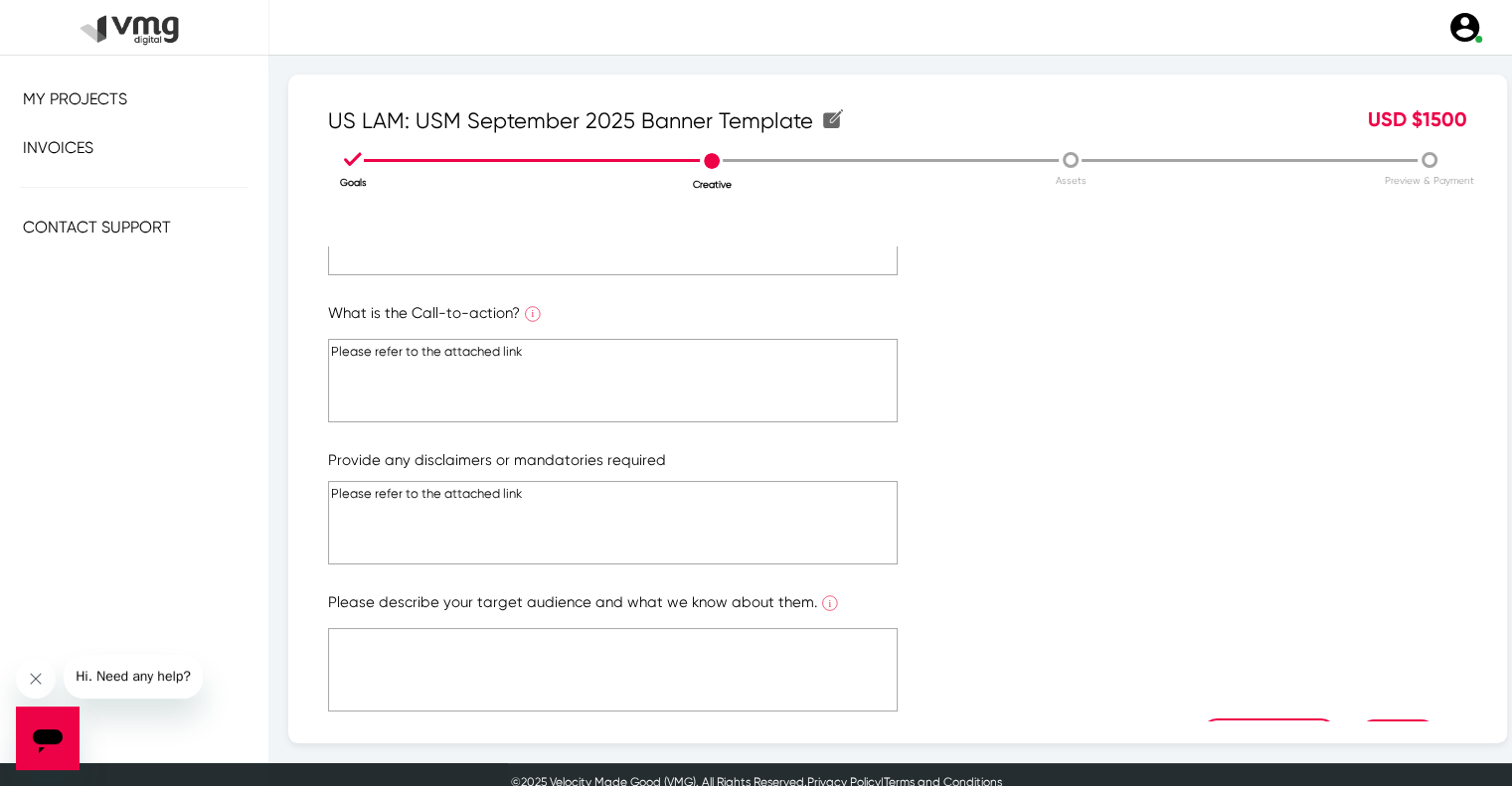 type on "Please refer to the attached link" 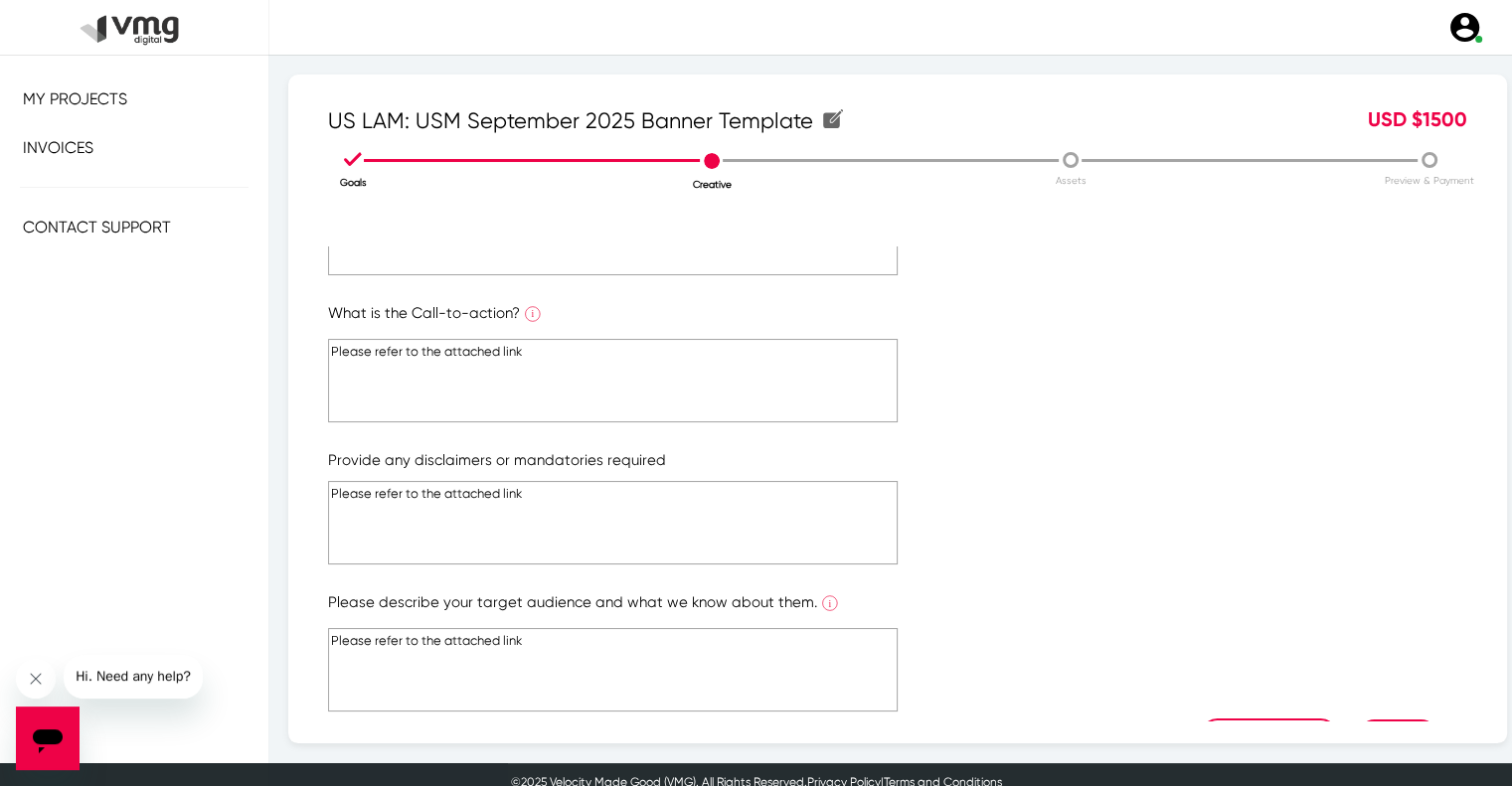 scroll, scrollTop: 356, scrollLeft: 0, axis: vertical 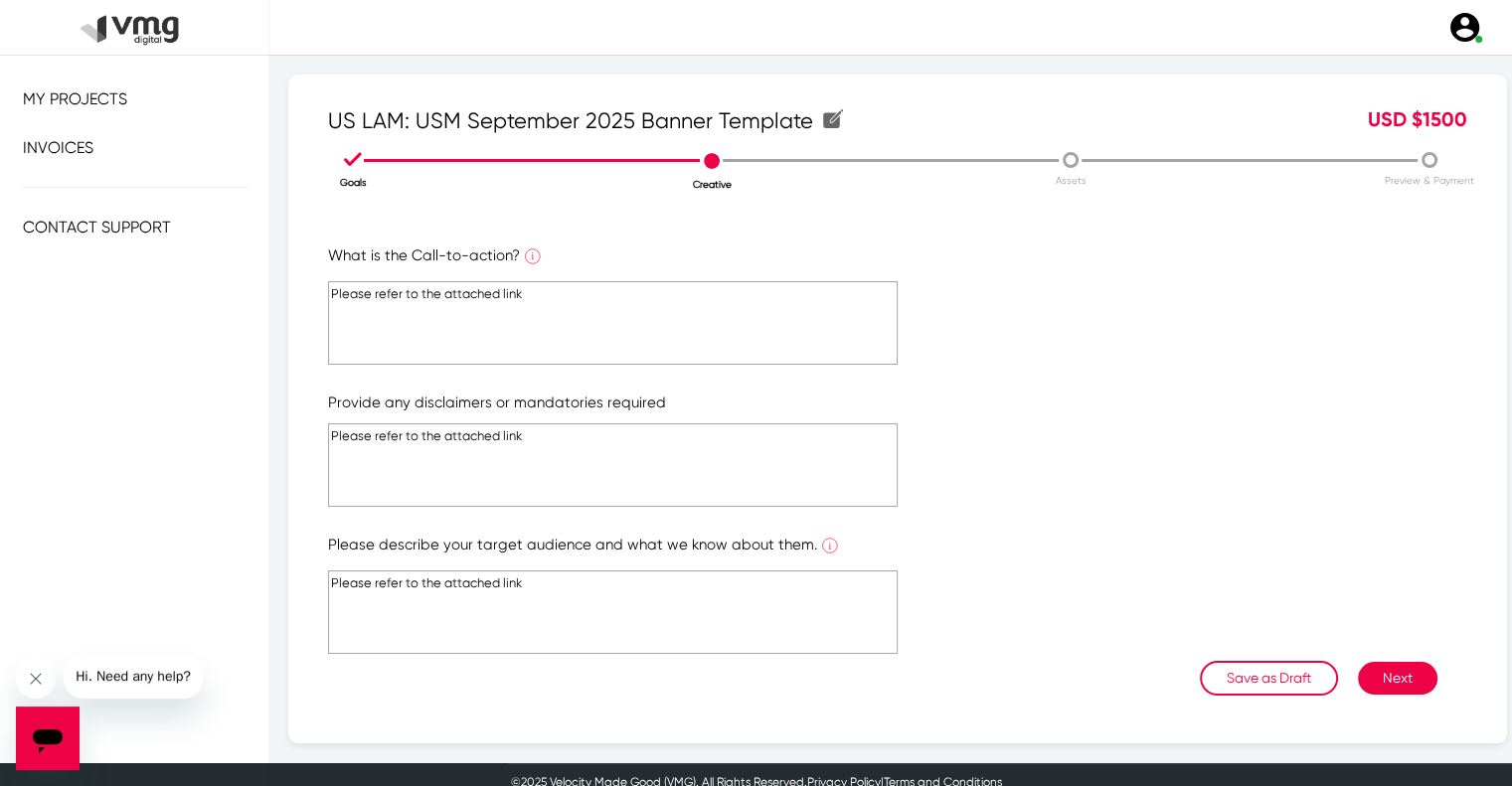 type on "Please refer to the attached link" 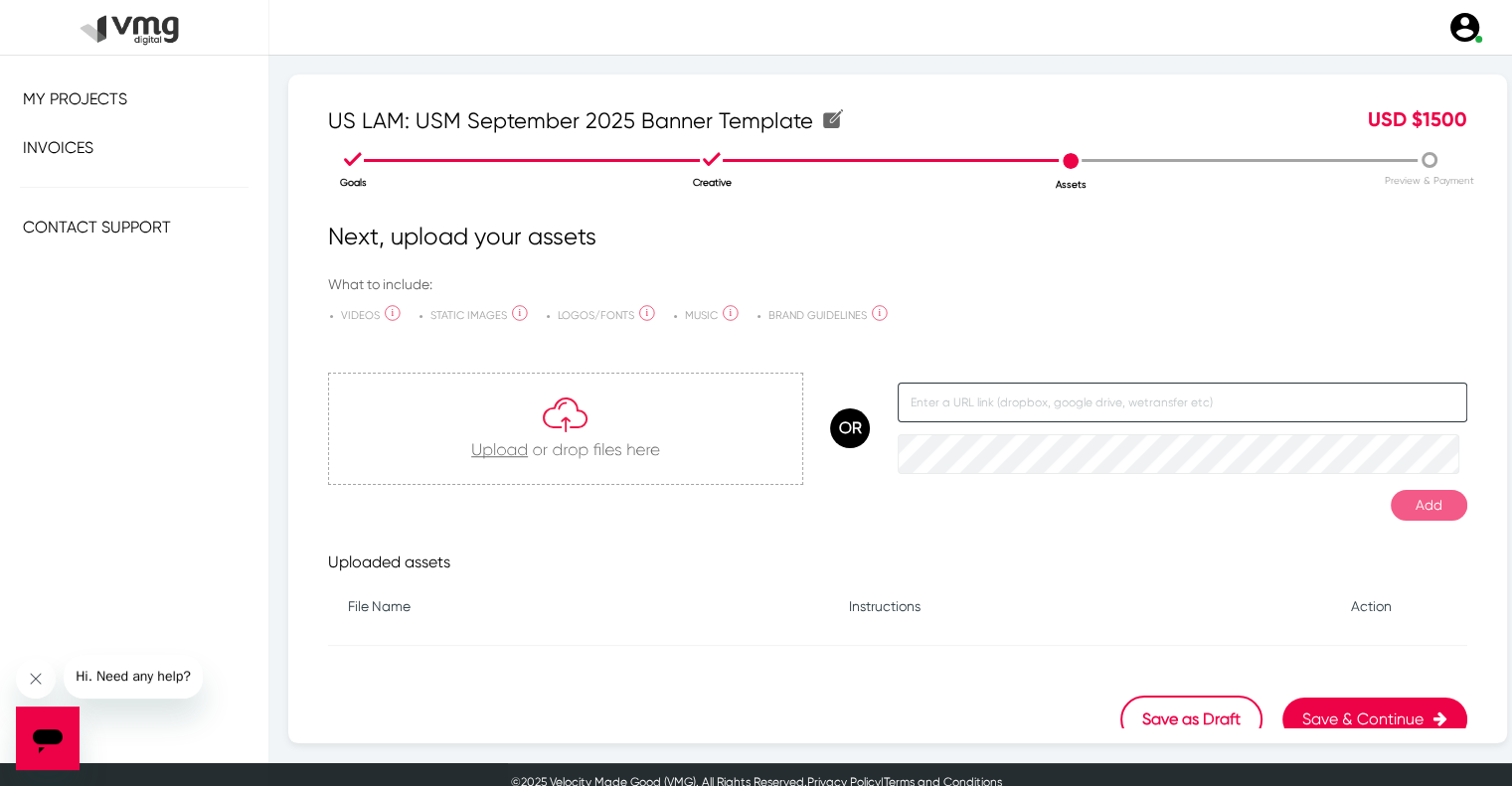 click 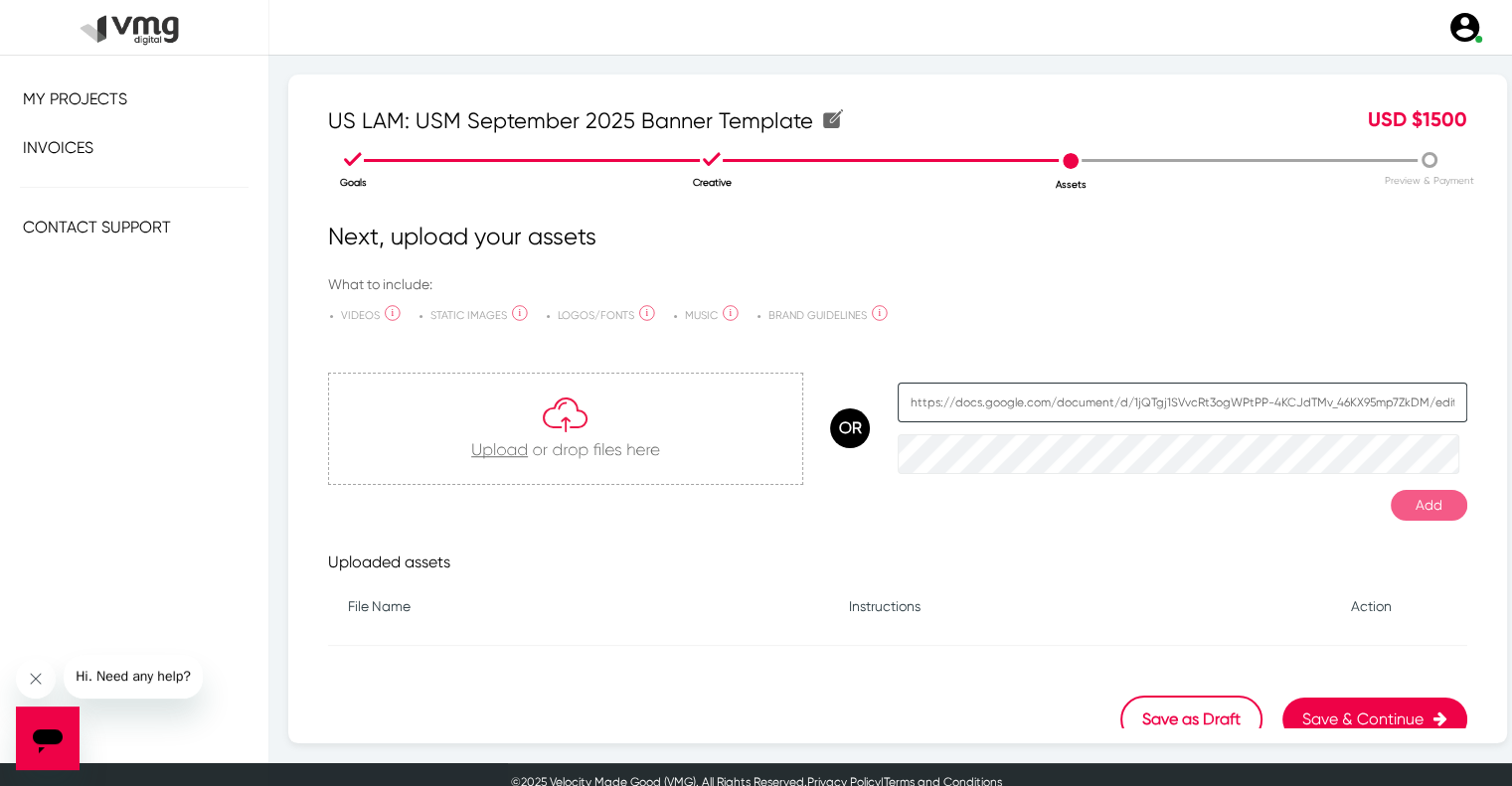 scroll, scrollTop: 0, scrollLeft: 76, axis: horizontal 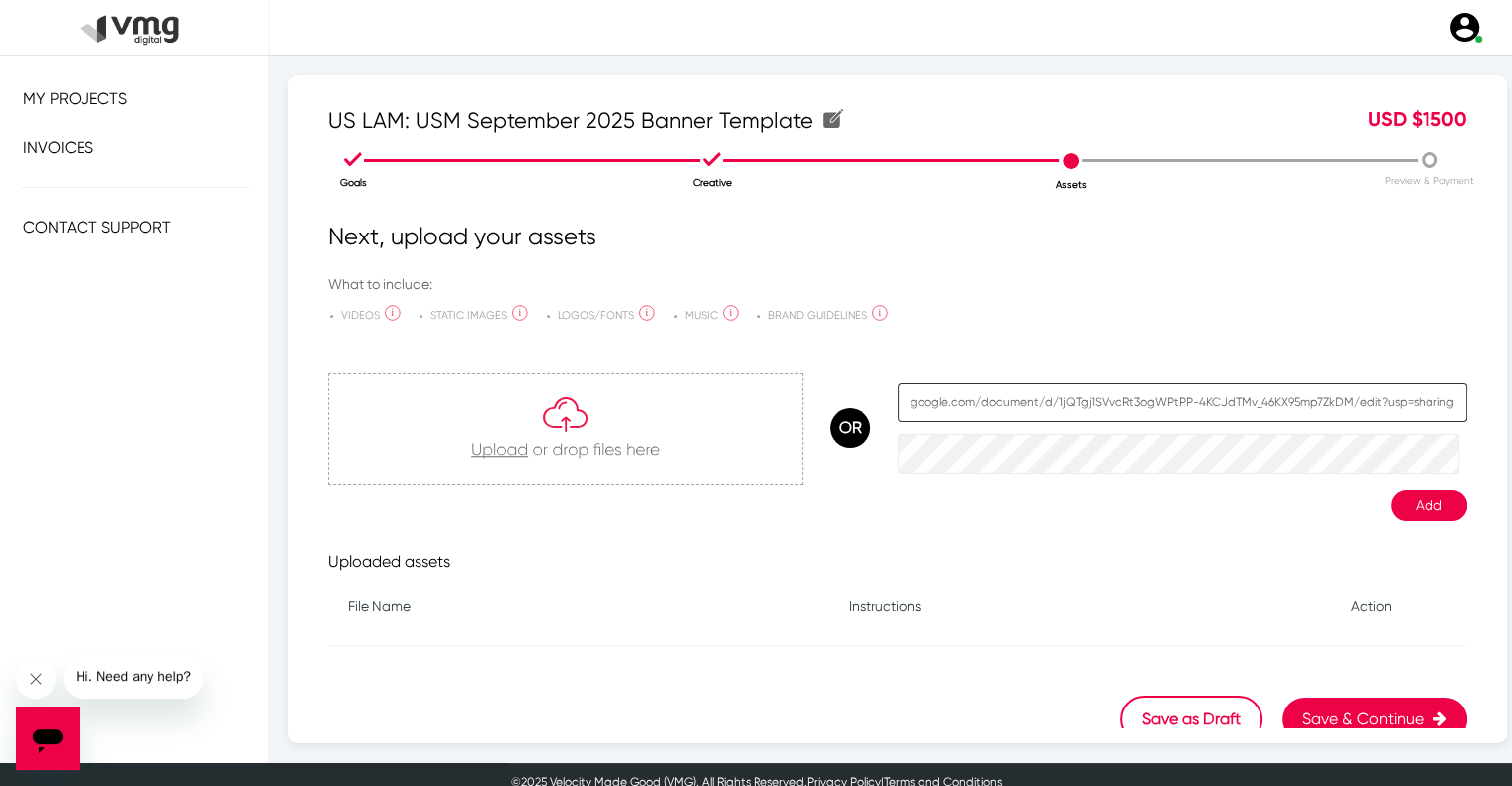 type on "https://docs.google.com/document/d/1jQTgj1SVvcRt3ogWPtPP-4KCJdTMv_46KX95mp7ZkDM/edit?usp=sharing" 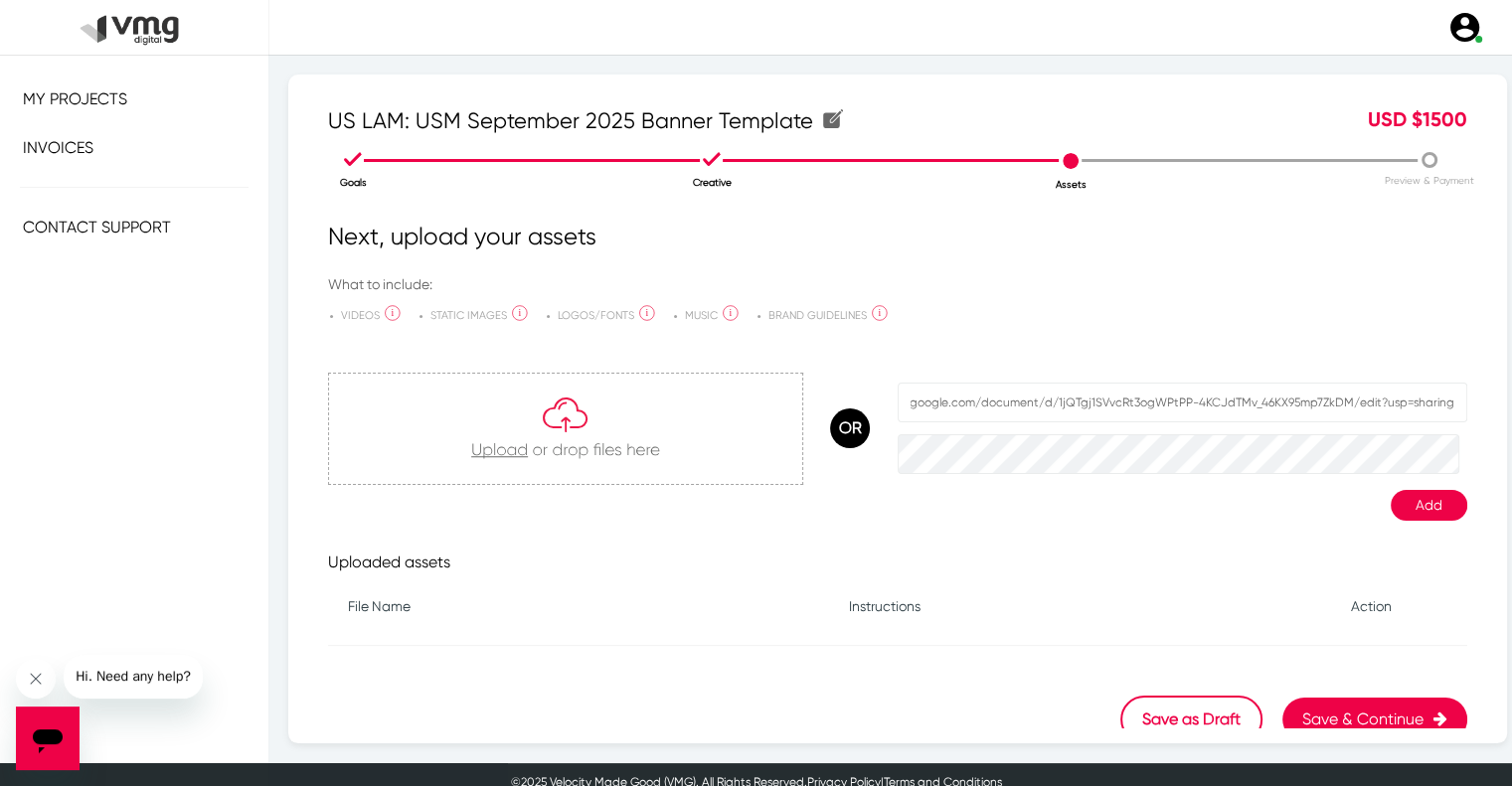 scroll, scrollTop: 0, scrollLeft: 0, axis: both 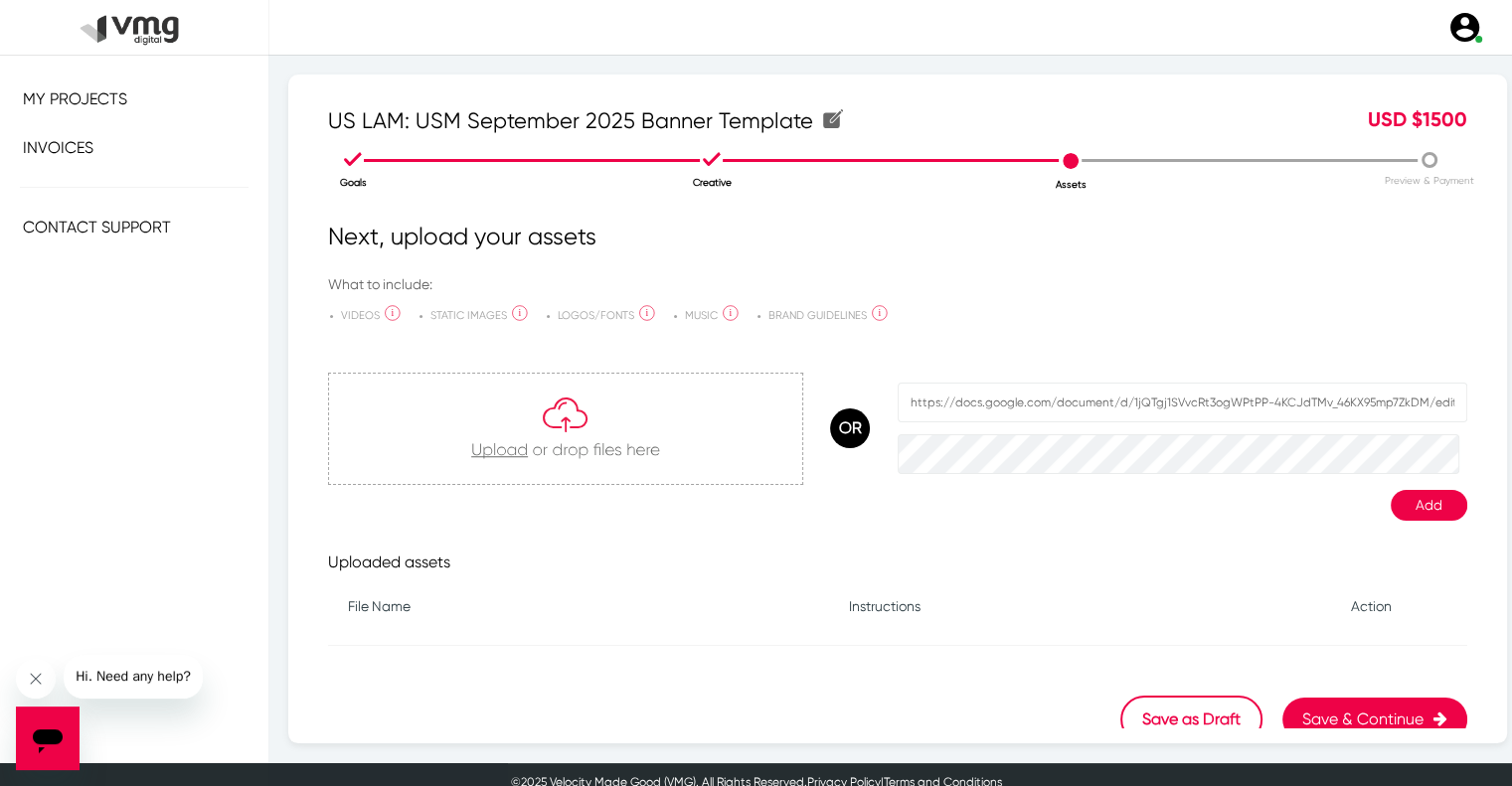 click on "Add" 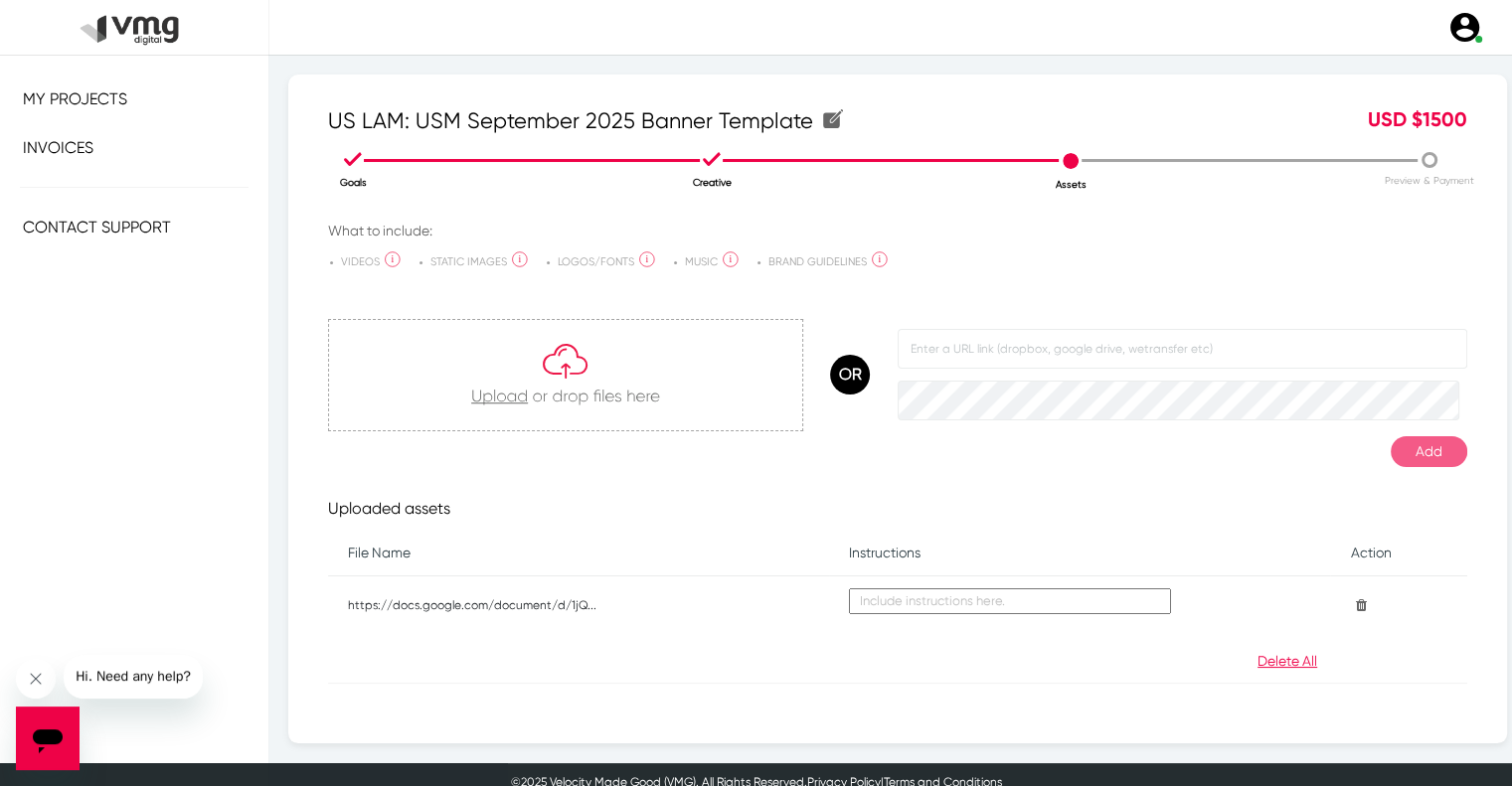 scroll, scrollTop: 104, scrollLeft: 0, axis: vertical 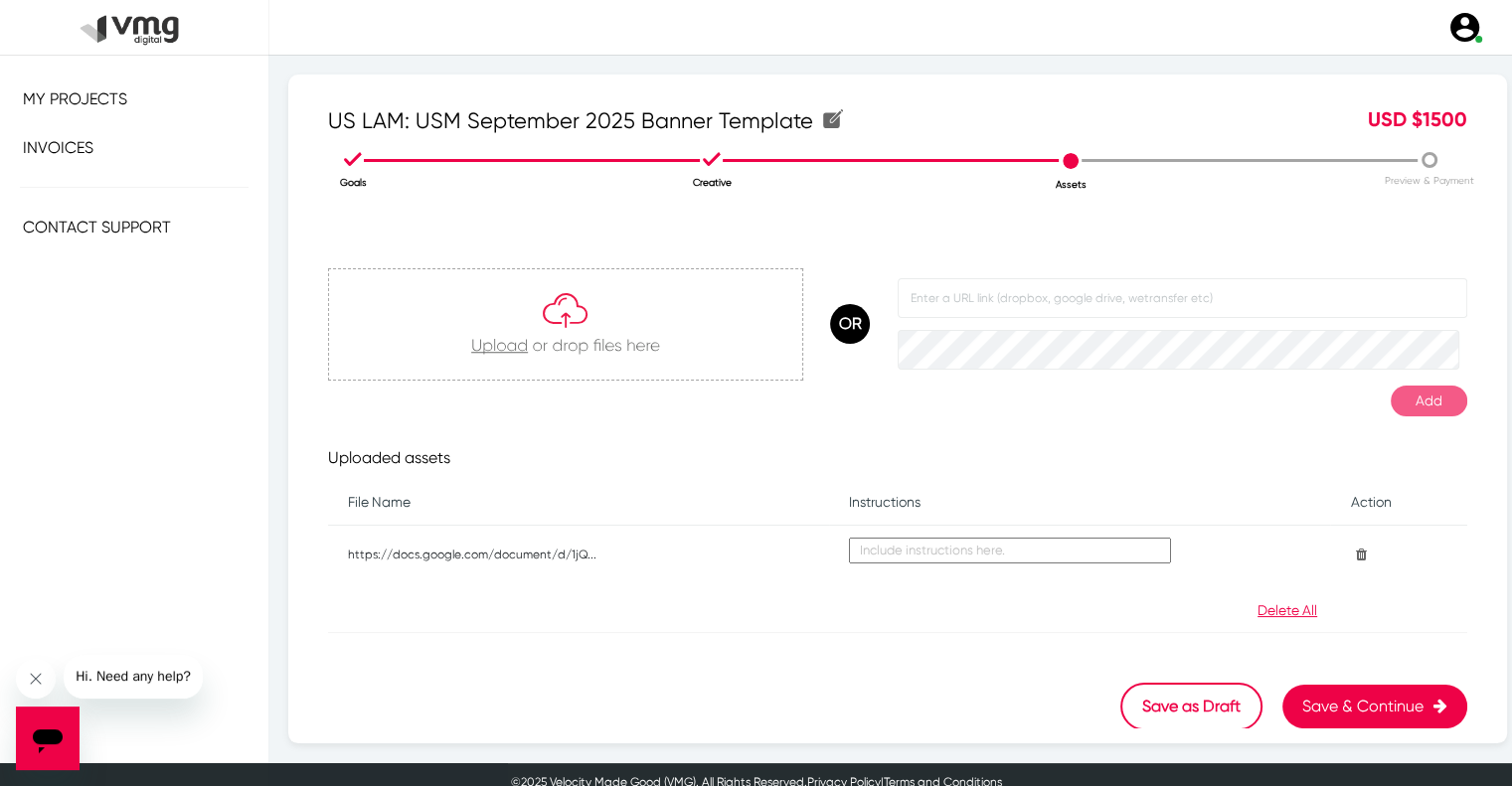 click on "Save & Continue" at bounding box center (1375, 707) 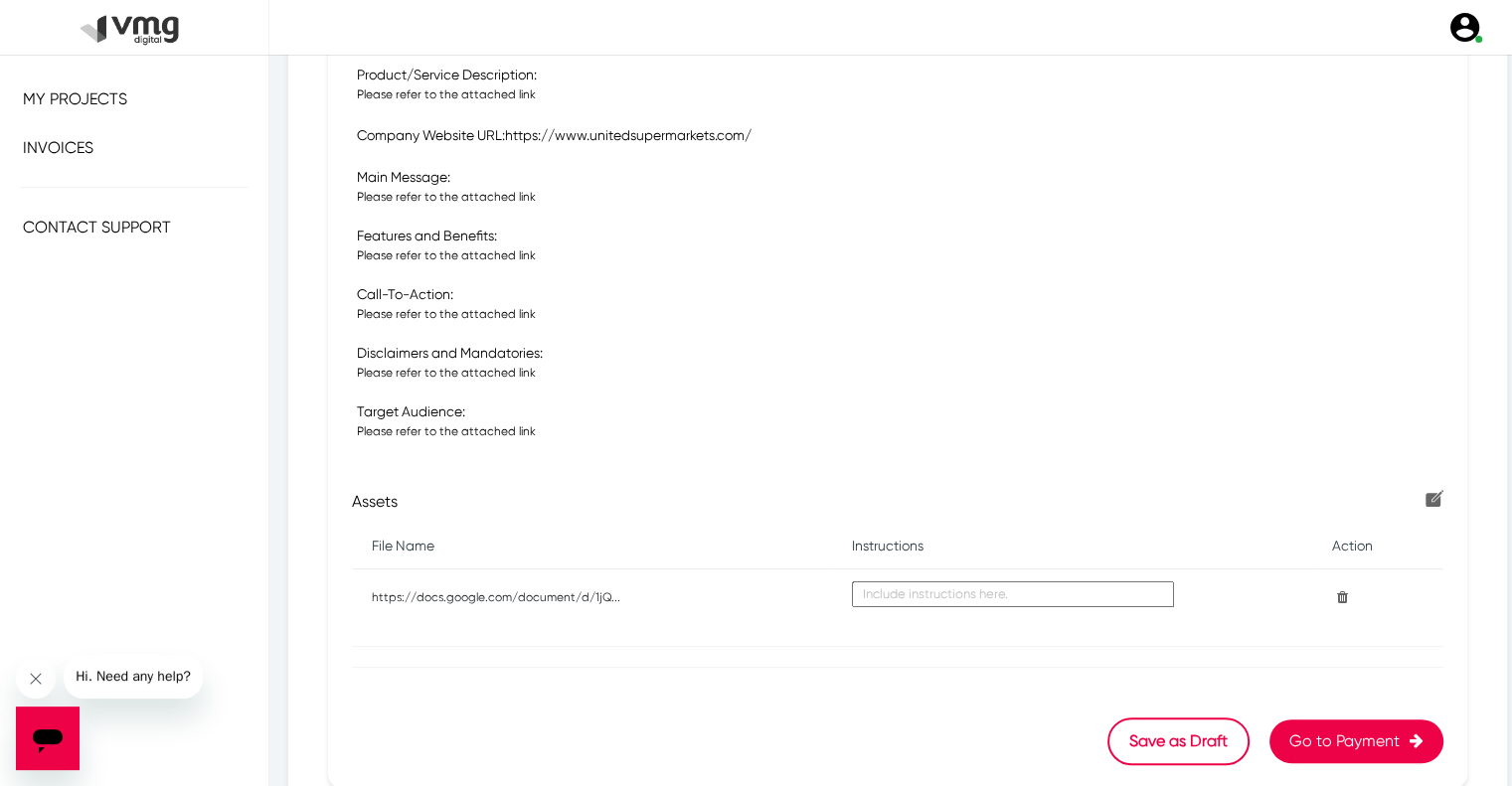 scroll, scrollTop: 618, scrollLeft: 0, axis: vertical 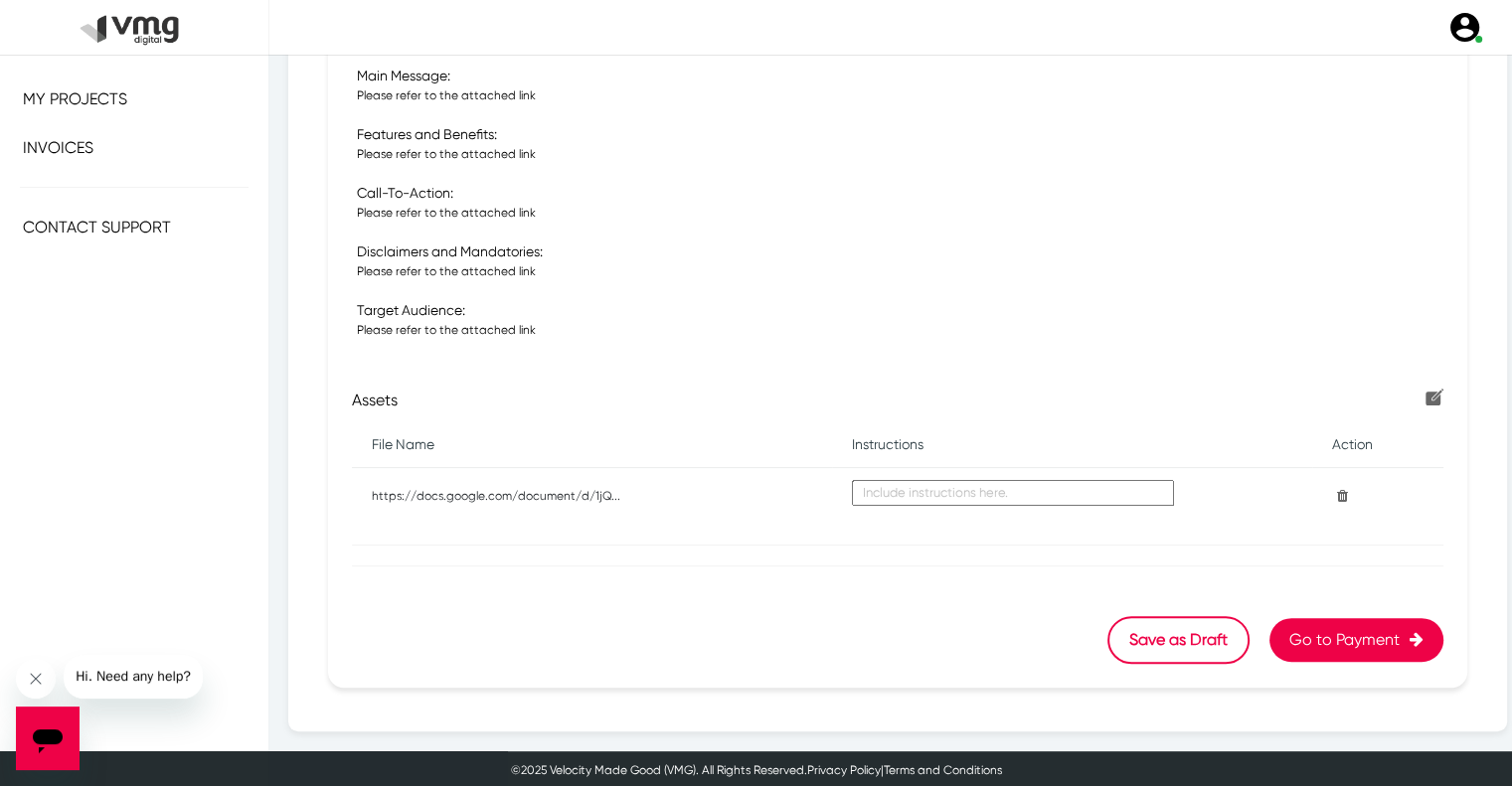 click on "Go to Payment" at bounding box center [1356, 640] 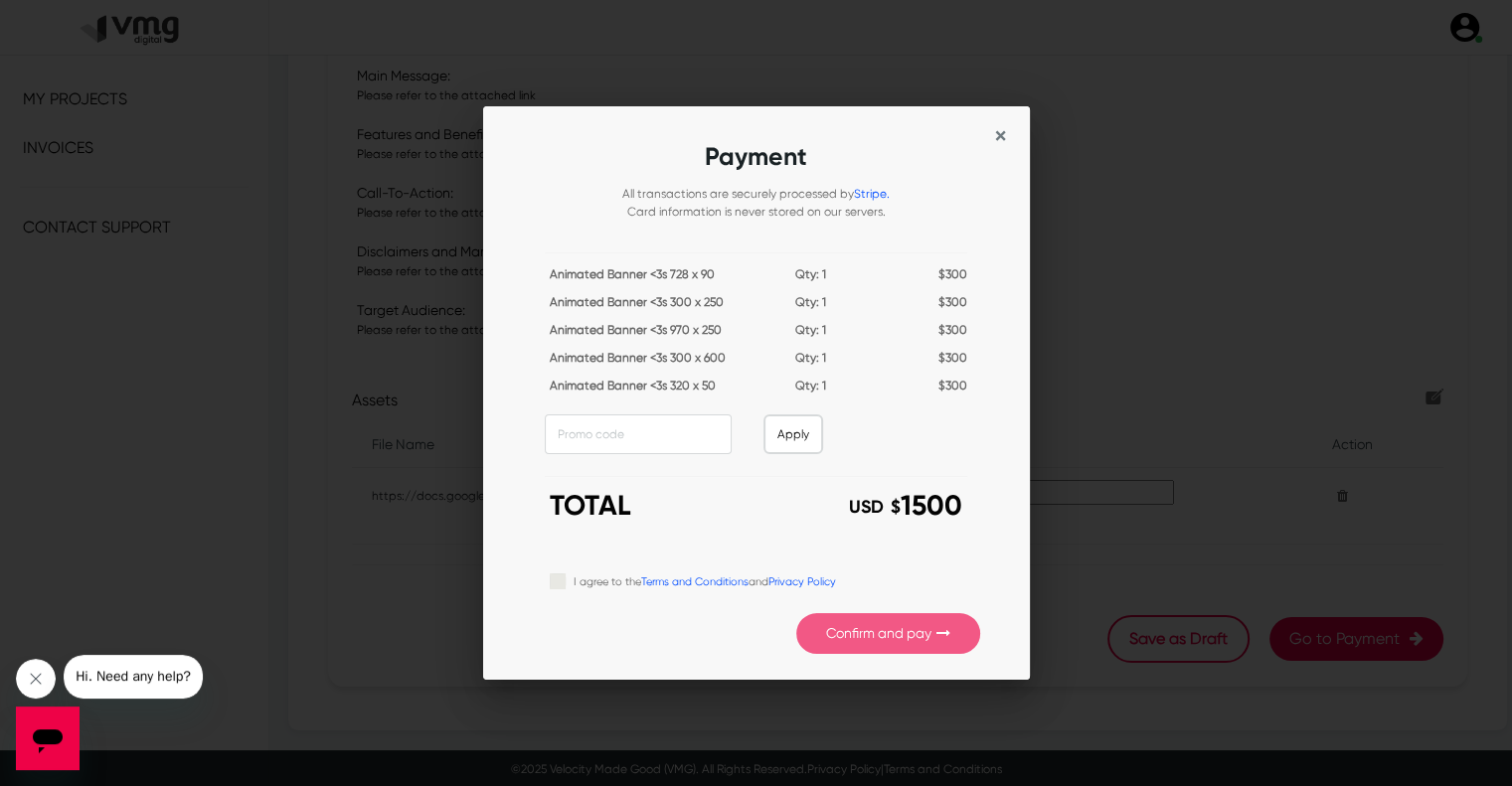 scroll, scrollTop: 0, scrollLeft: 0, axis: both 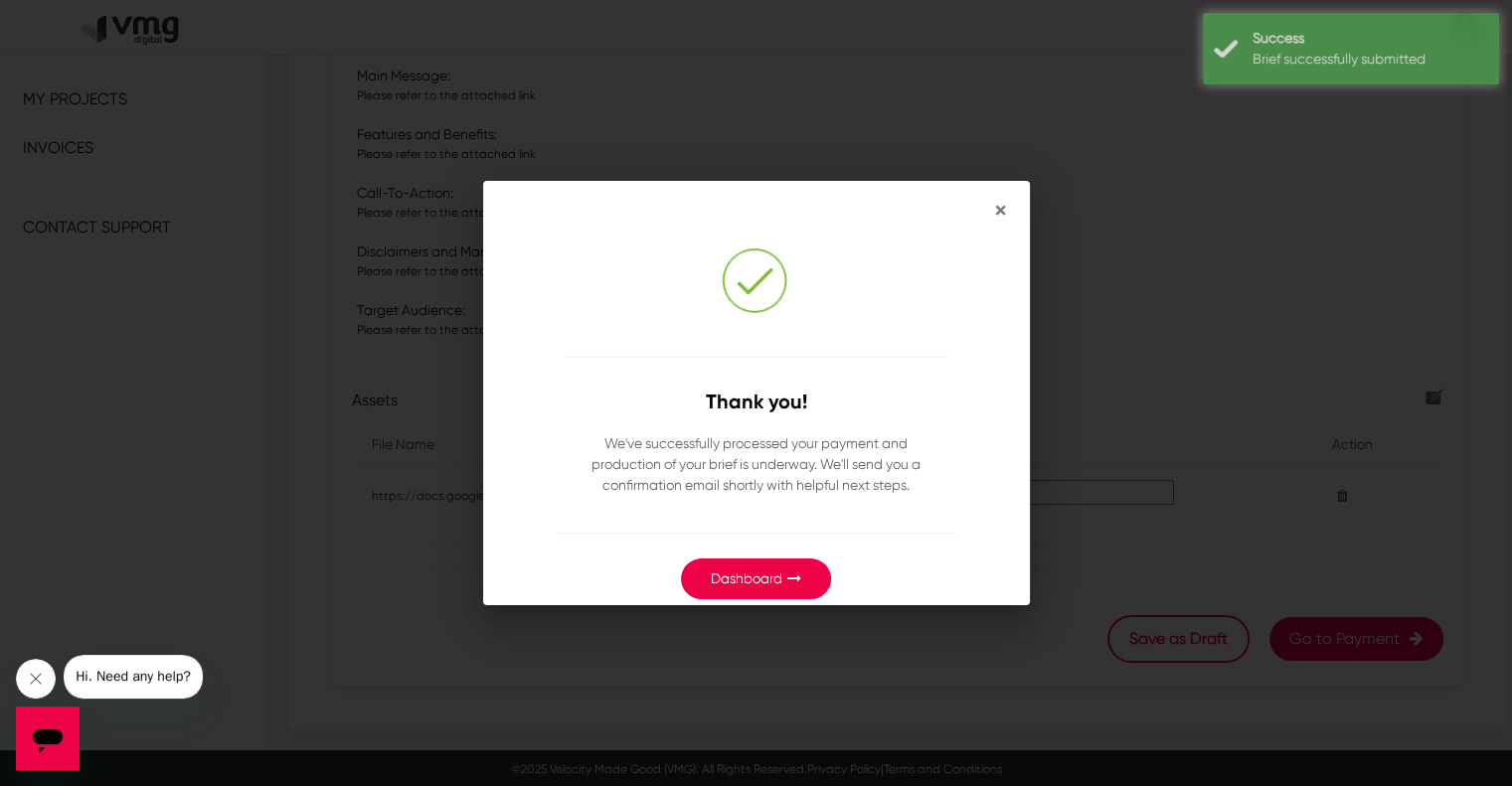 click on "Dashboard" at bounding box center [747, 578] 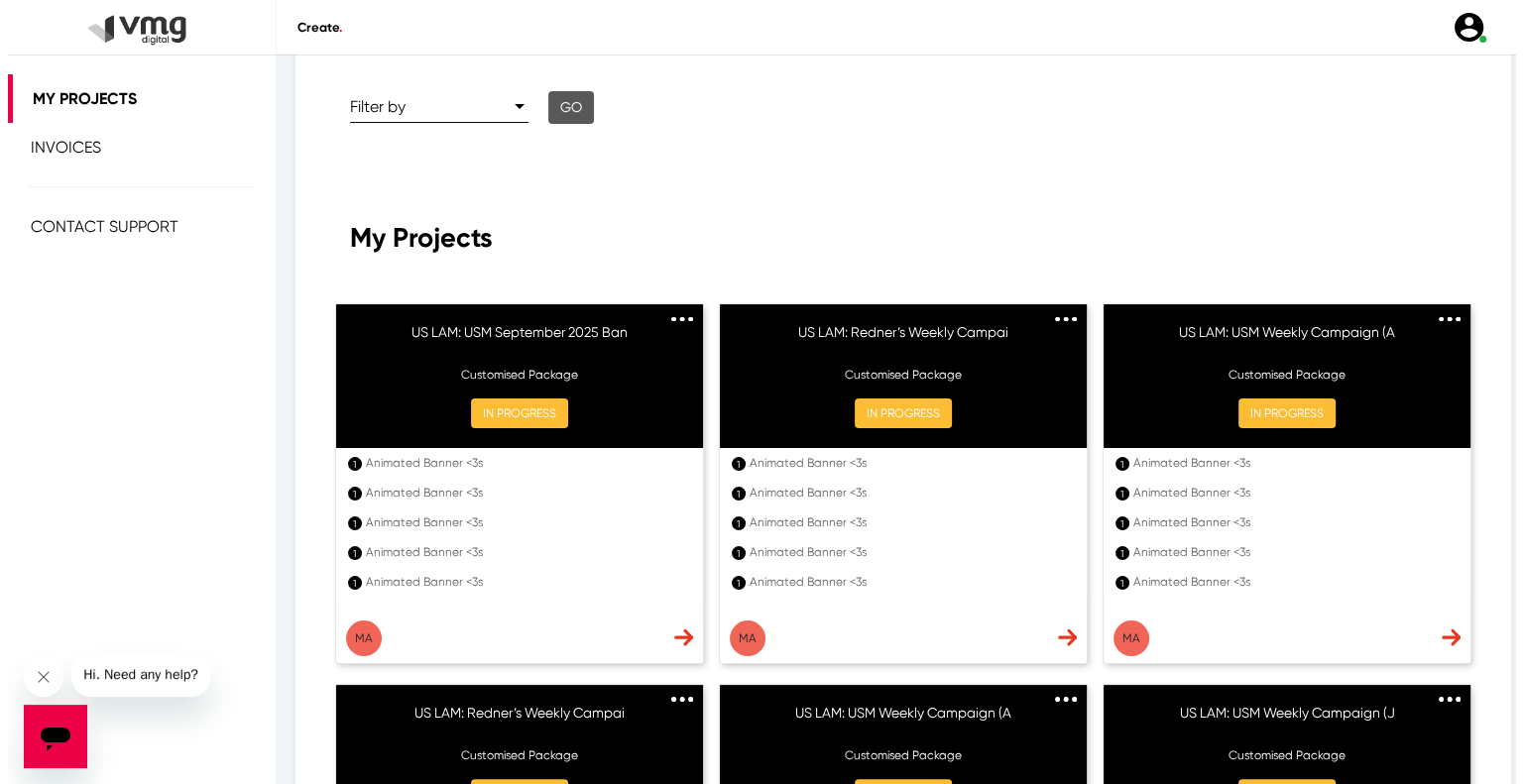scroll, scrollTop: 0, scrollLeft: 0, axis: both 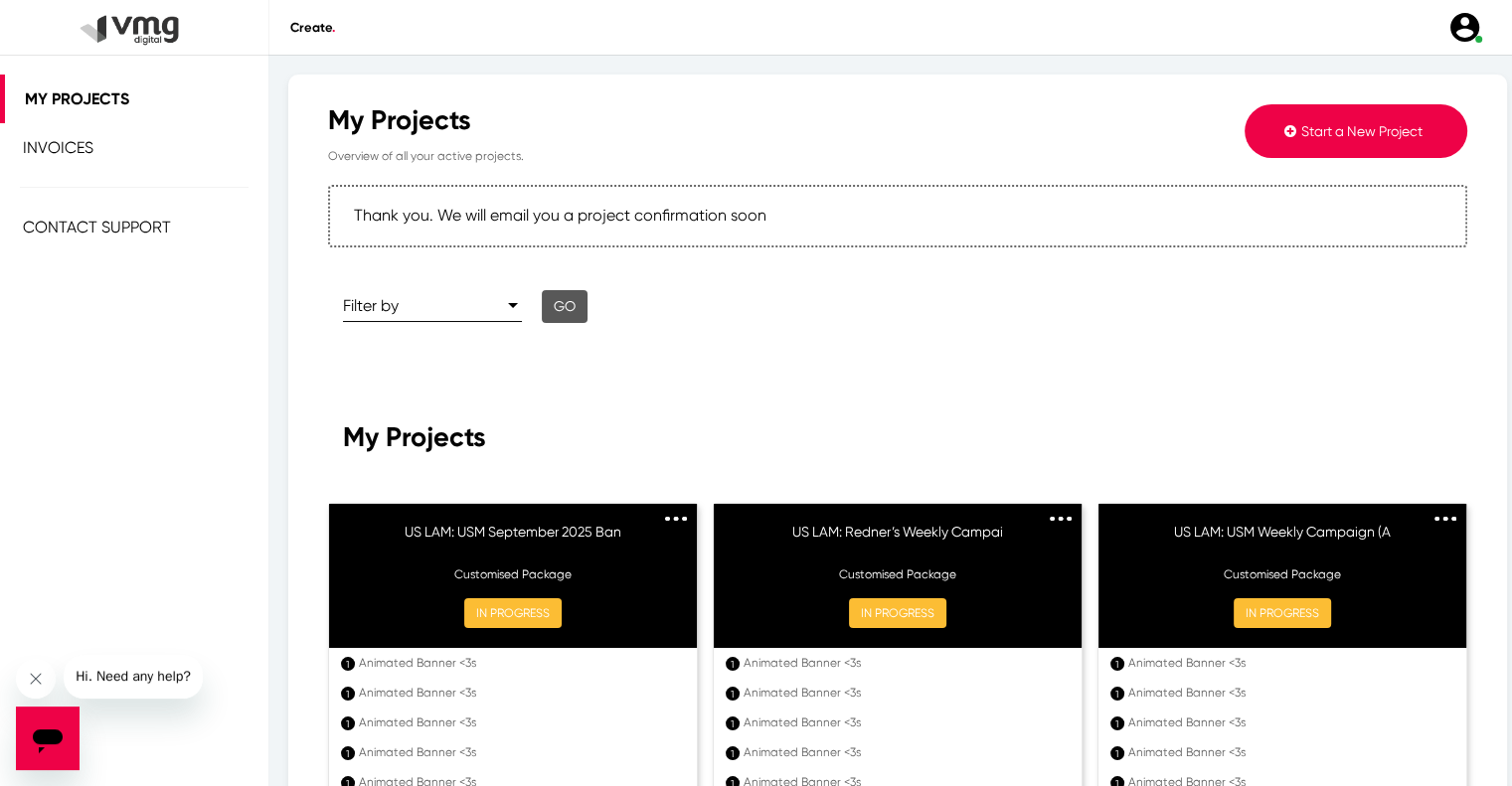 click on "Start a New Project" 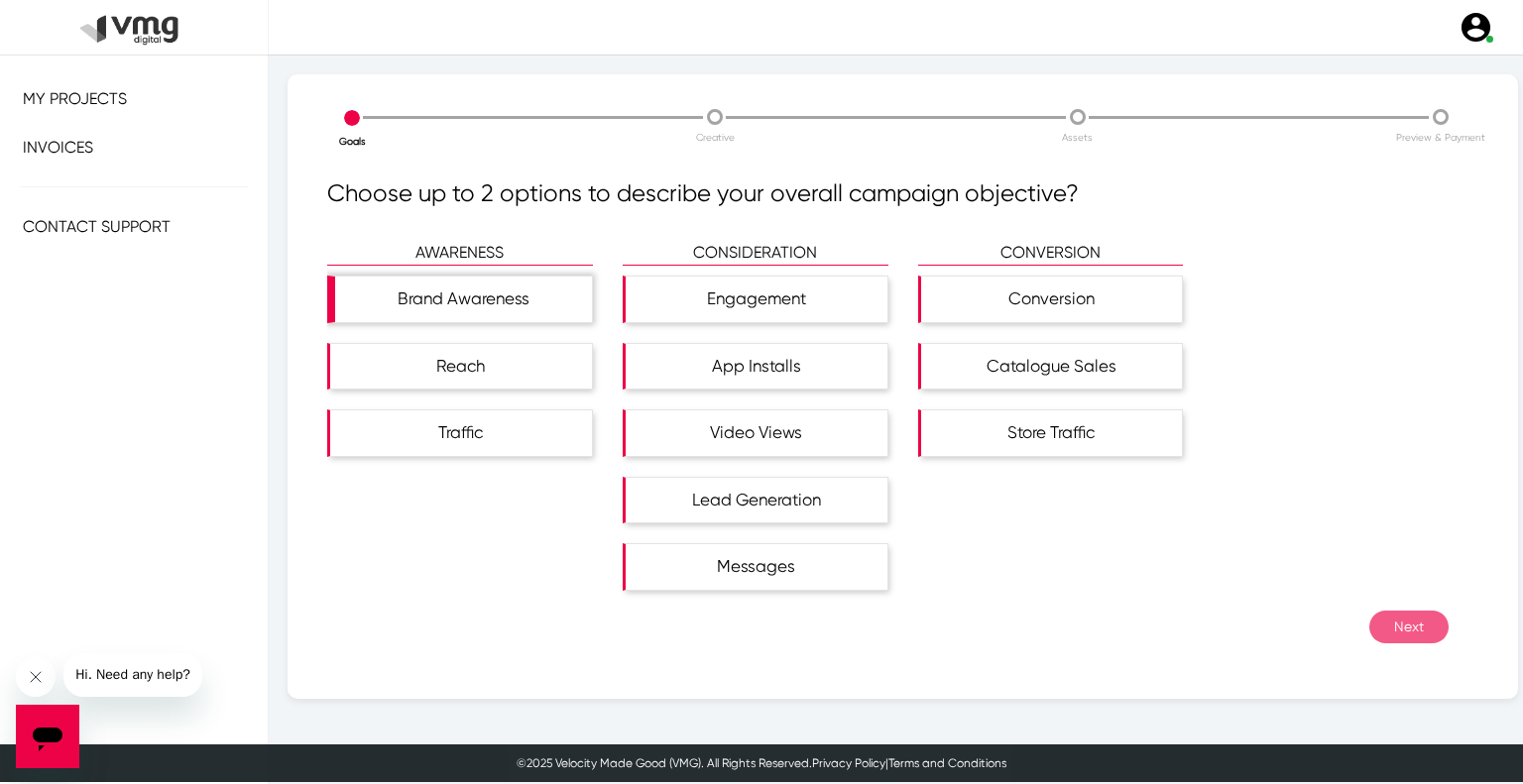click on "Brand Awareness" 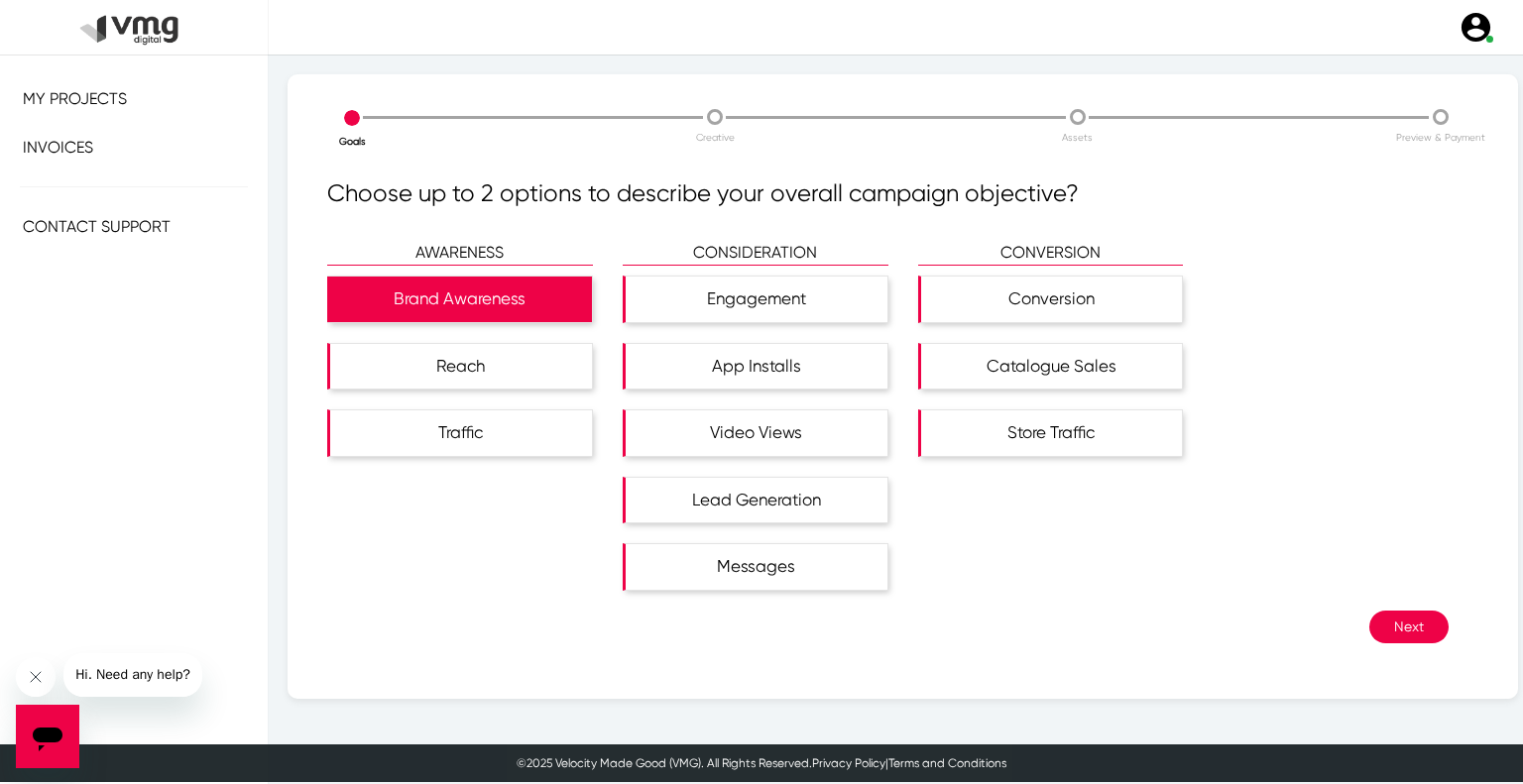 drag, startPoint x: 464, startPoint y: 368, endPoint x: 558, endPoint y: 395, distance: 97.8008 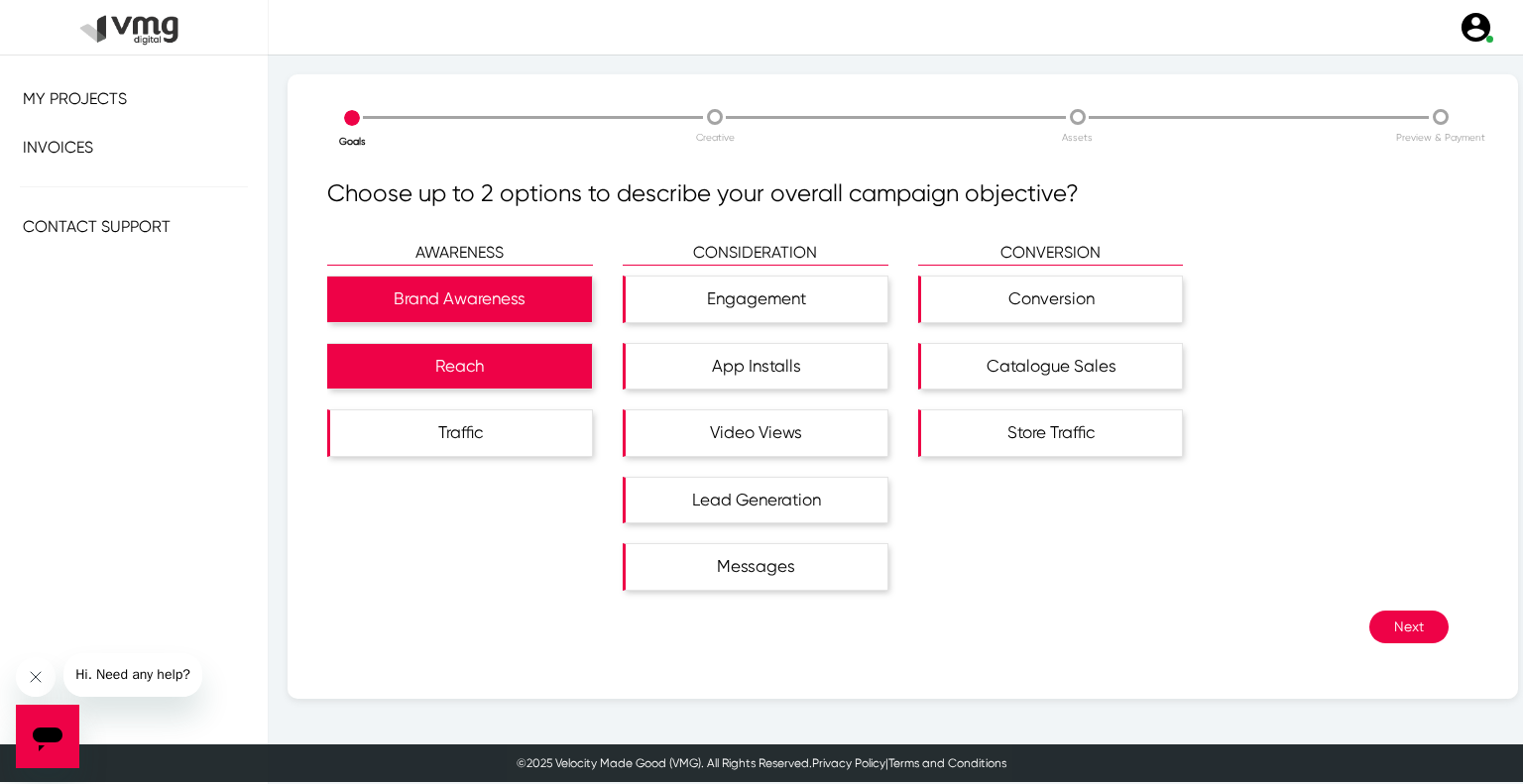 click on "Next" 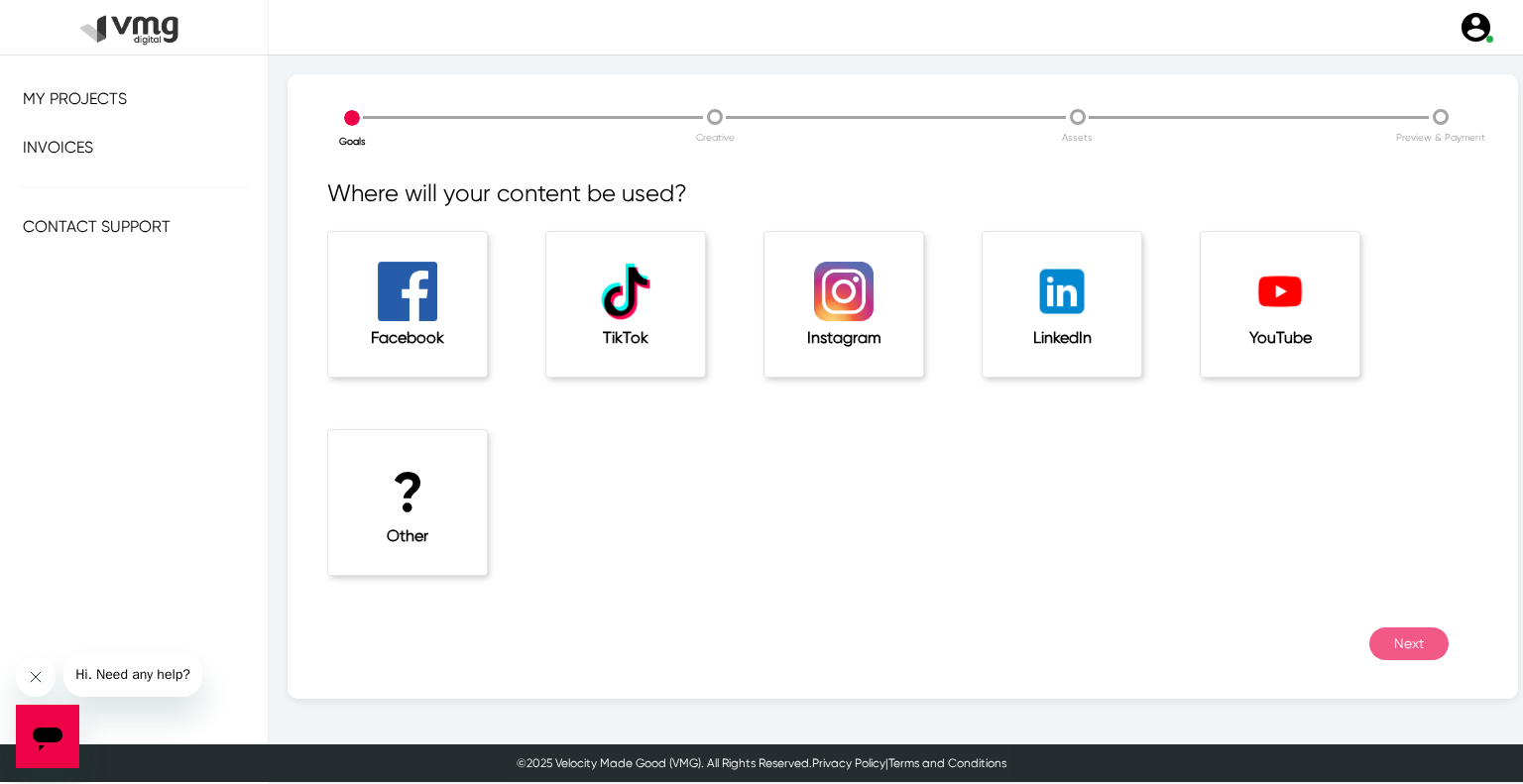 click on "?  Other" 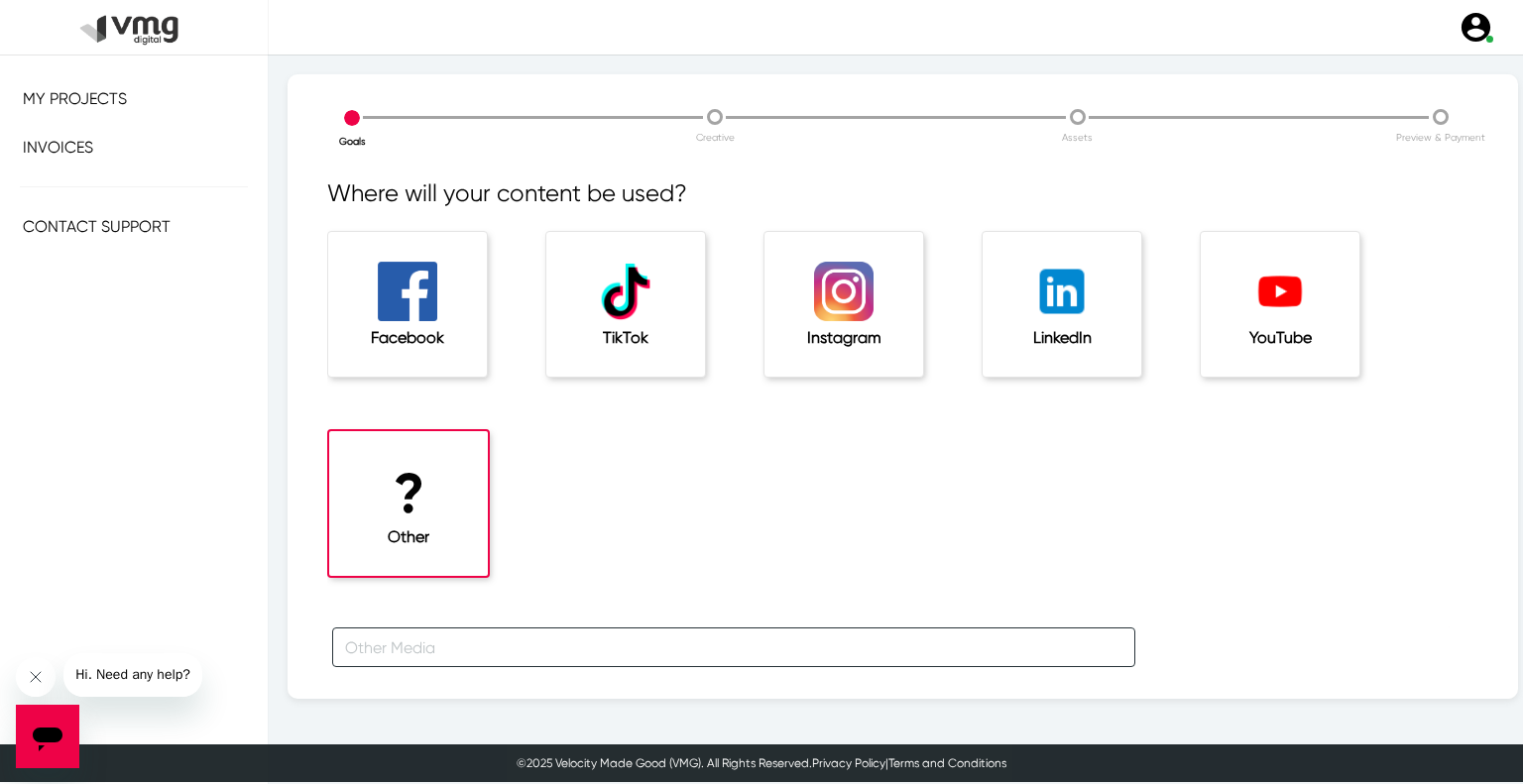 click 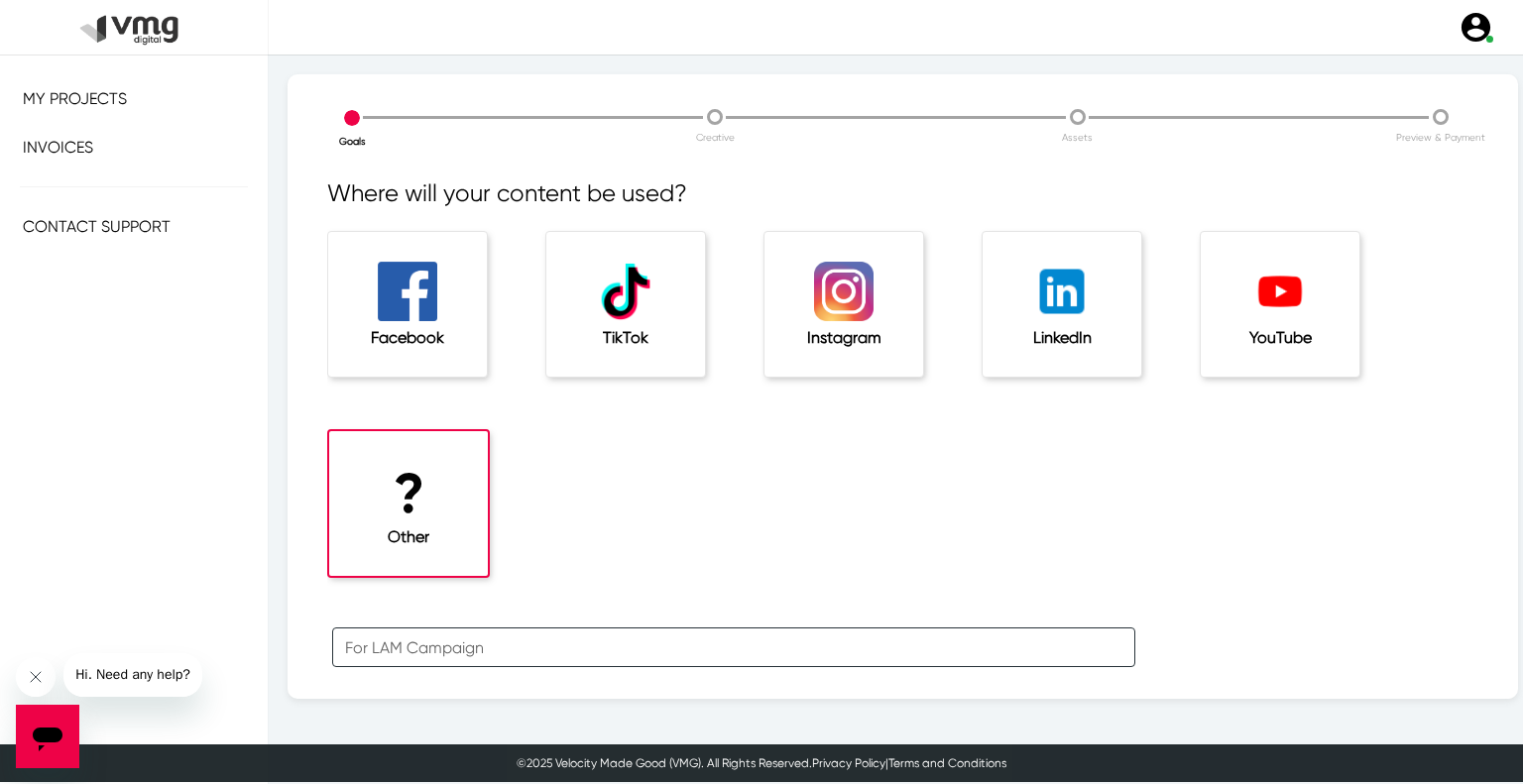 scroll, scrollTop: 65, scrollLeft: 0, axis: vertical 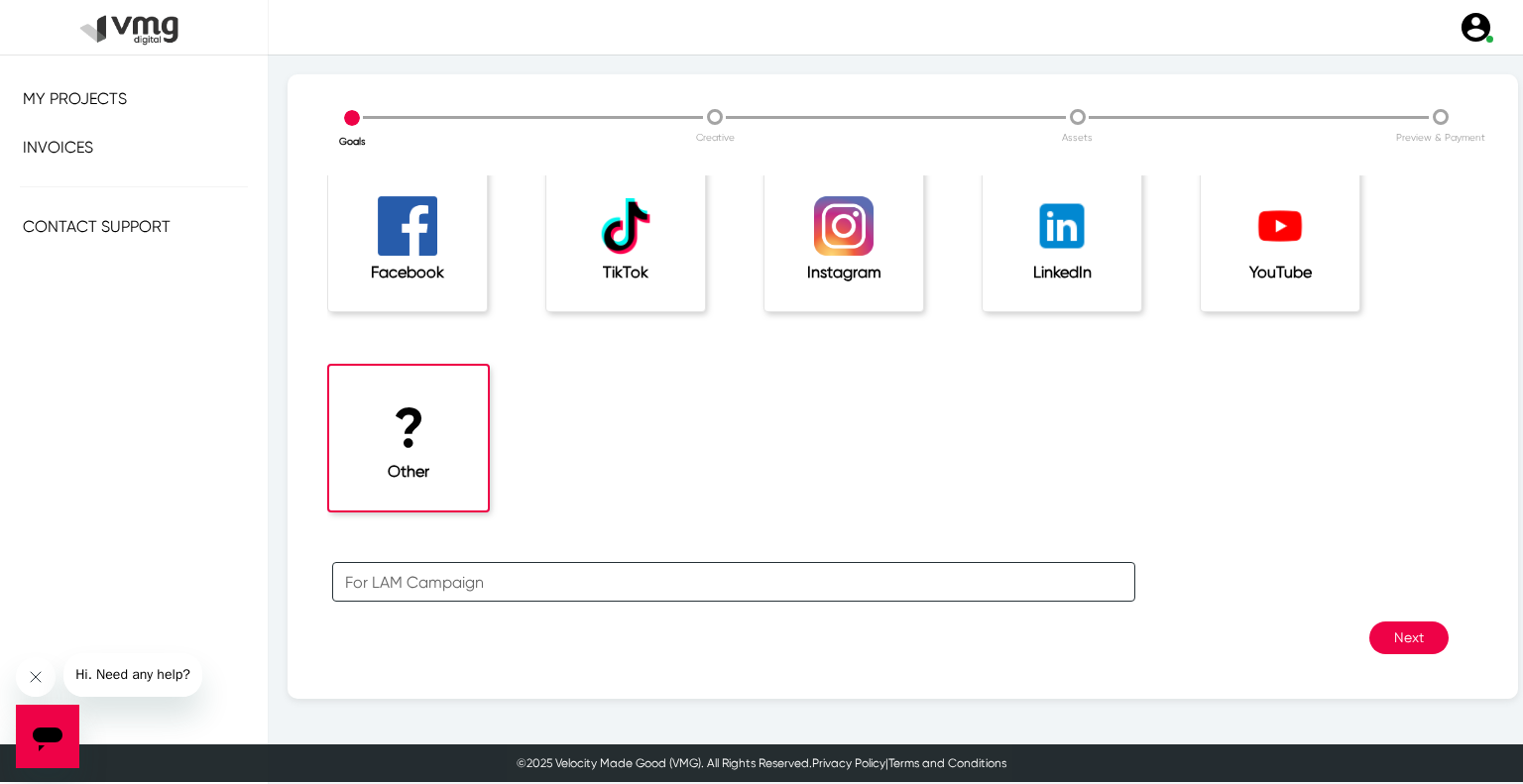 type on "For LAM Campaign" 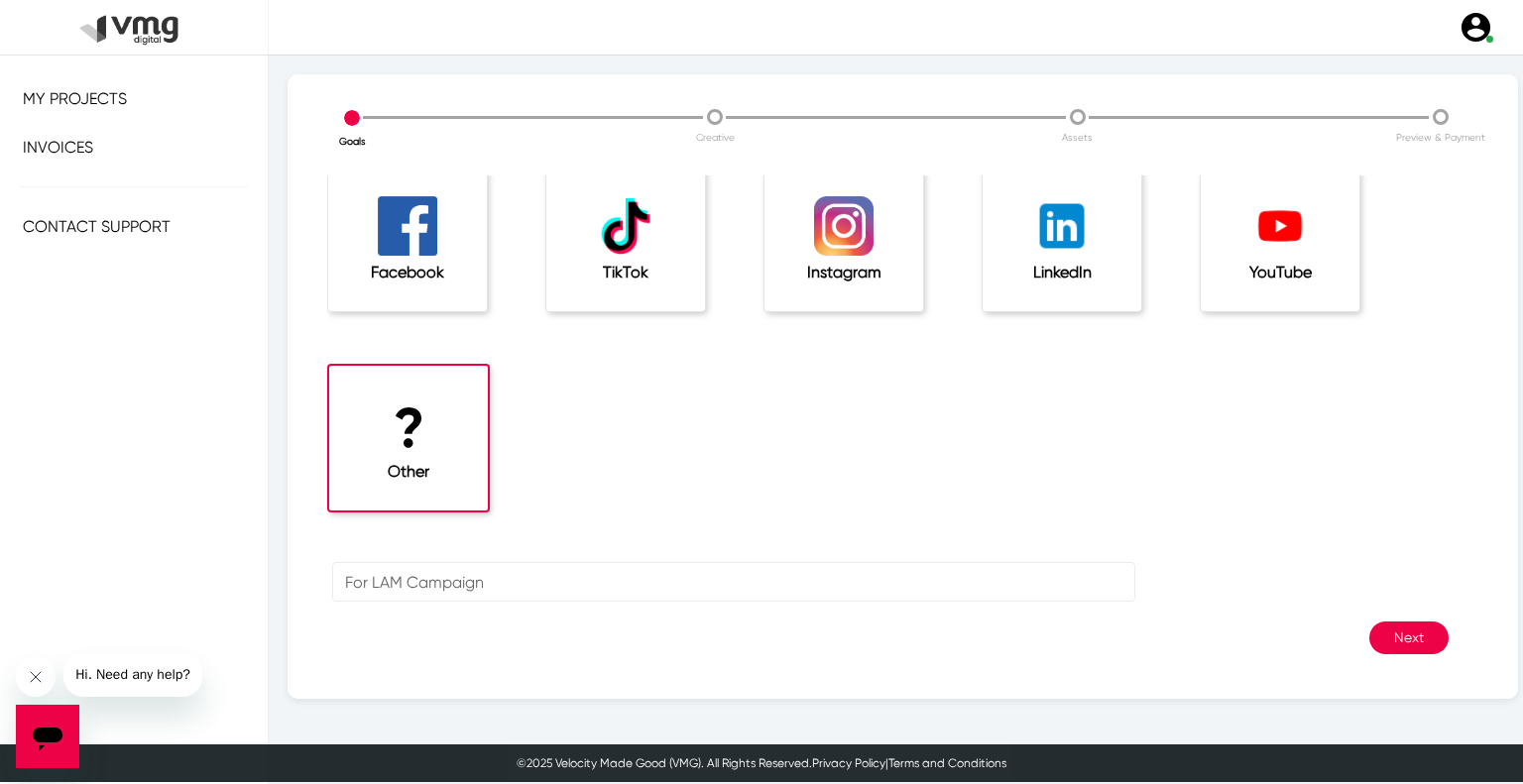 click on "Next" 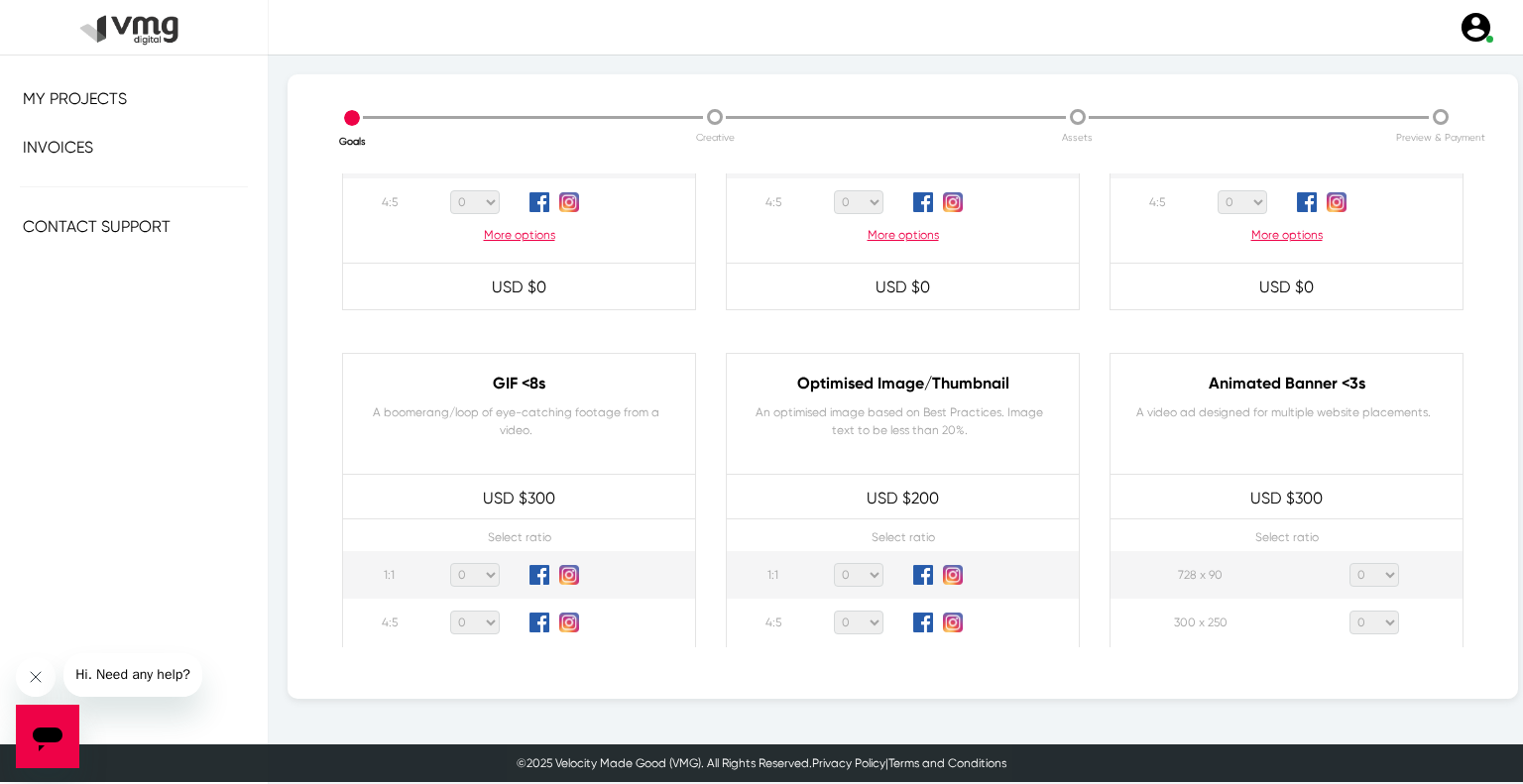 scroll, scrollTop: 892, scrollLeft: 0, axis: vertical 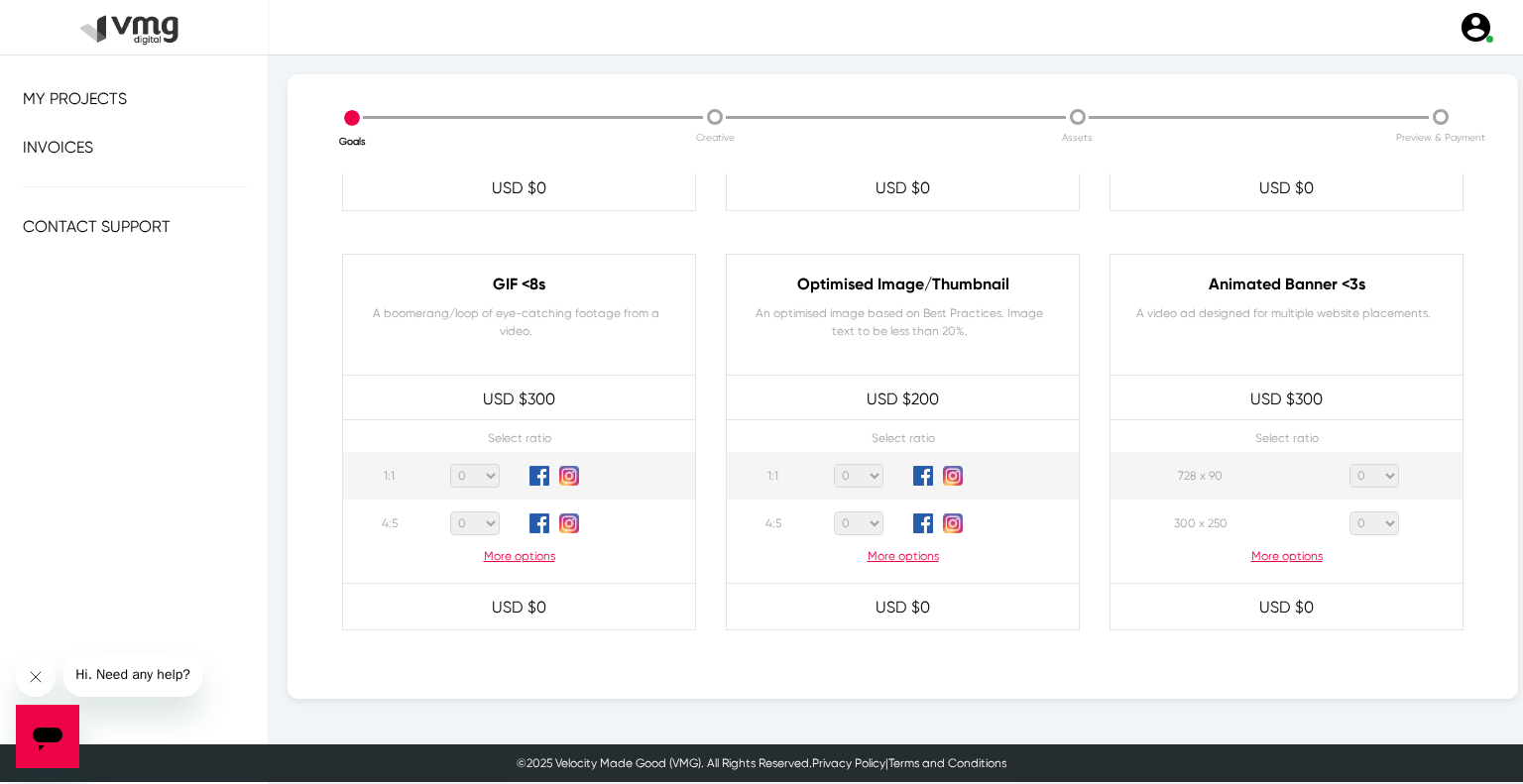 click on "More options" 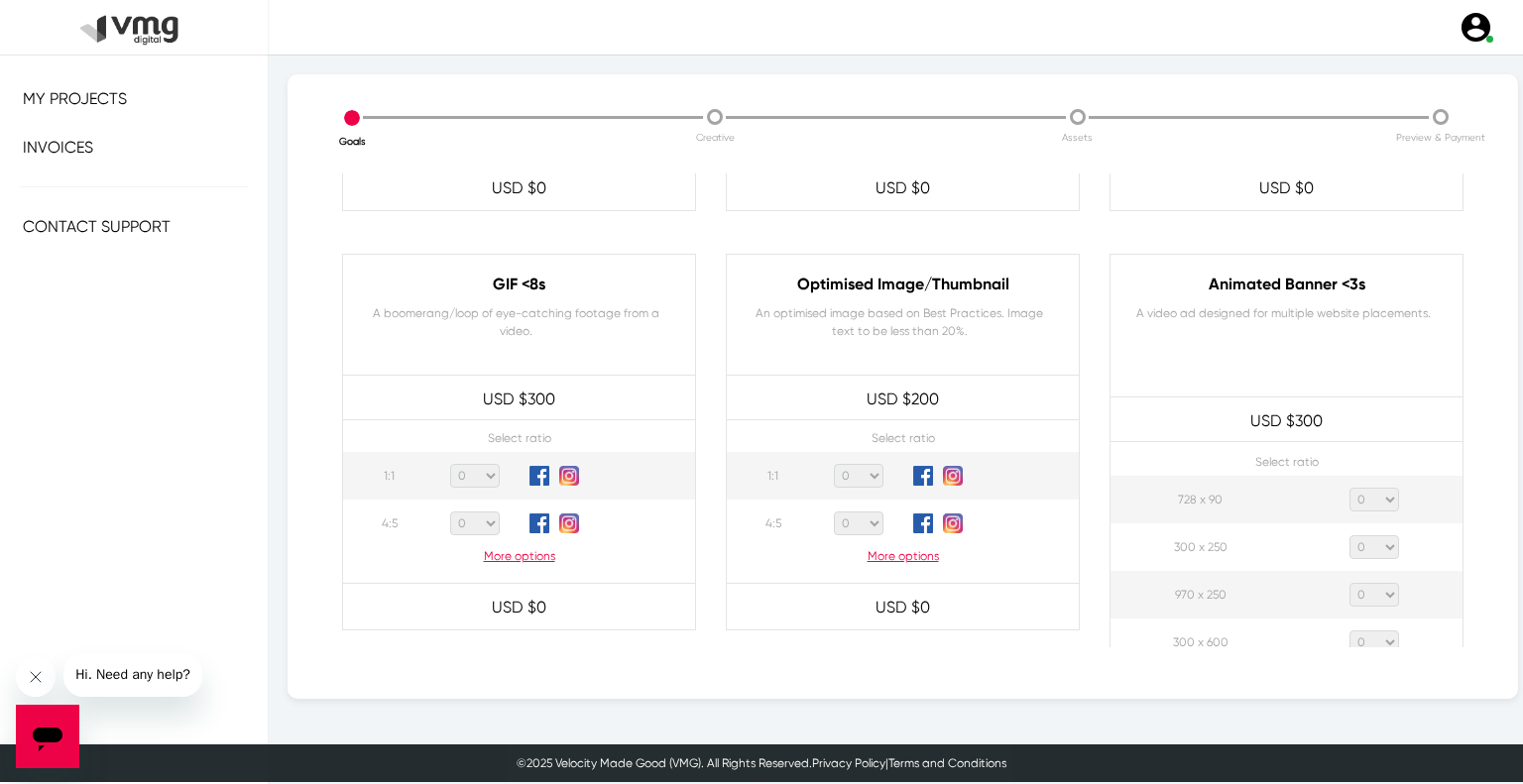 click on "0 1 2 3 4 5 6 7 8 9 10 11 12 13 14 15 16 17 18 19 20" 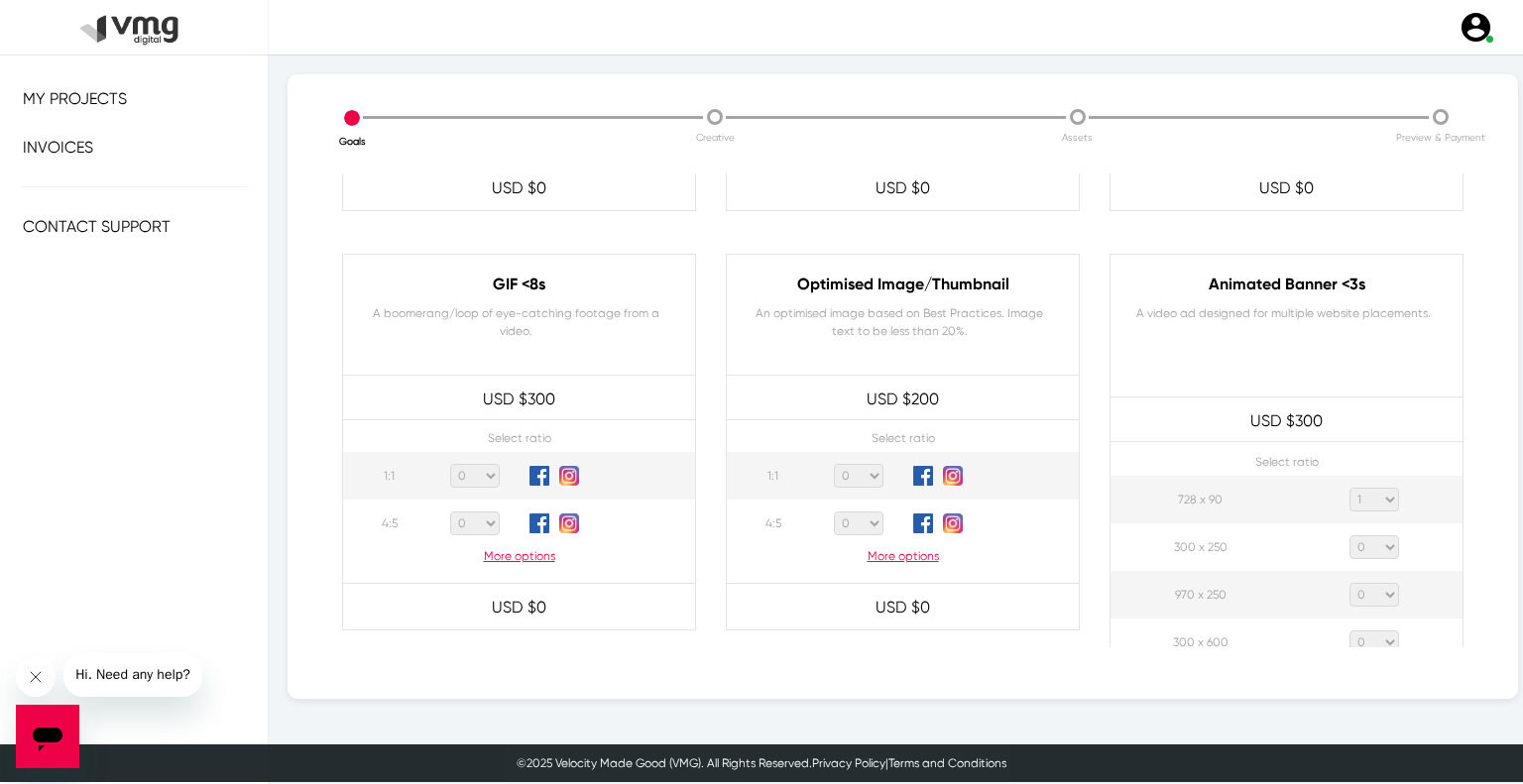 click on "0 1 2 3 4 5 6 7 8 9 10 11 12 13 14 15 16 17 18 19 20" 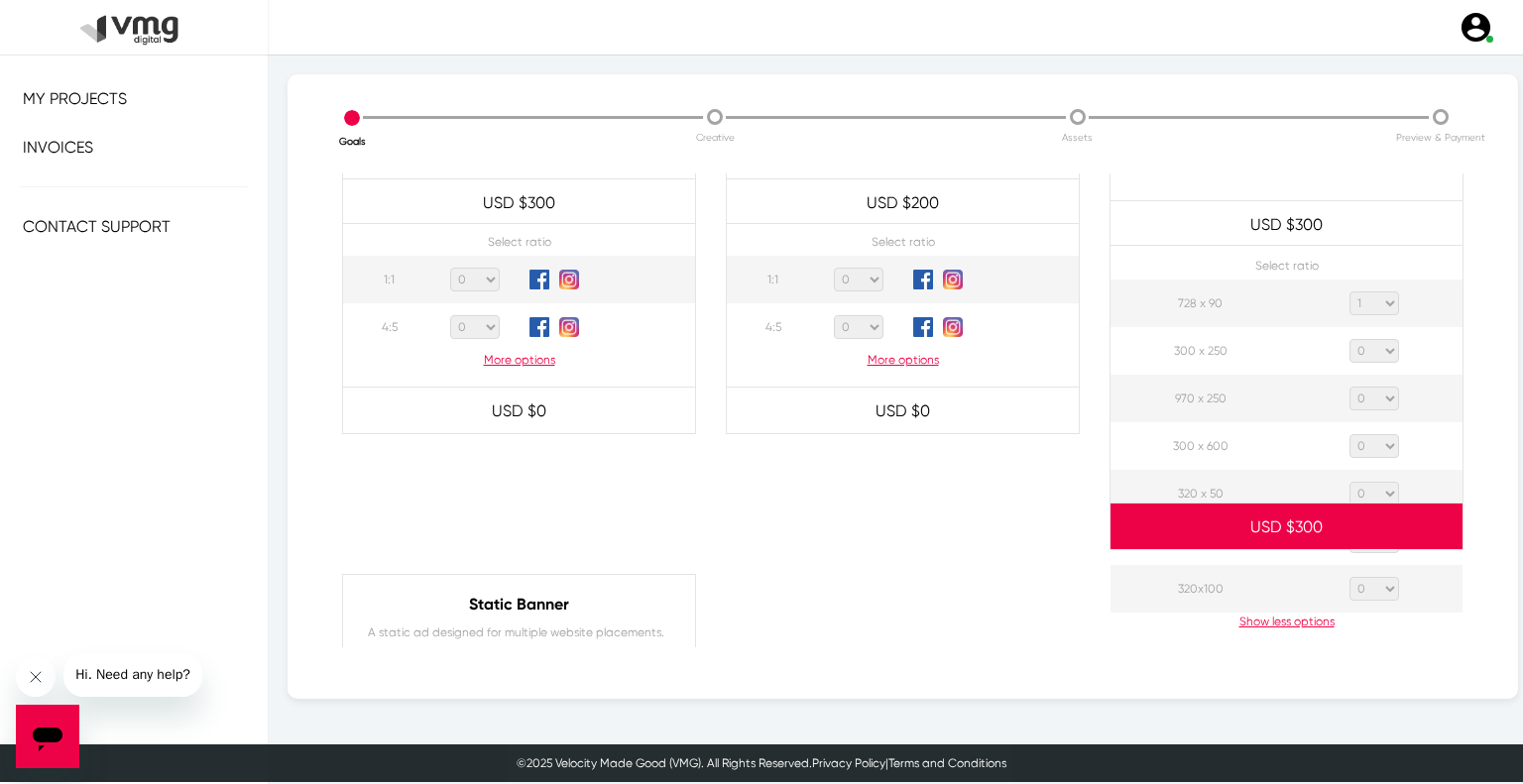 scroll, scrollTop: 1090, scrollLeft: 0, axis: vertical 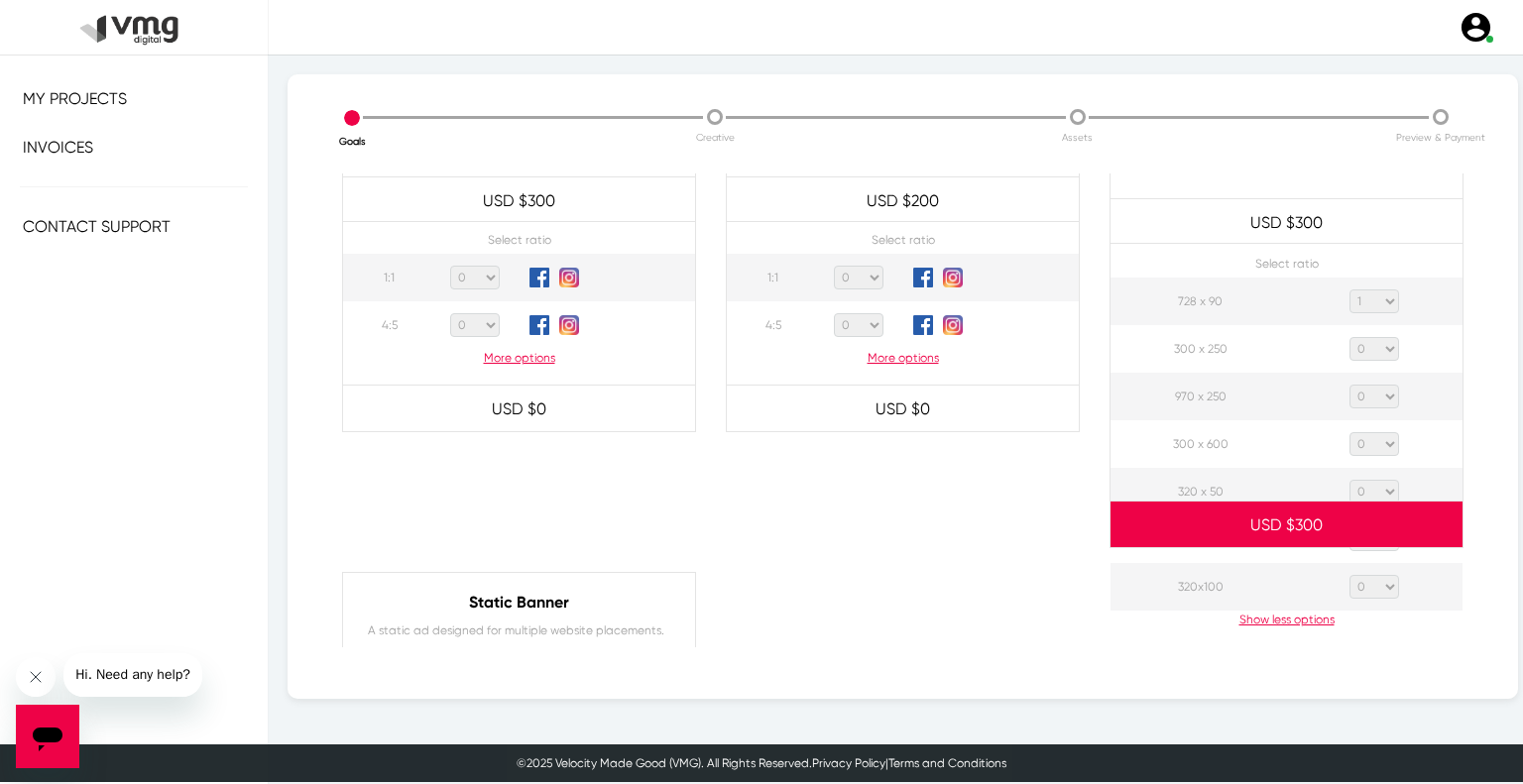 click on "0 1 2 3 4 5 6 7 8 9 10 11 12 13 14 15 16 17 18 19 20" 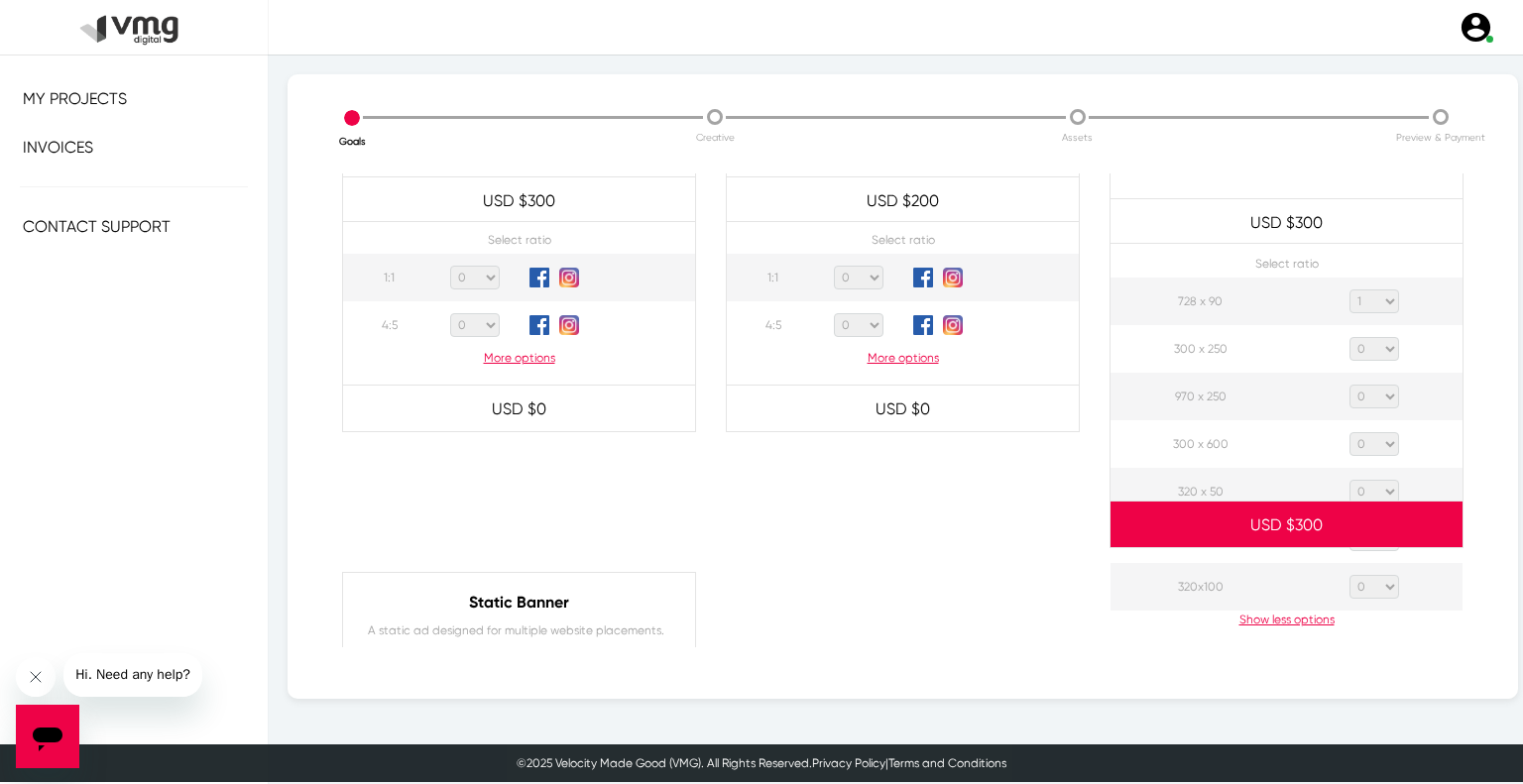 select on "1" 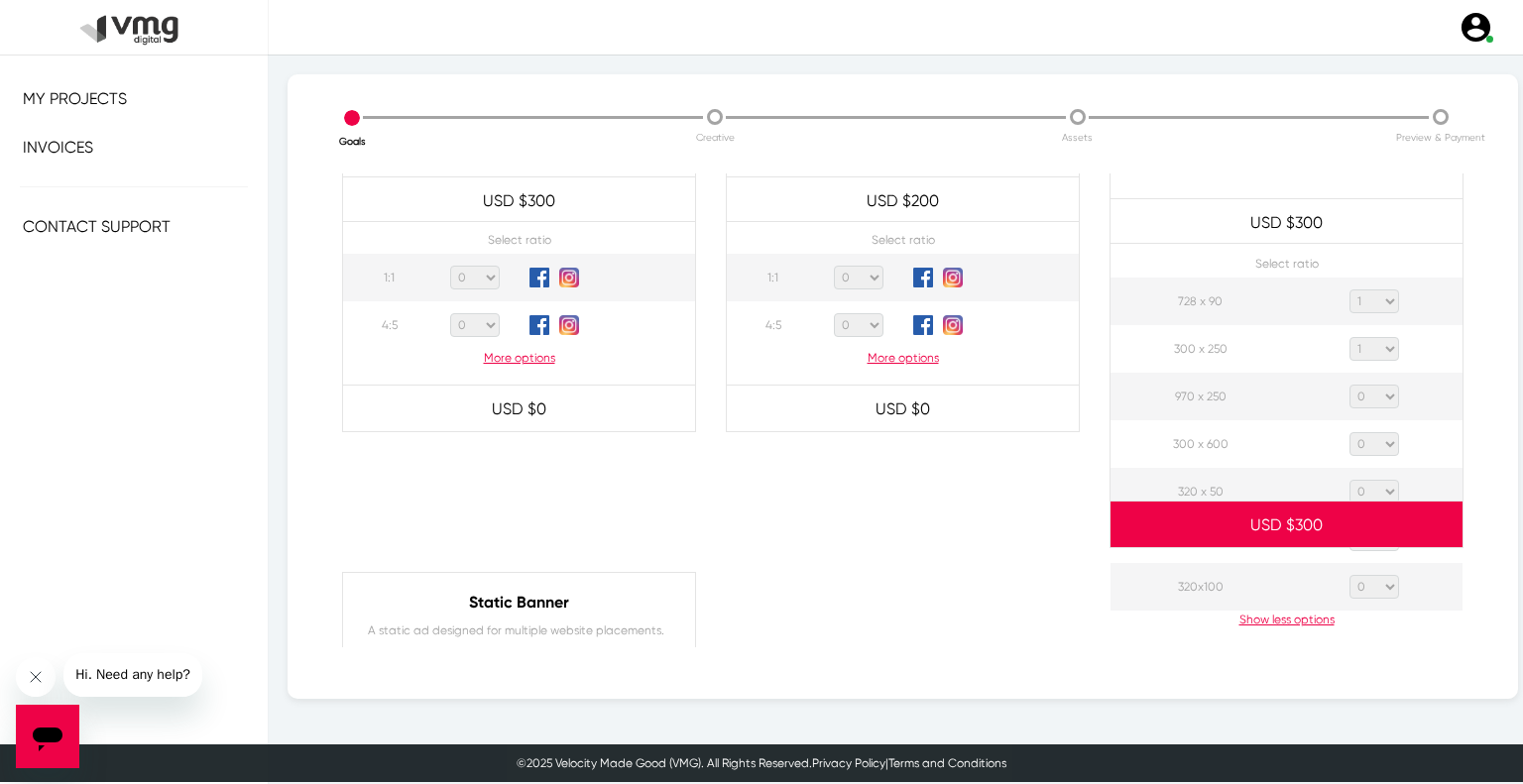 click on "0 1 2 3 4 5 6 7 8 9 10 11 12 13 14 15 16 17 18 19 20" 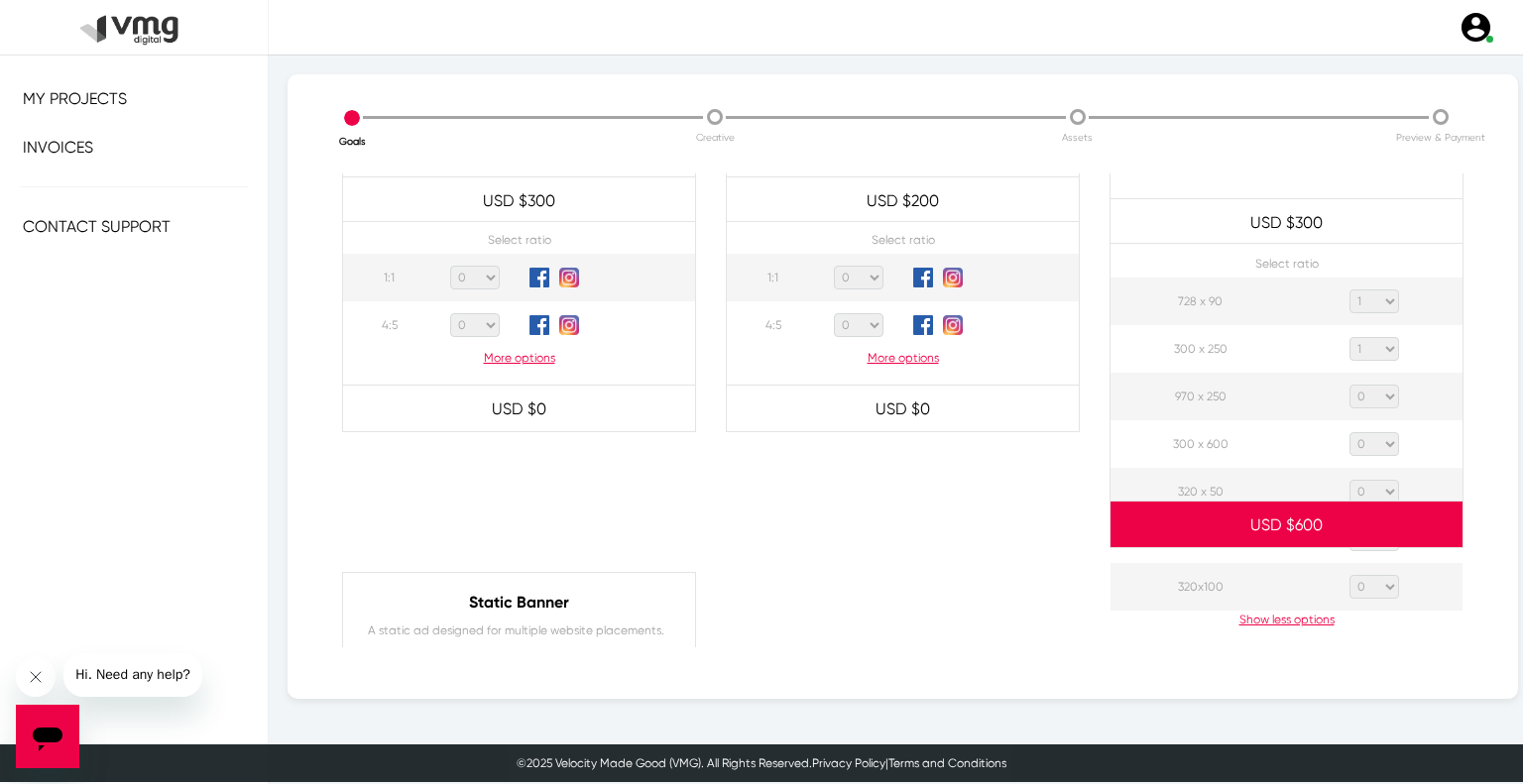 click on "0 1 2 3 4 5 6 7 8 9 10 11 12 13 14 15 16 17 18 19 20" 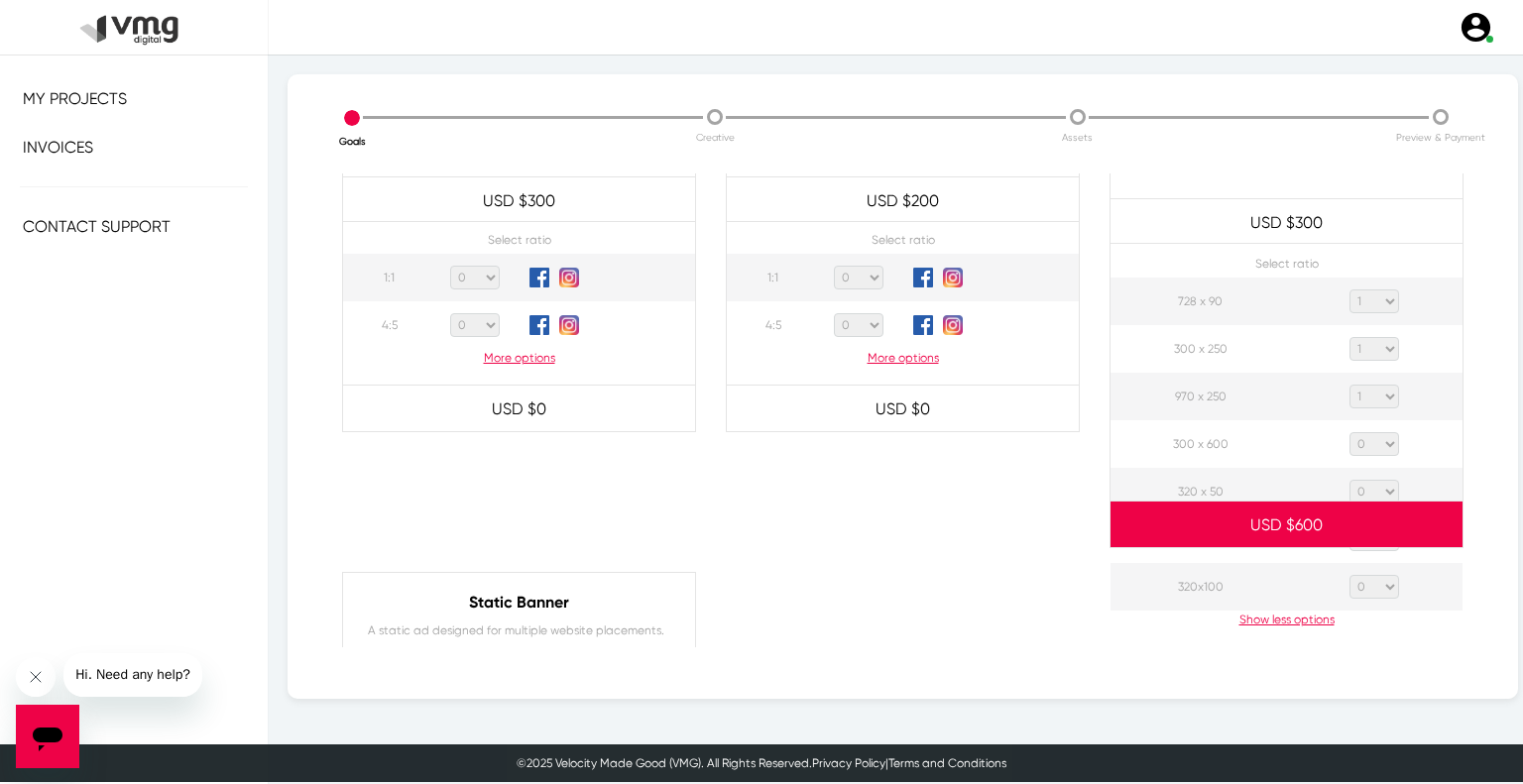 click on "0 1 2 3 4 5 6 7 8 9 10 11 12 13 14 15 16 17 18 19 20" 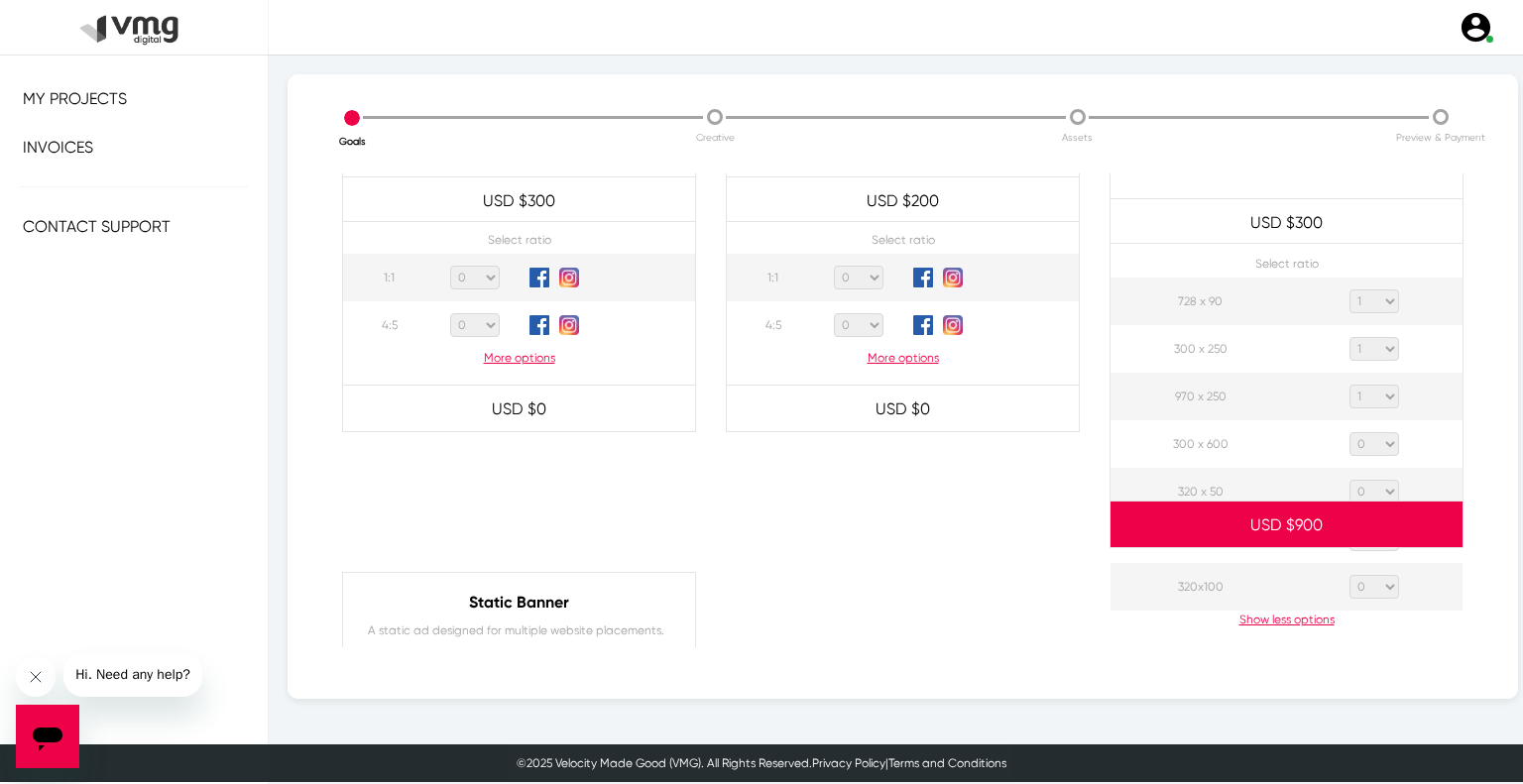 click on "0 1 2 3 4 5 6 7 8 9 10 11 12 13 14 15 16 17 18 19 20" 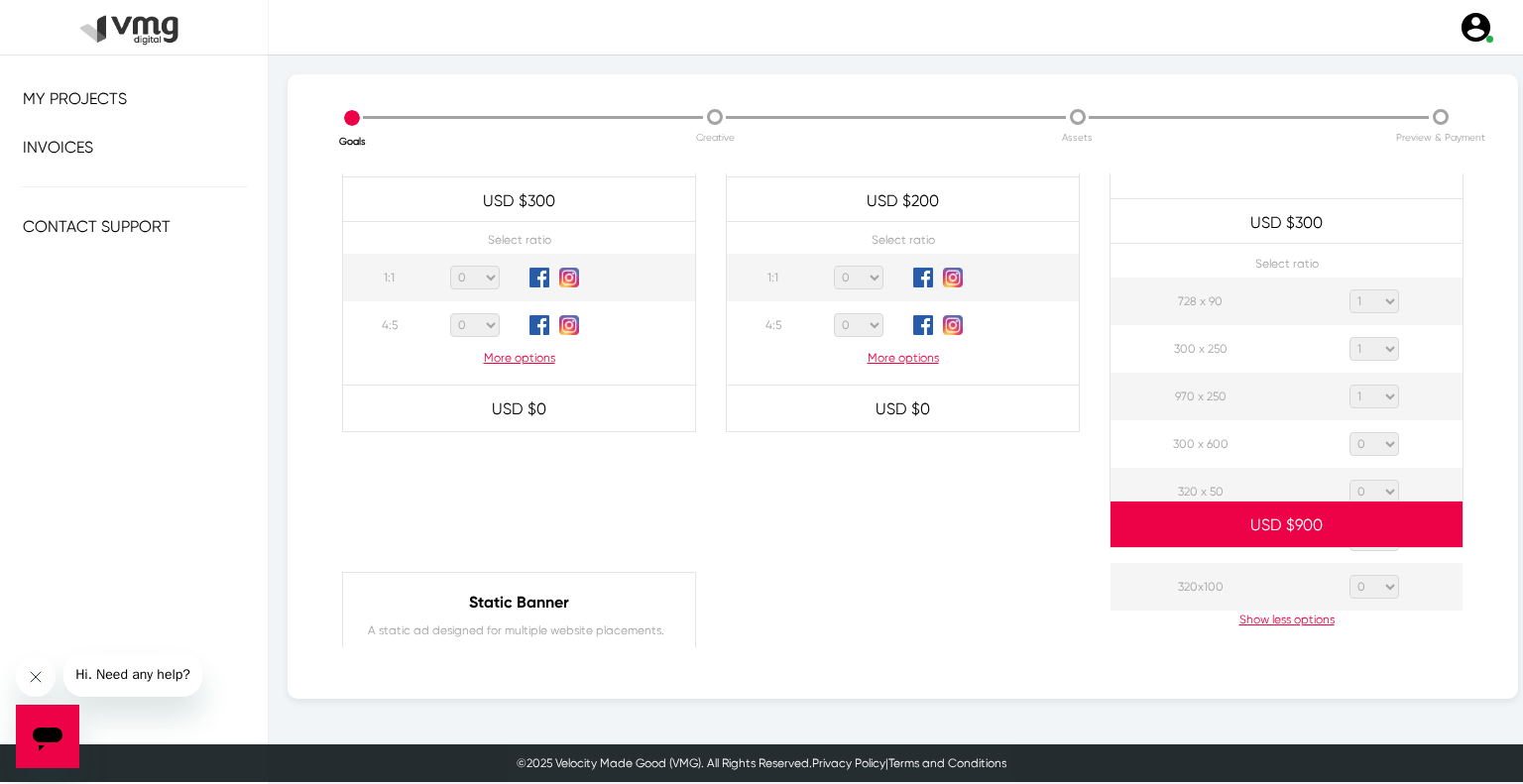 select on "1" 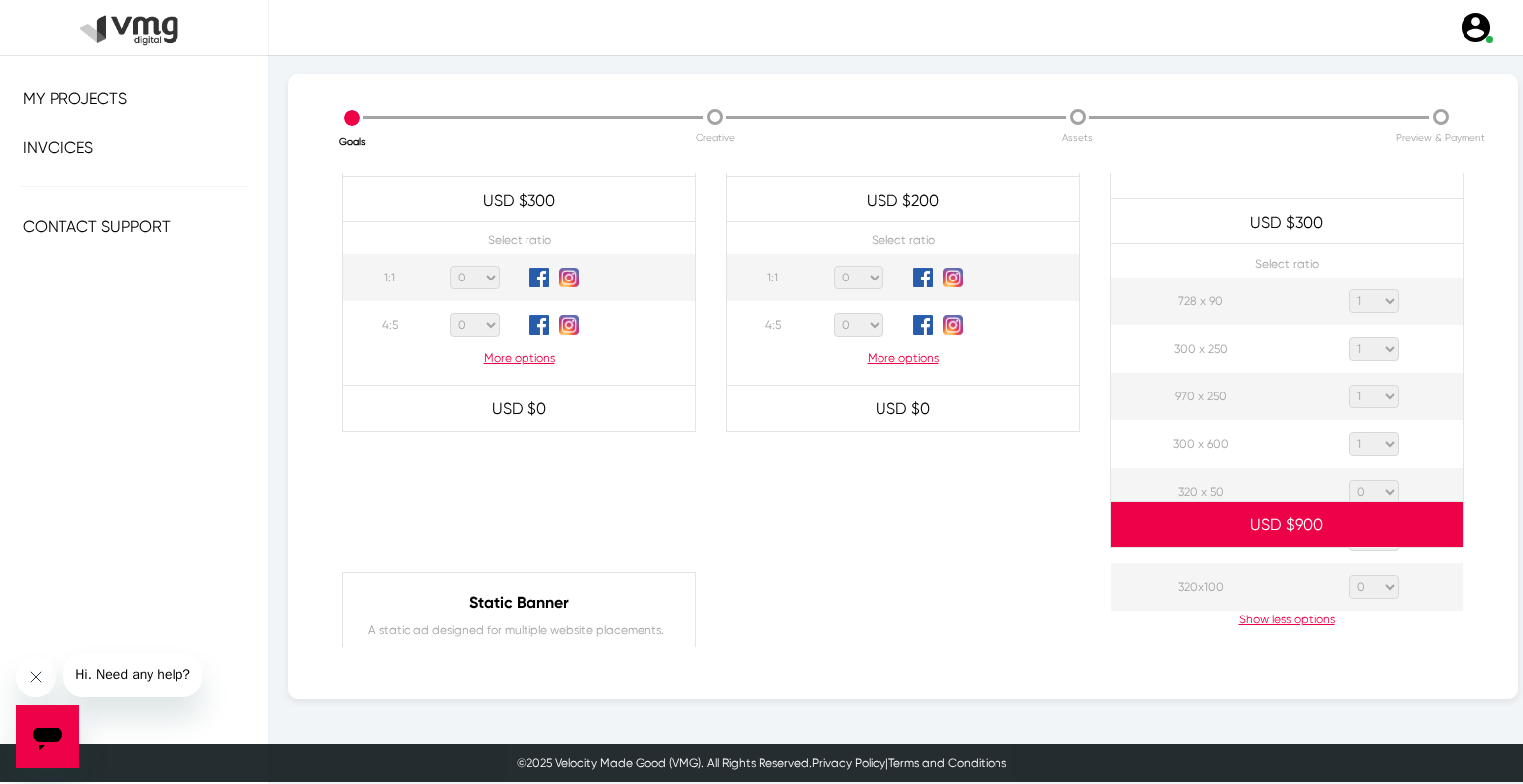 click on "0 1 2 3 4 5 6 7 8 9 10 11 12 13 14 15 16 17 18 19 20" 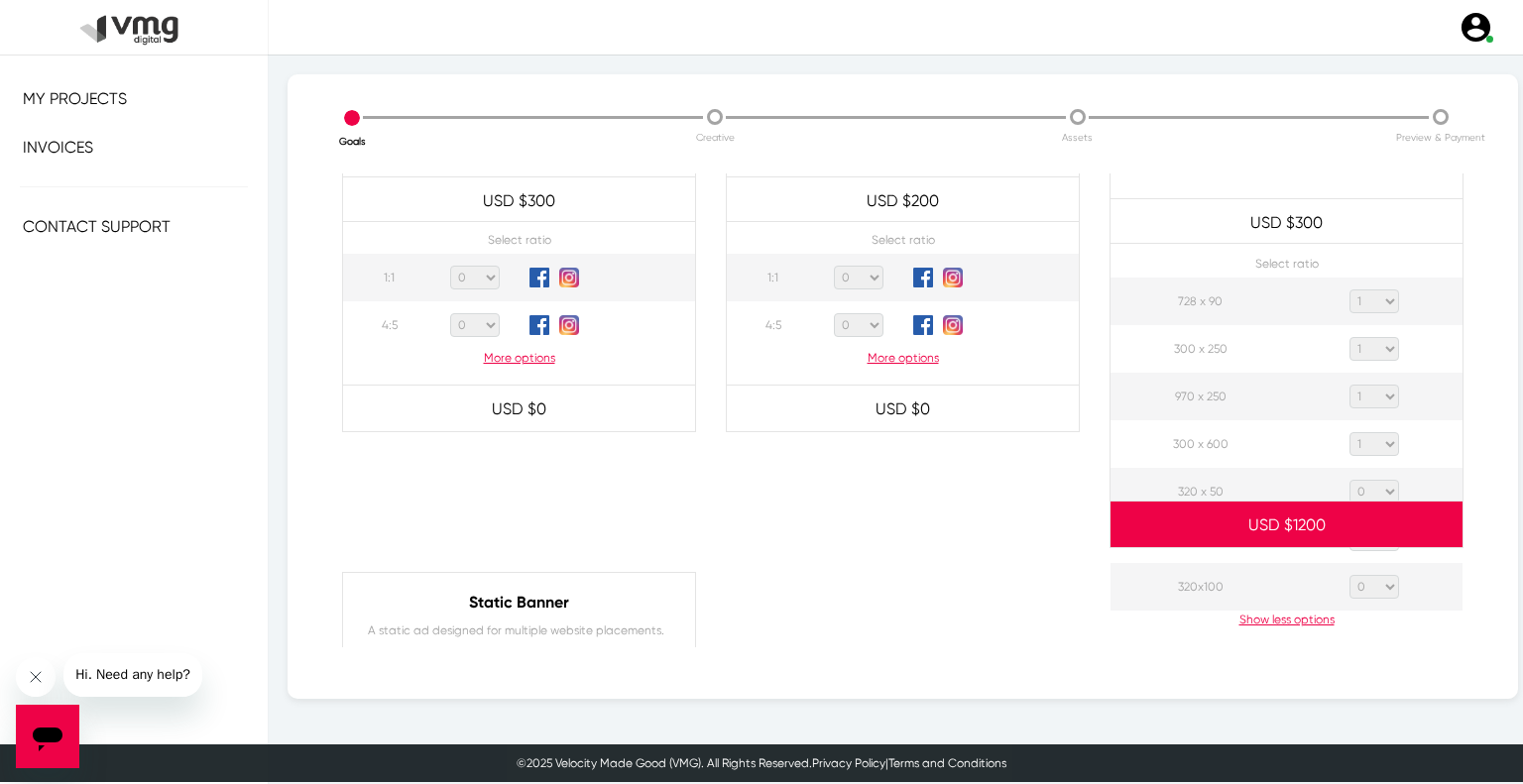 click on "0 1 2 3 4 5 6 7 8 9 10 11 12 13 14 15 16 17 18 19 20" 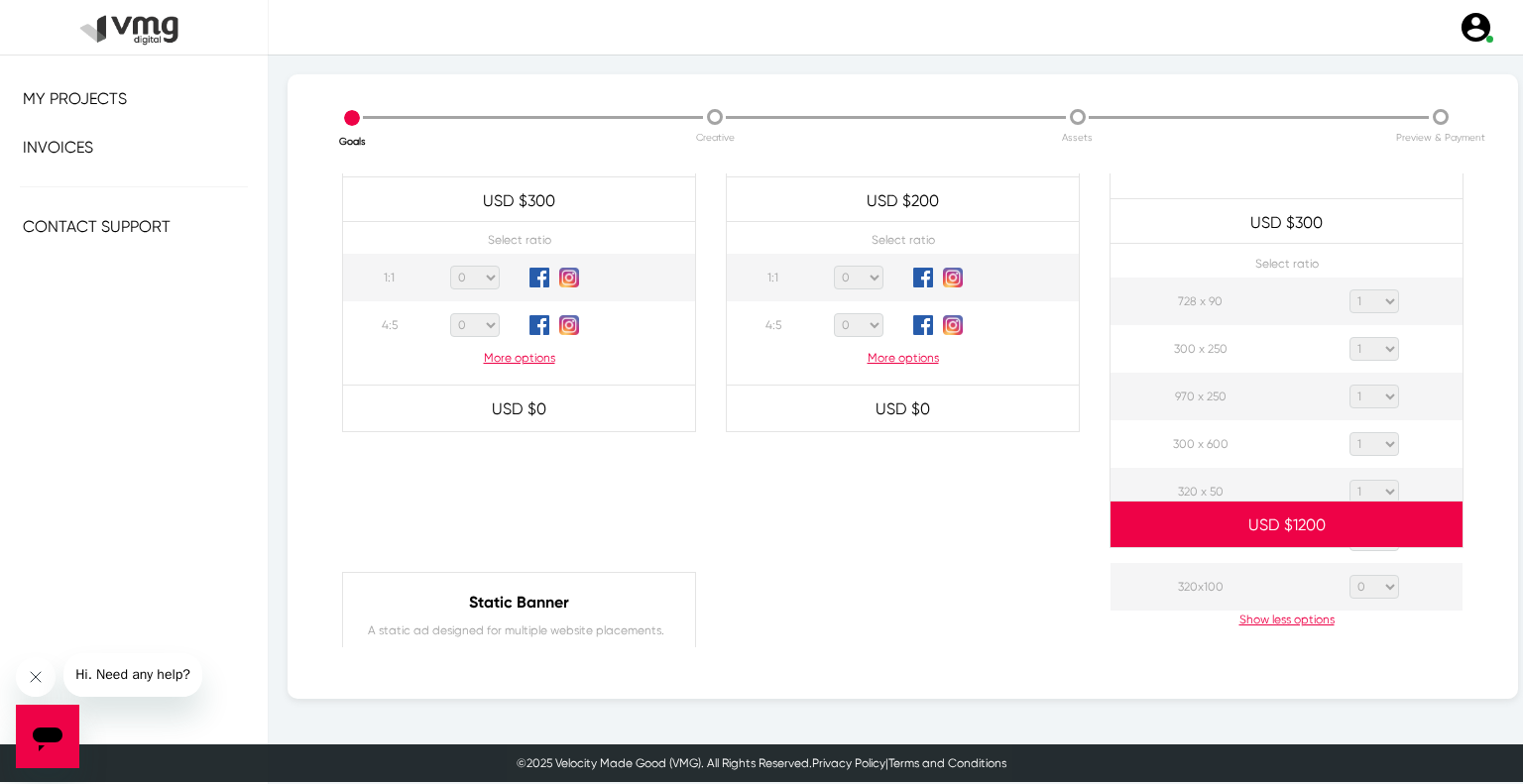 click on "0 1 2 3 4 5 6 7 8 9 10 11 12 13 14 15 16 17 18 19 20" 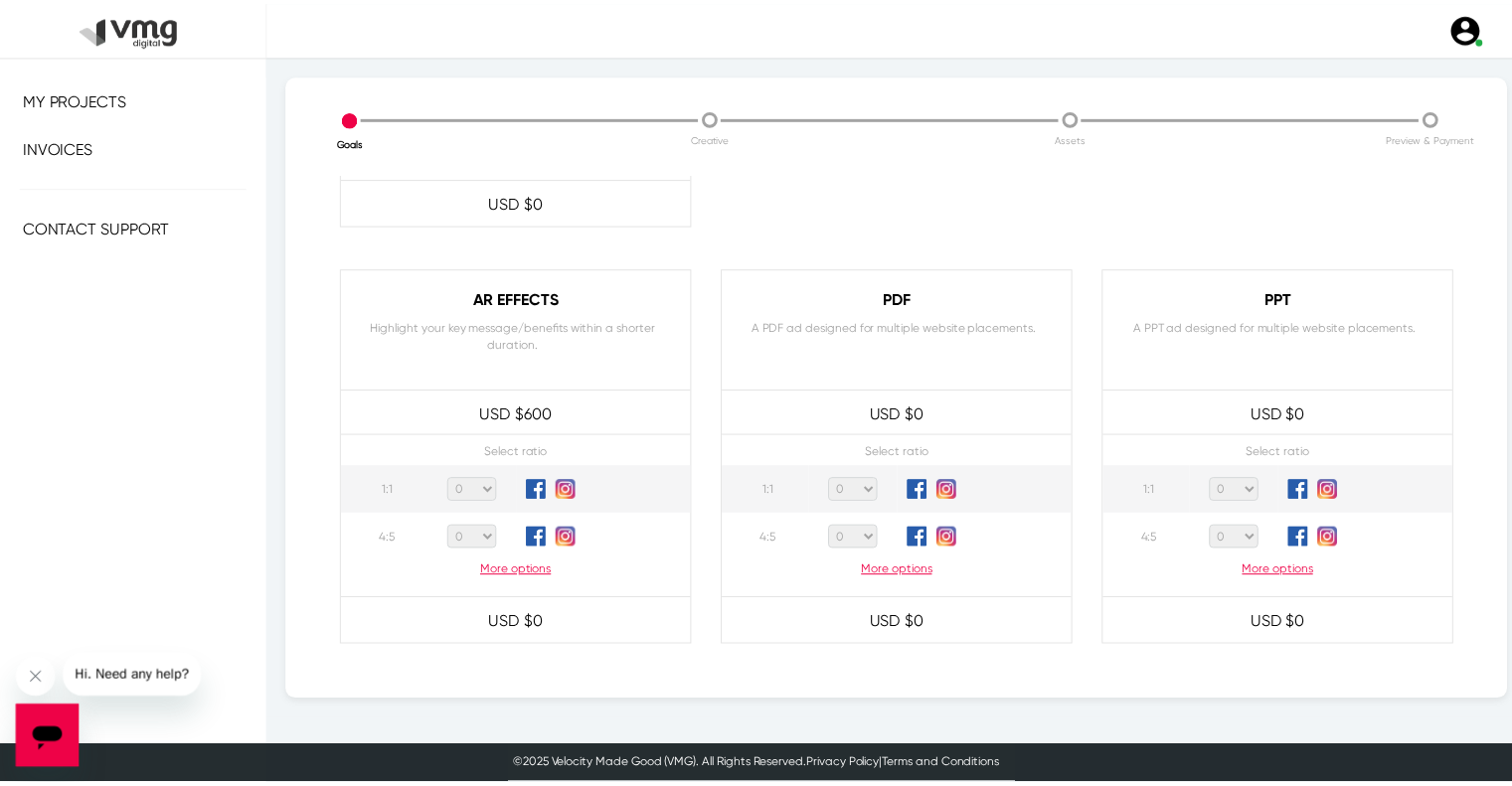 scroll, scrollTop: 1917, scrollLeft: 0, axis: vertical 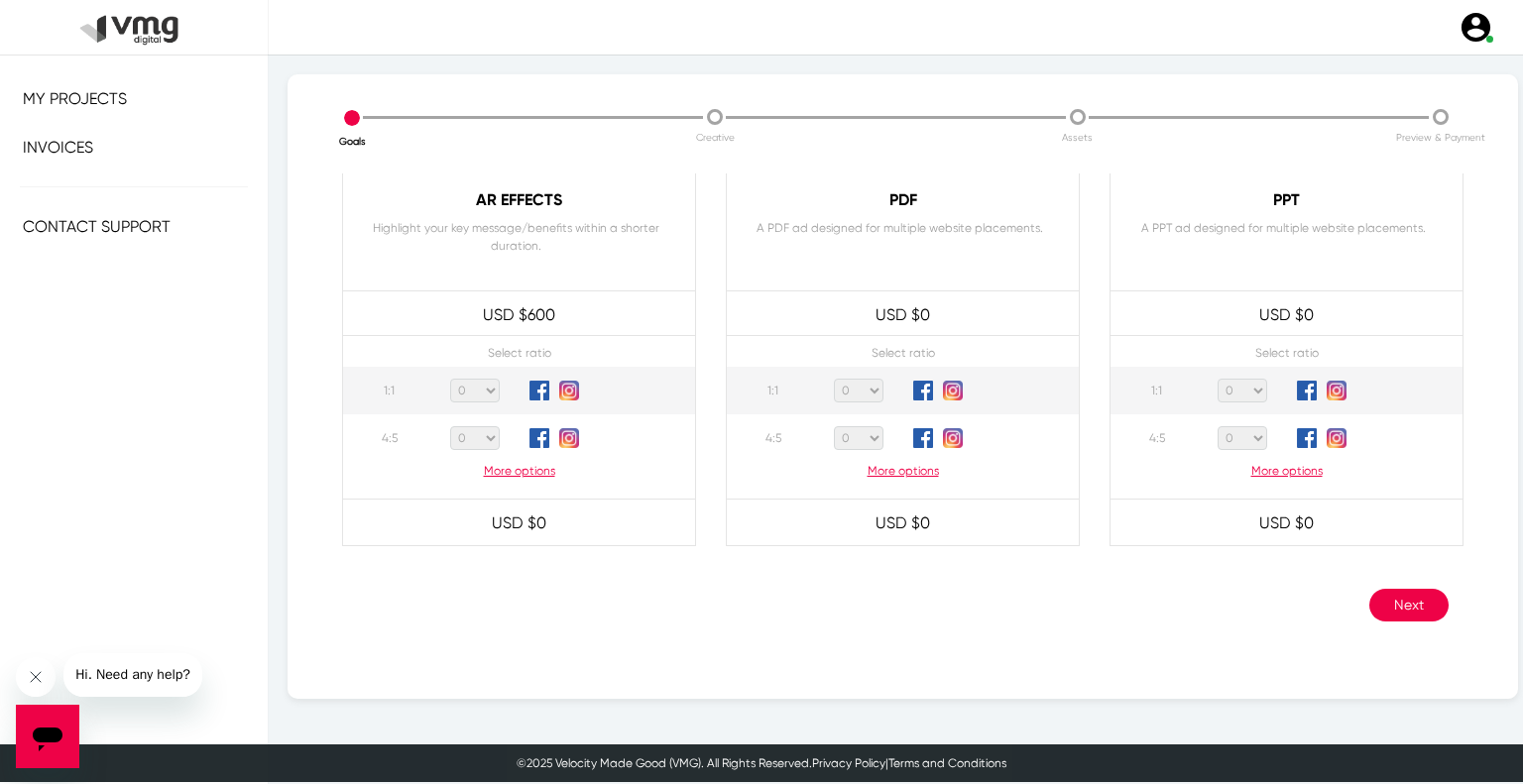 click on "Next" 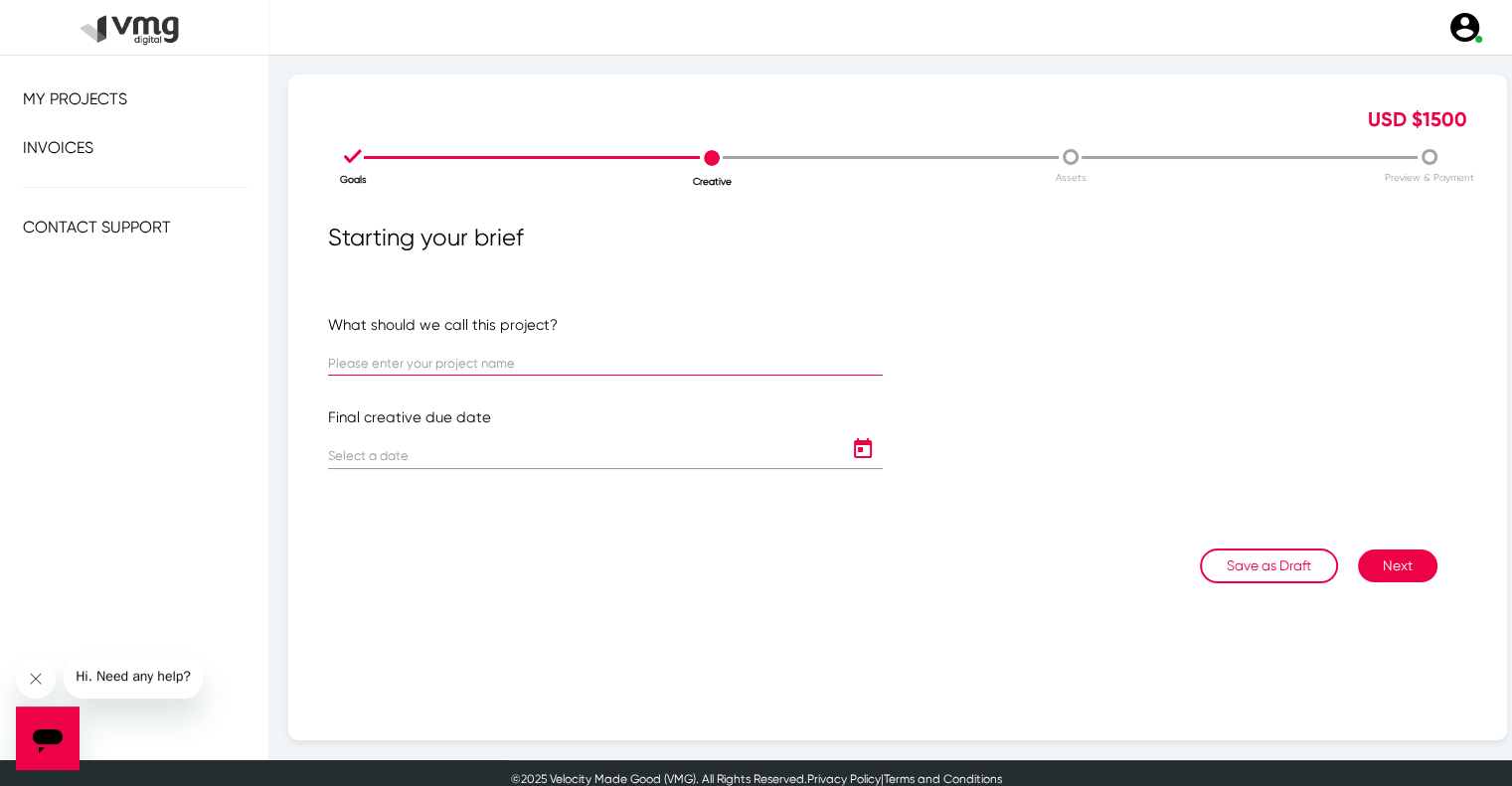 click at bounding box center (605, 364) 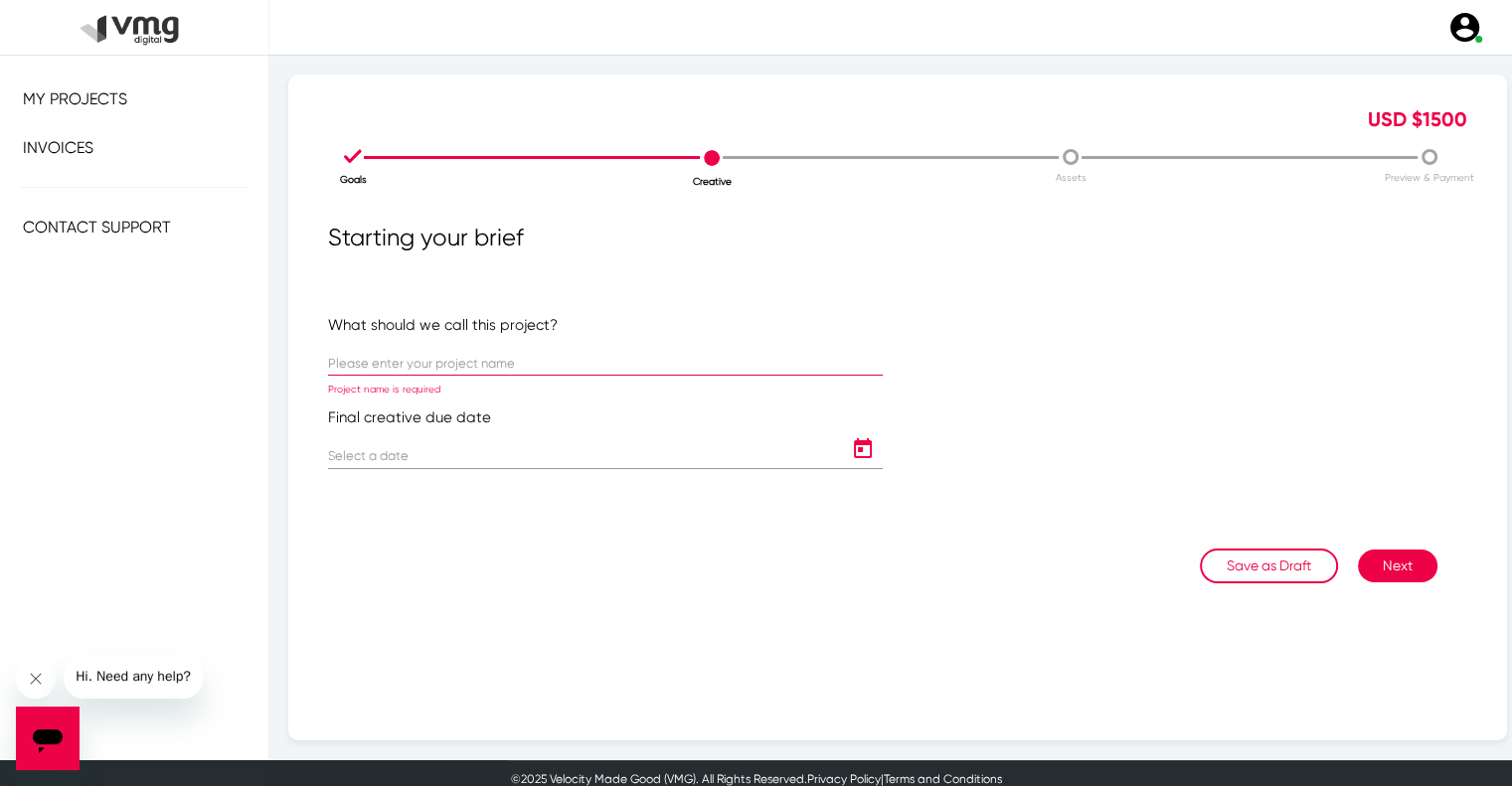 drag, startPoint x: 458, startPoint y: 363, endPoint x: 624, endPoint y: 185, distance: 243.39269 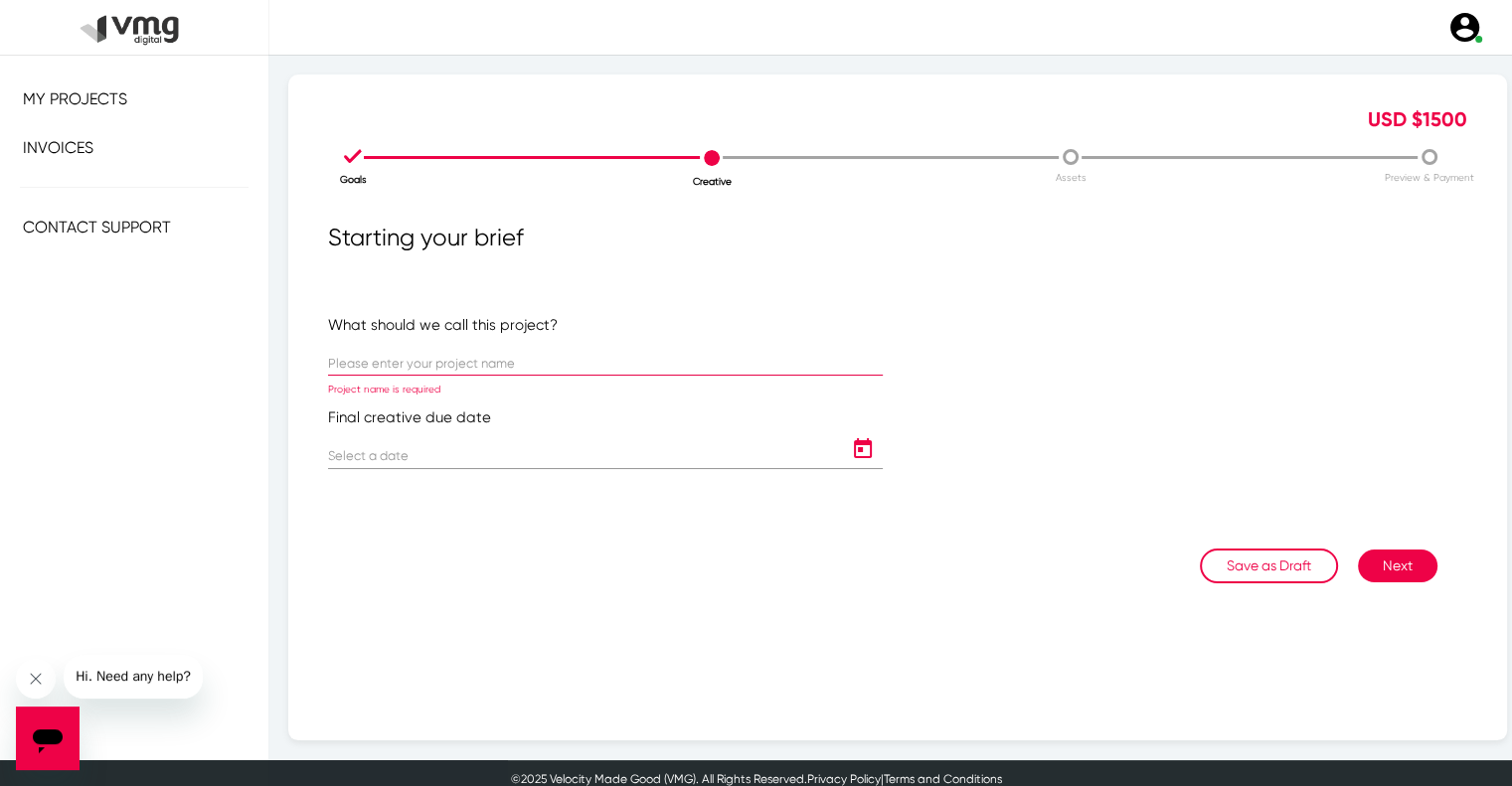 paste on "US LAM: Redner's September 2025 Banner Template" 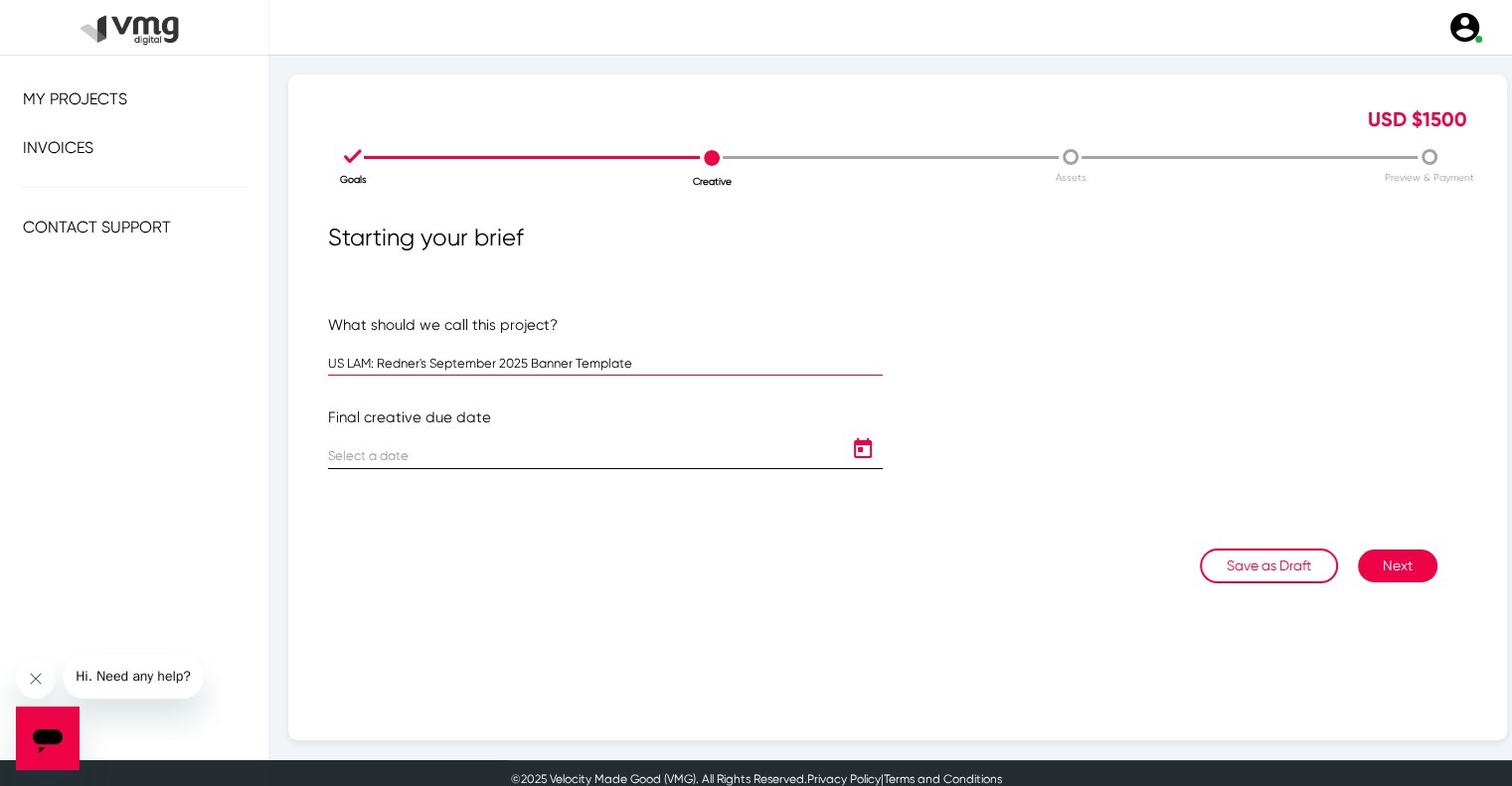 type on "US LAM: Redner's September 2025 Banner Template" 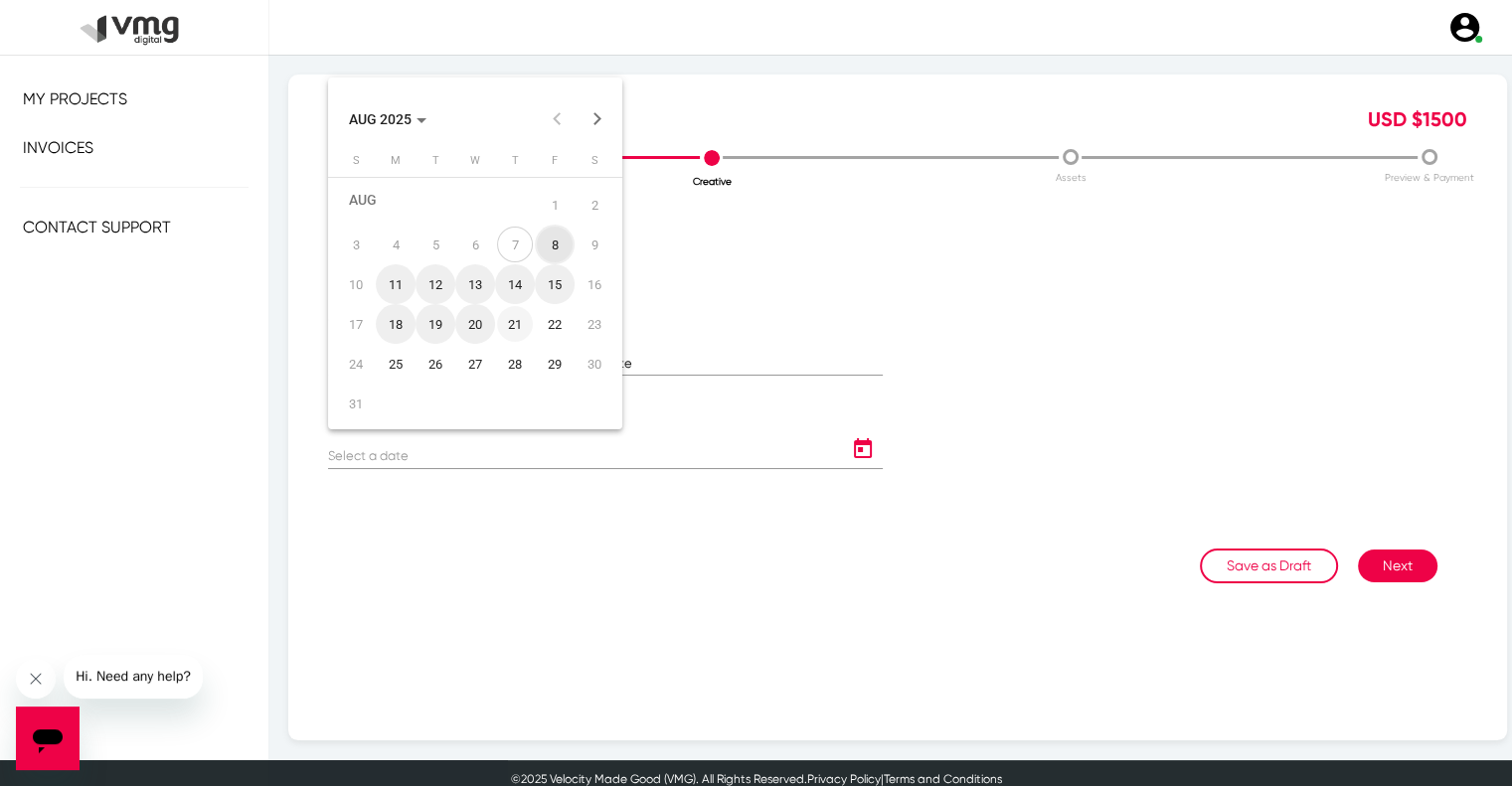 click on "21" at bounding box center (515, 324) 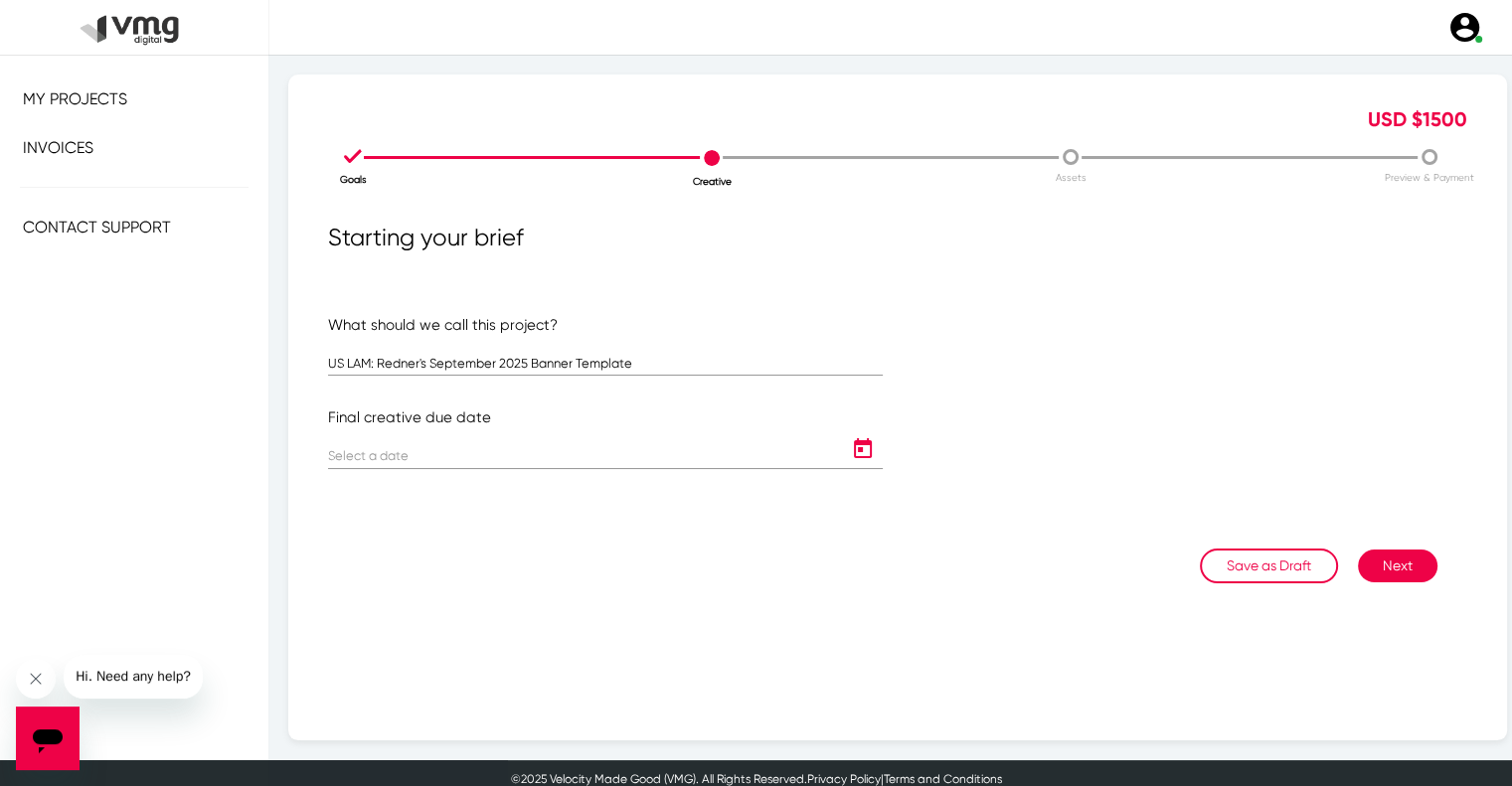 type on "8/21/2025" 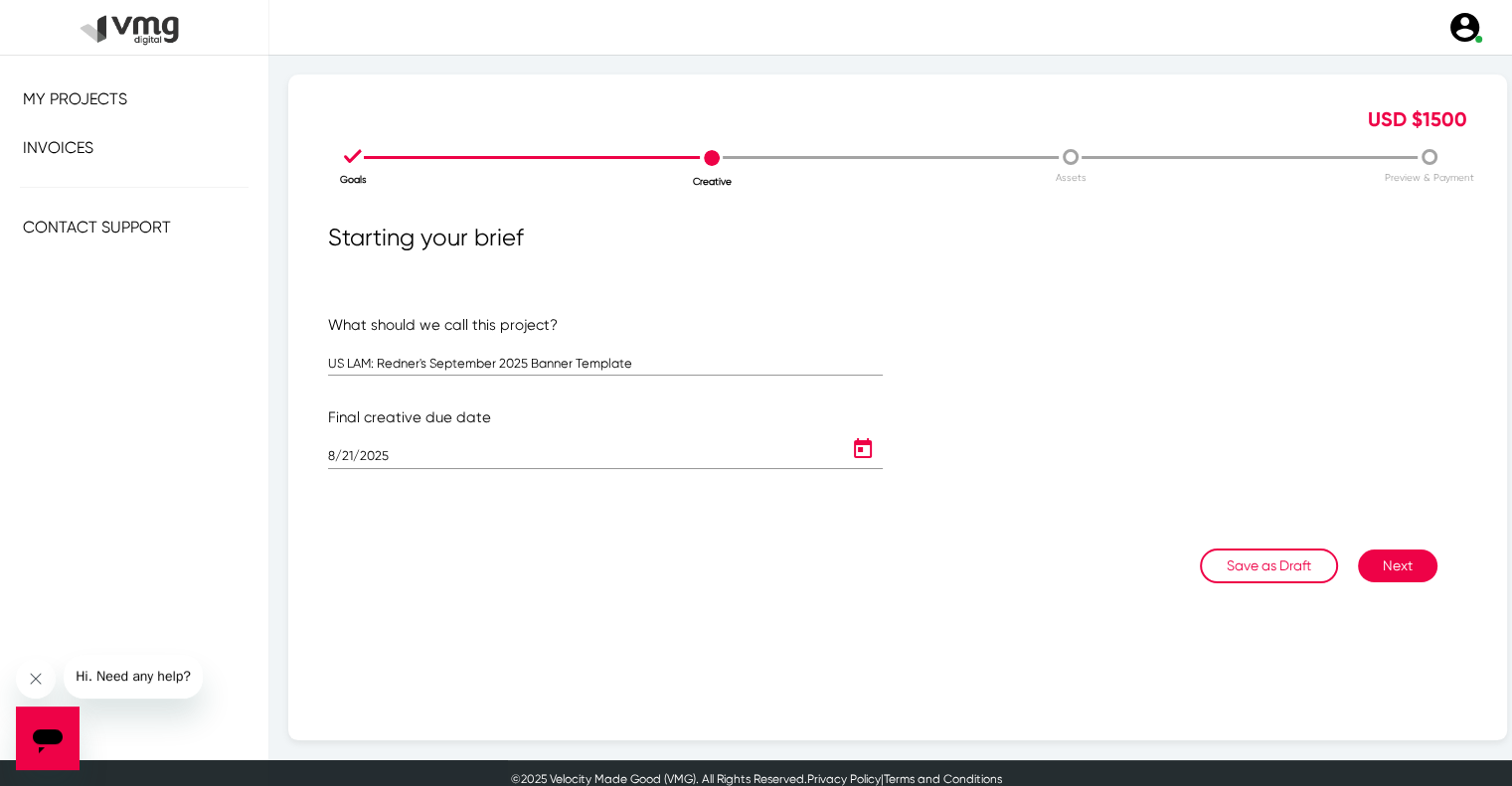 click on "Next" 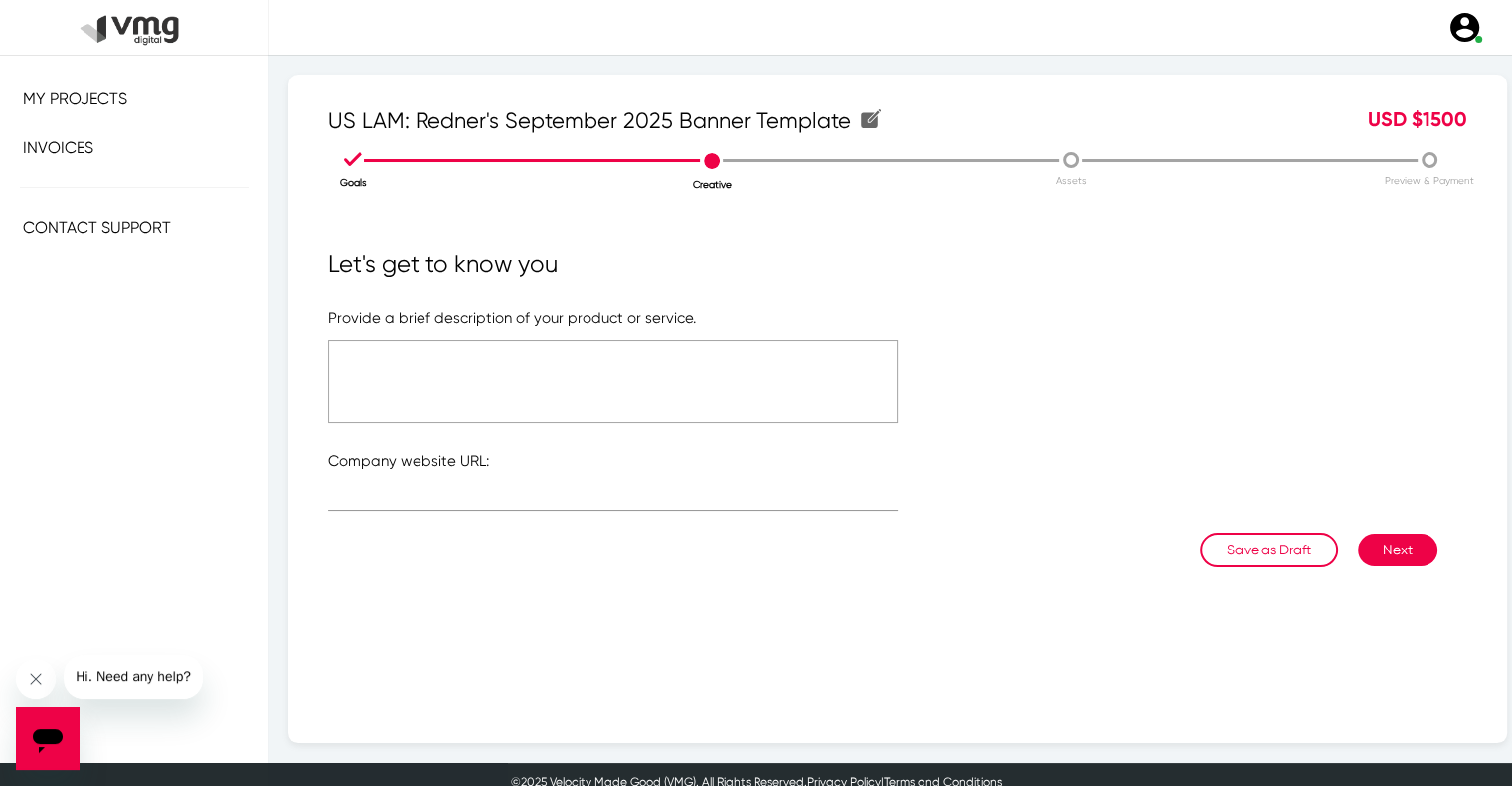 click 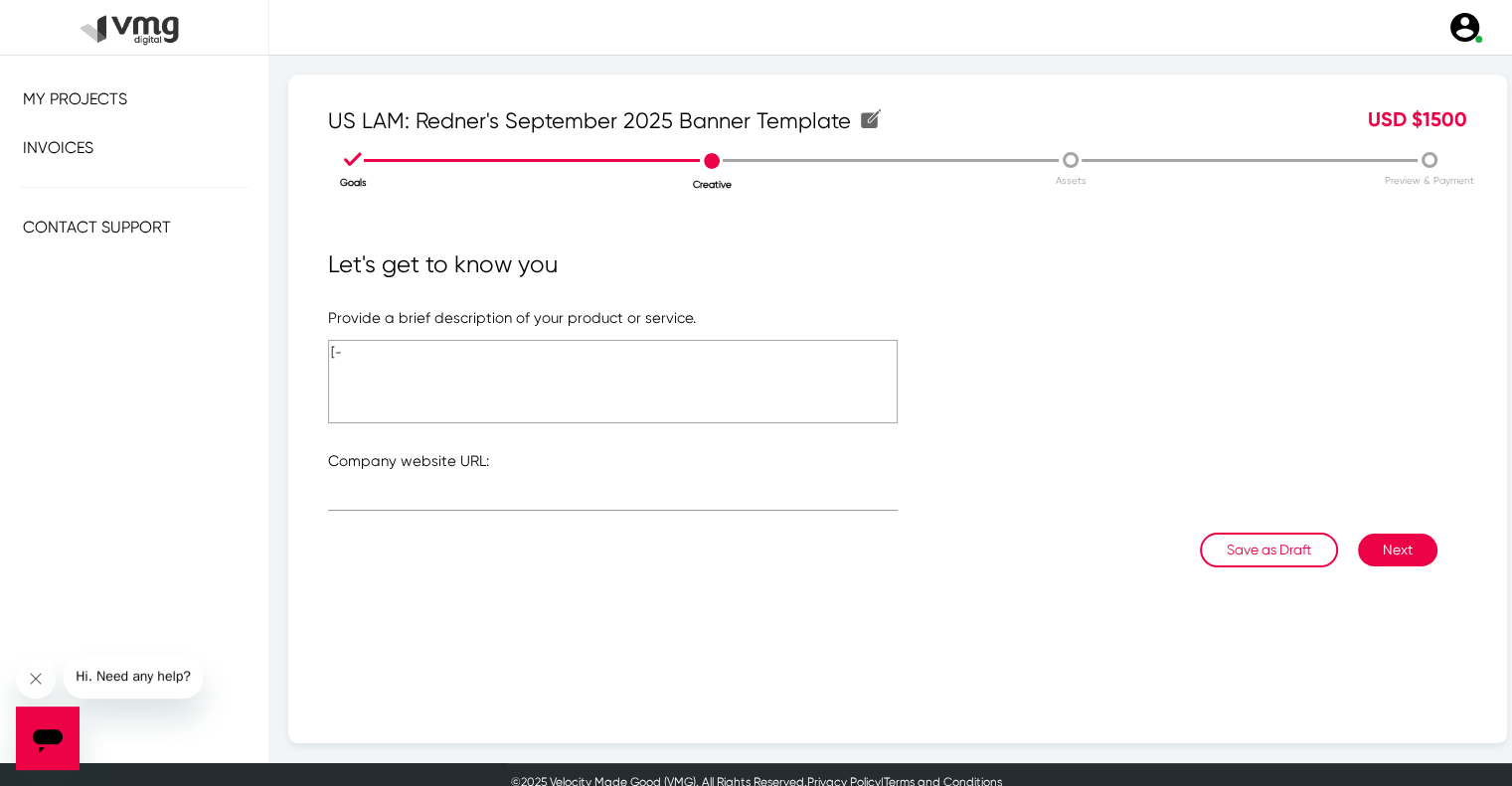 type on "[" 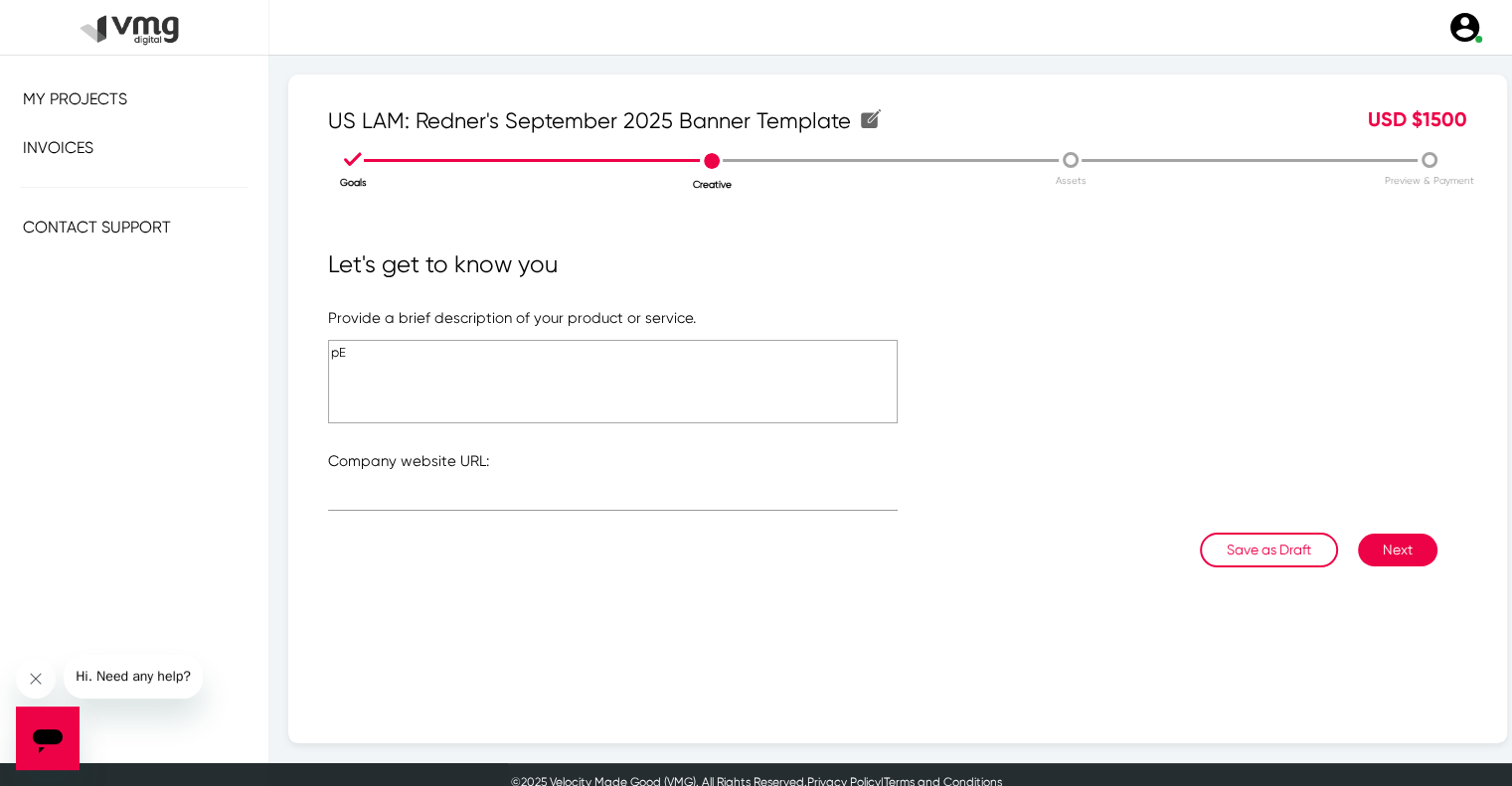 type on "p" 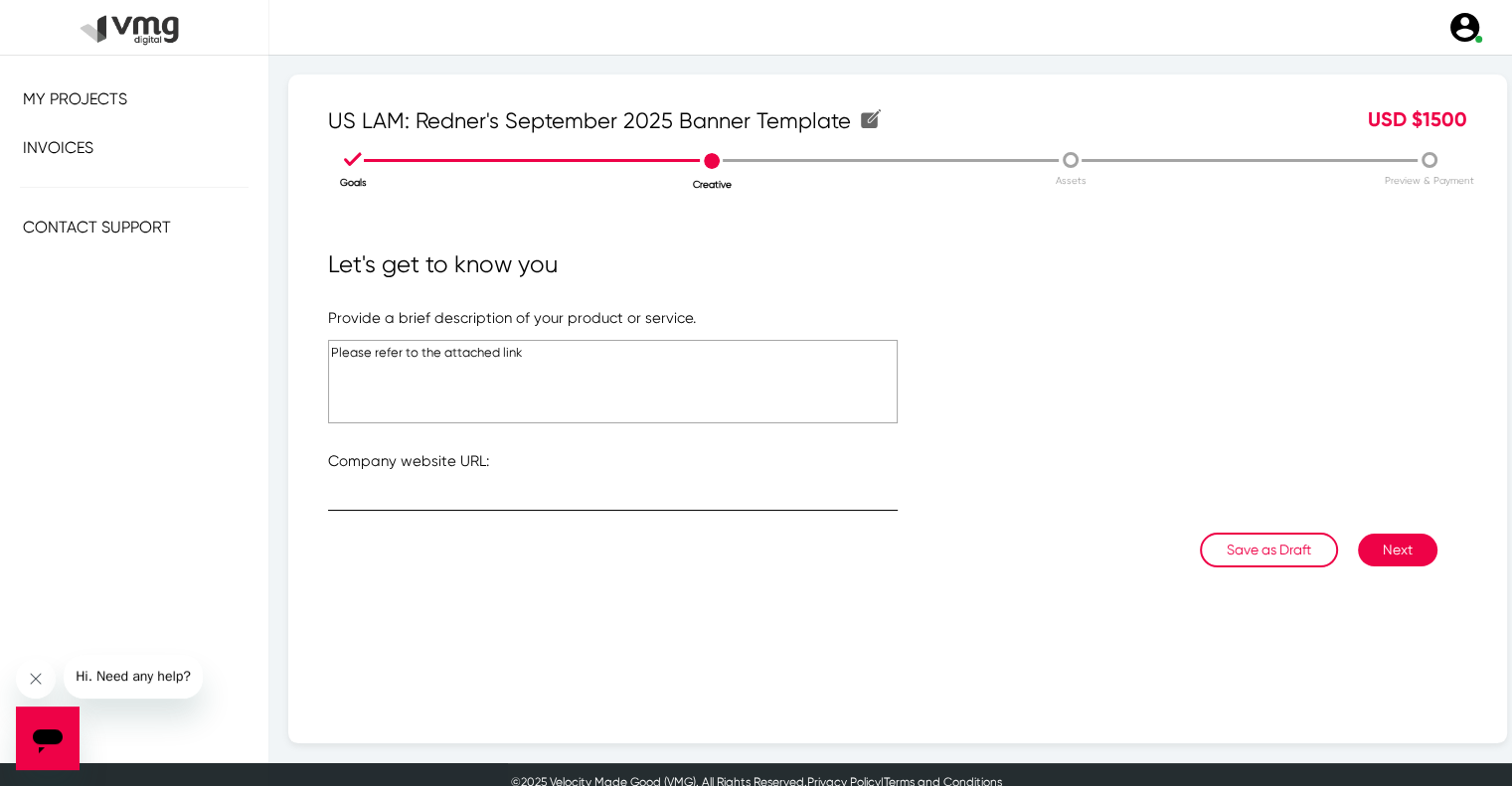 type on "Please refer to the attached link" 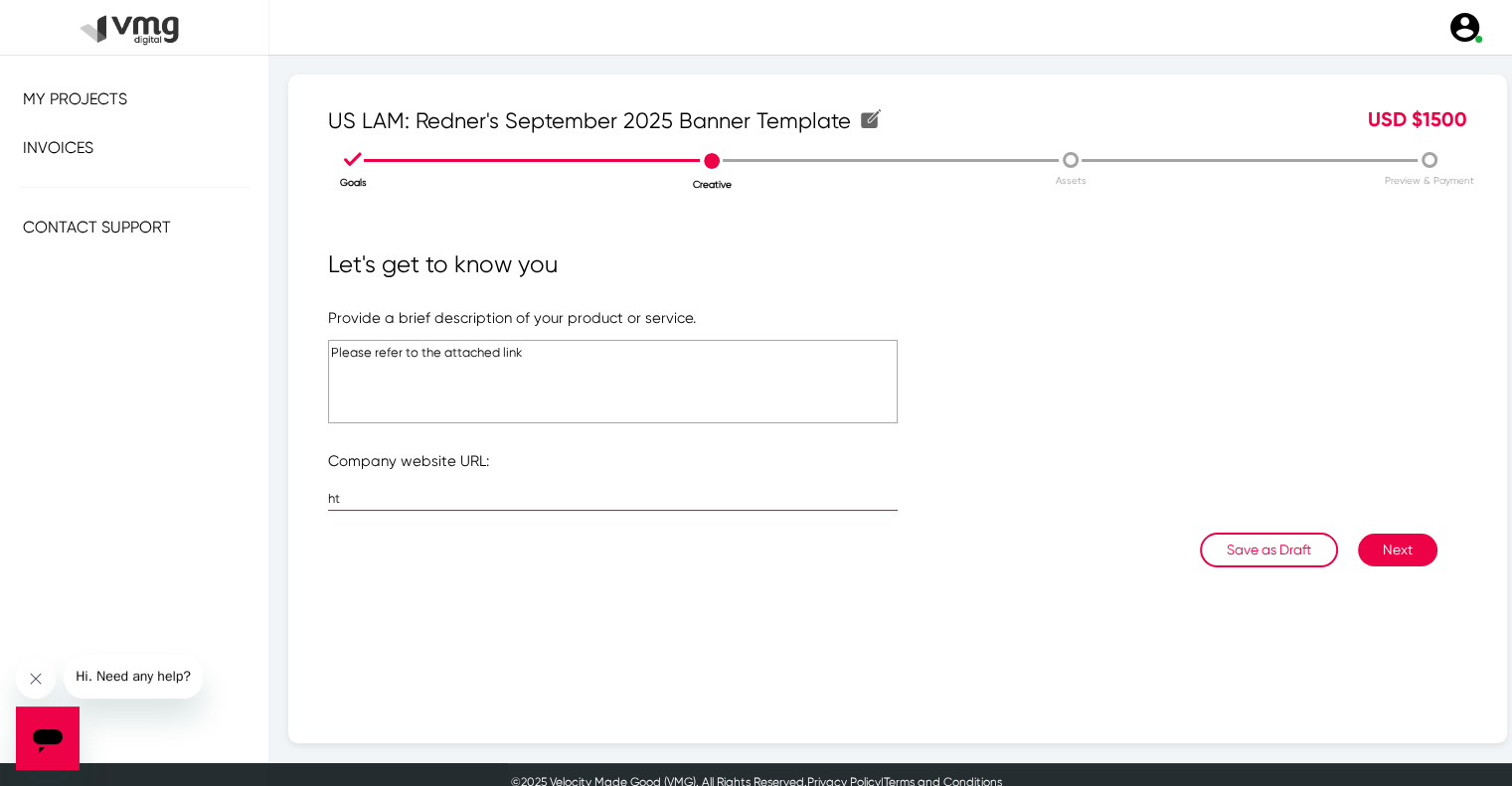 type on "https://www.rednersmarkets.com/" 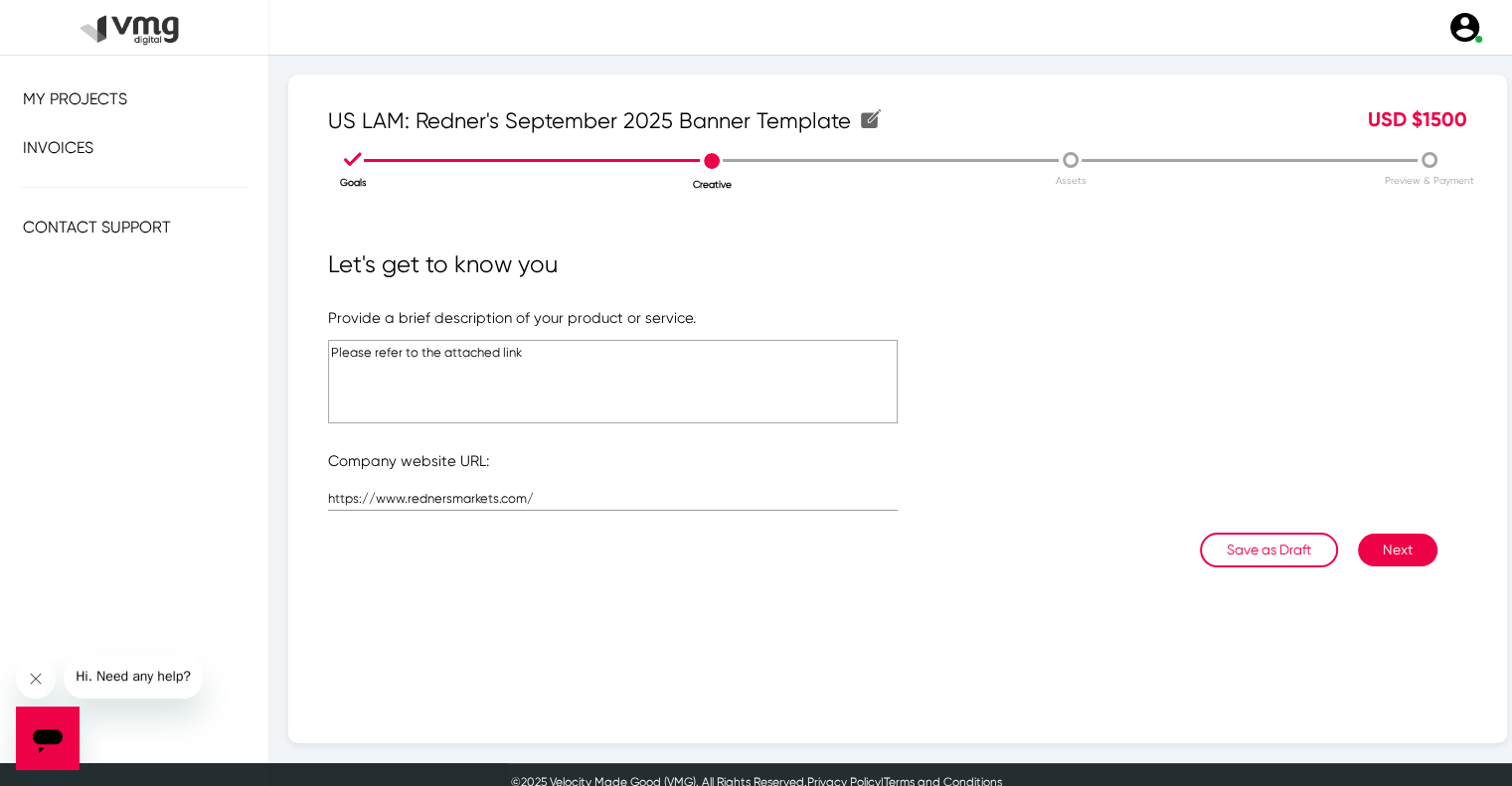 click on "Please refer to the attached link" 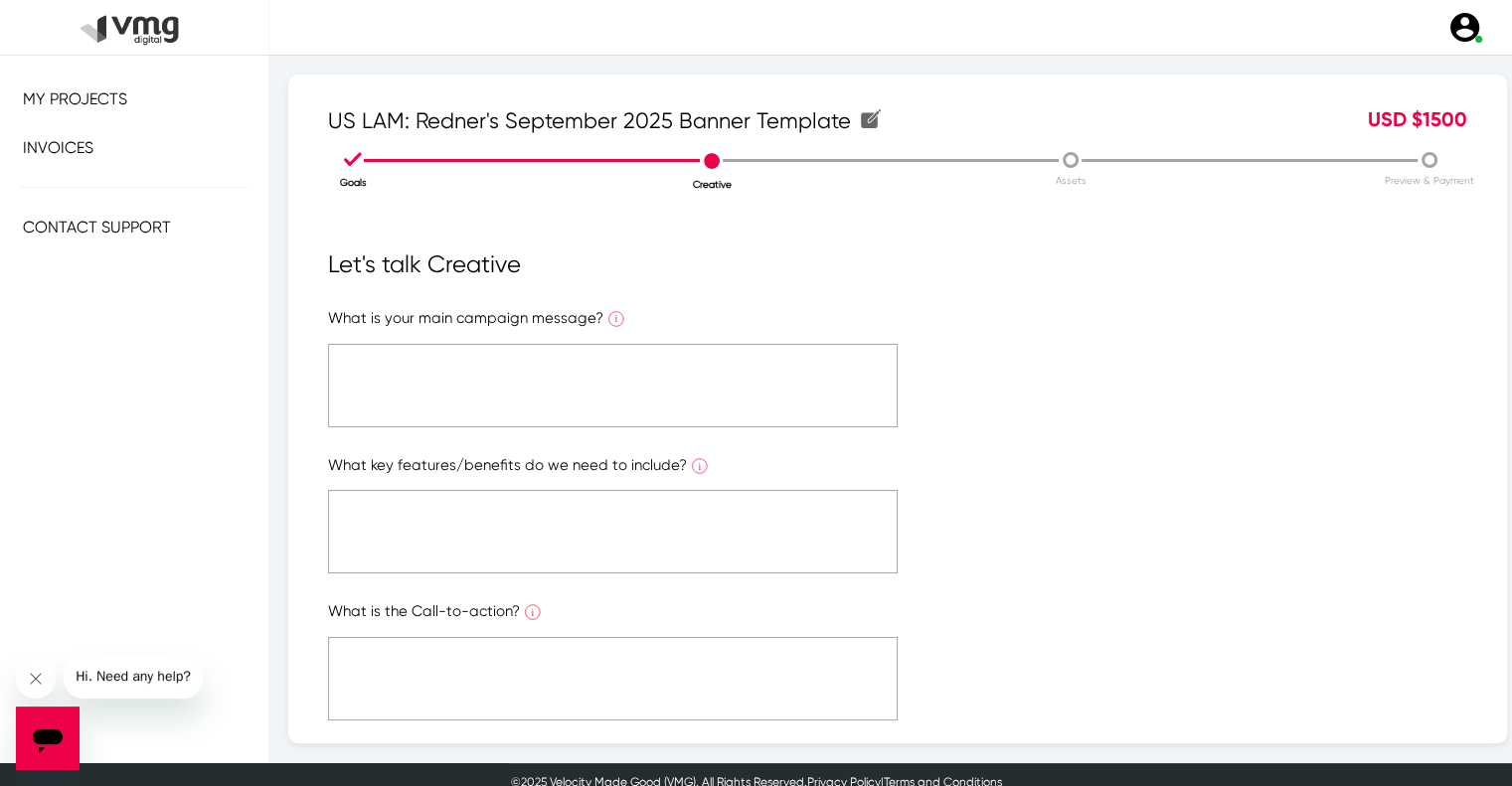 click 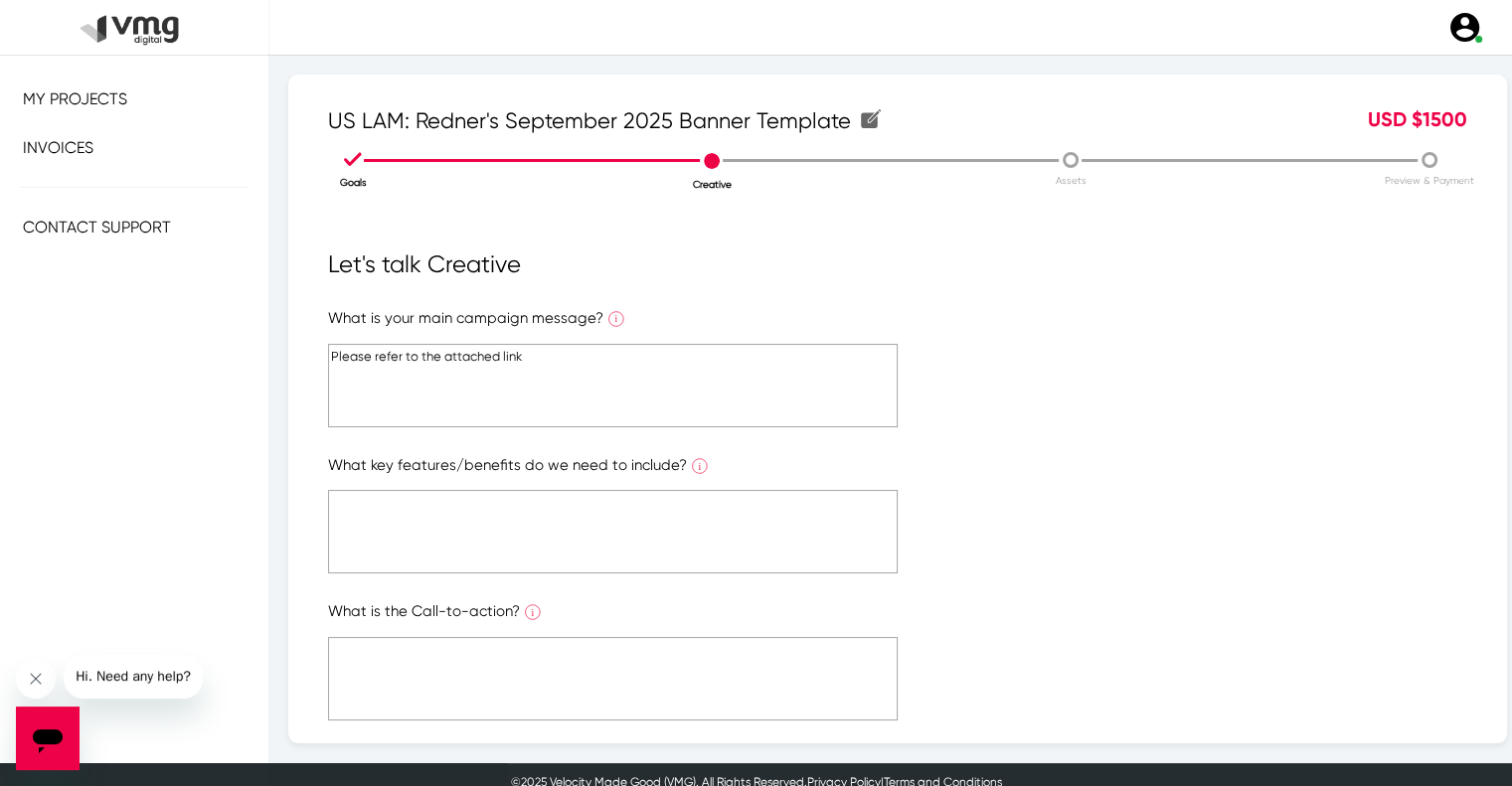 type on "Please refer to the attached link" 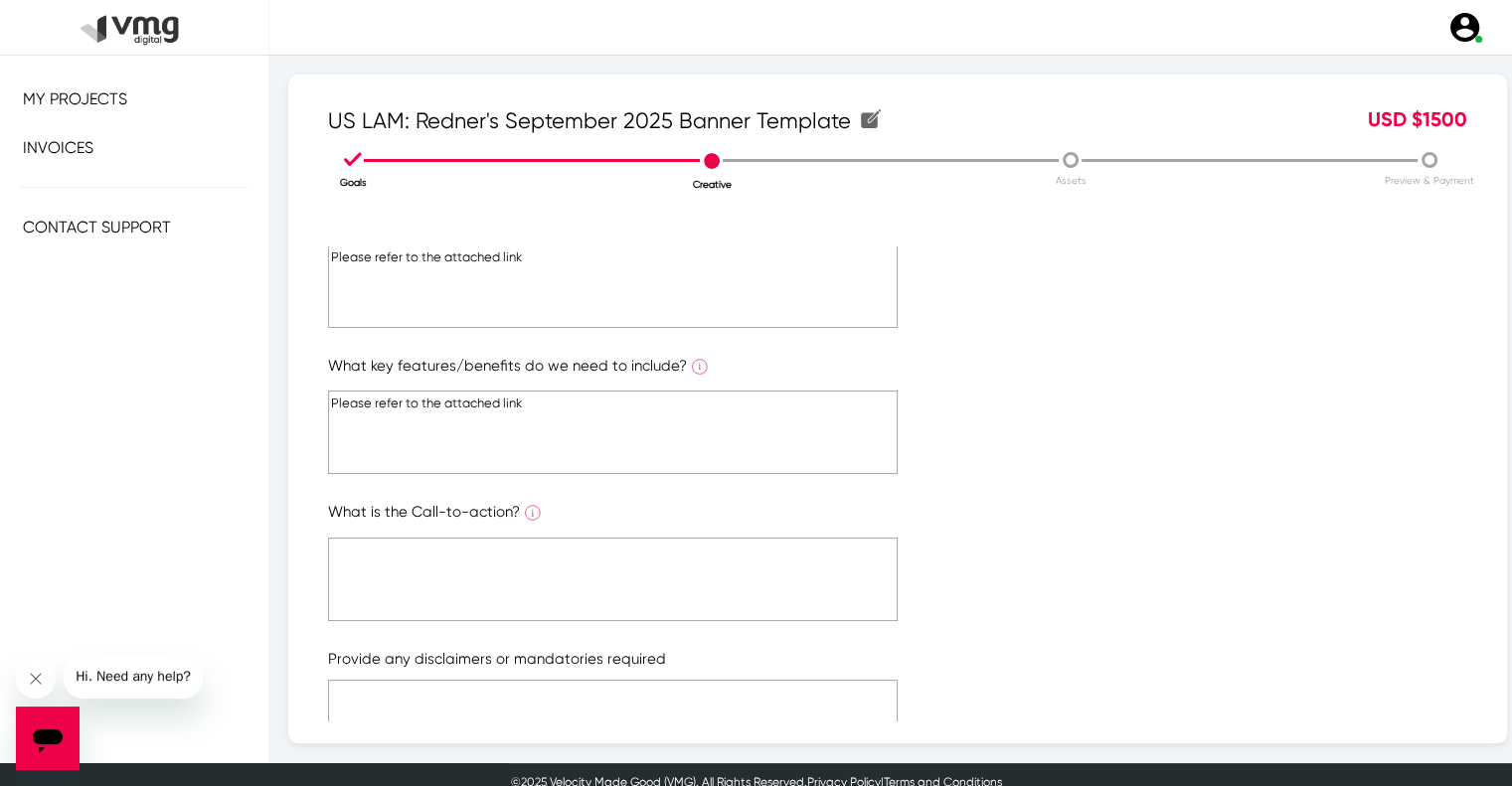 type on "Please refer to the attached link" 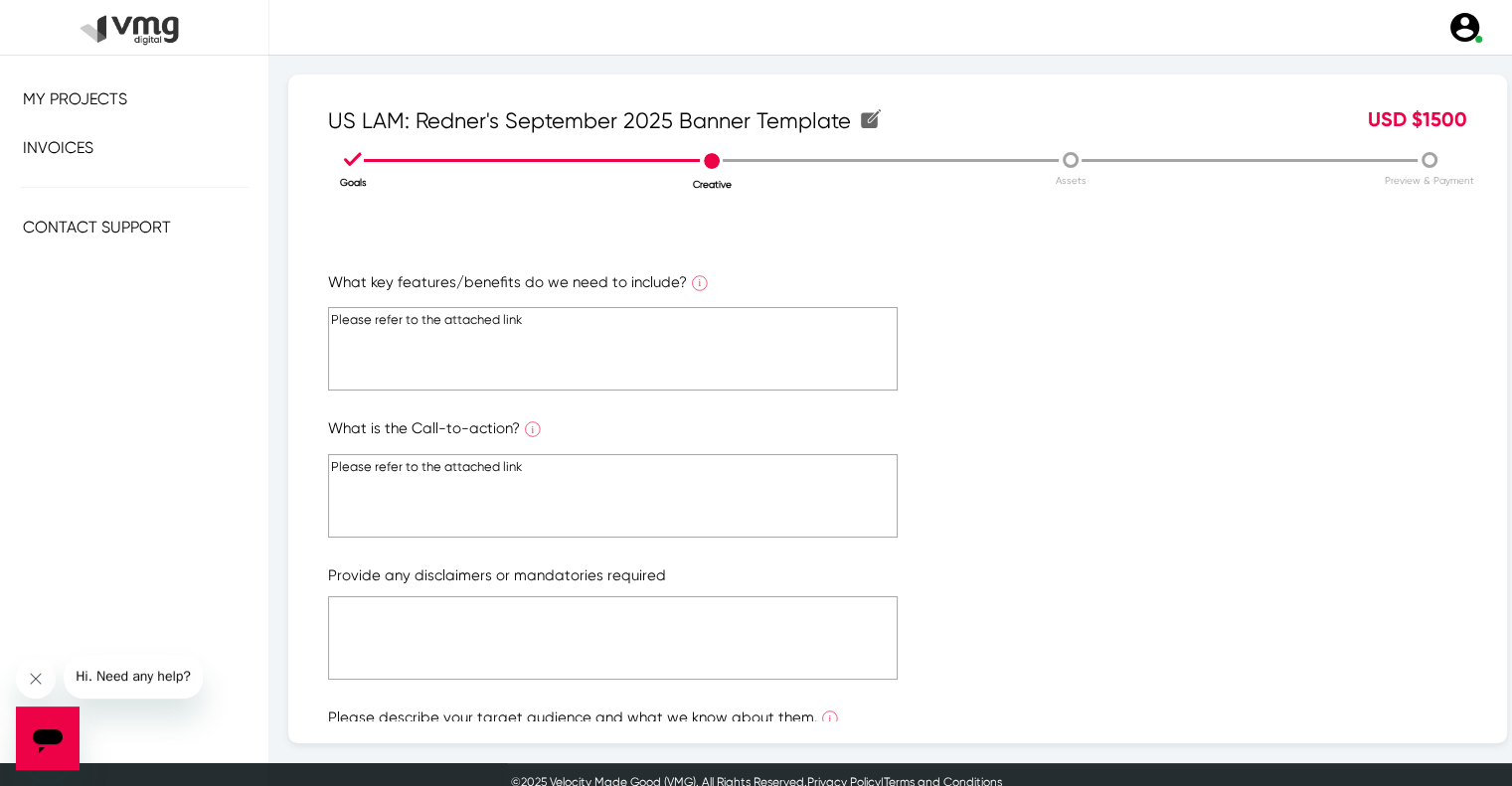 scroll, scrollTop: 298, scrollLeft: 0, axis: vertical 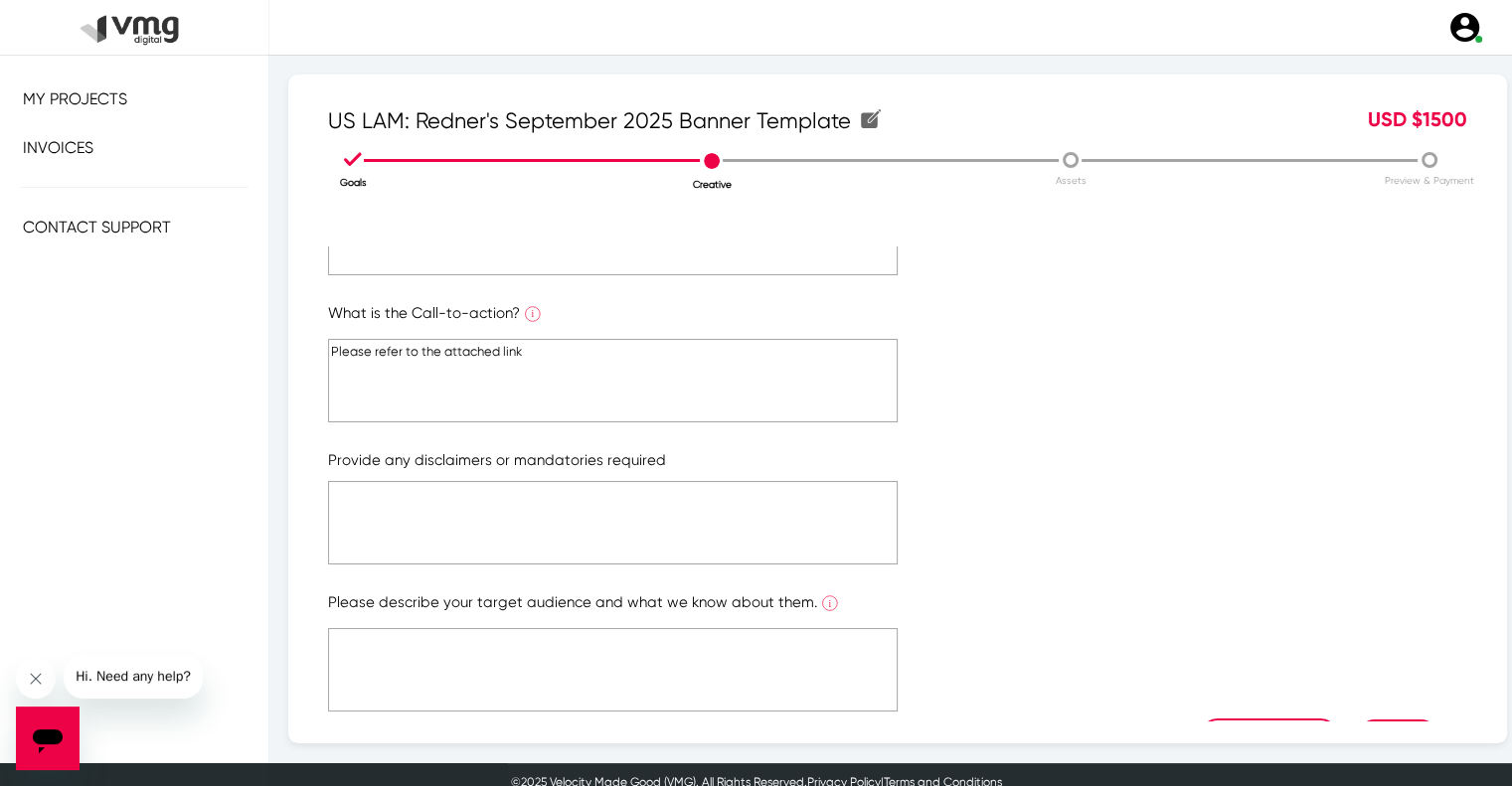 type on "Please refer to the attached link" 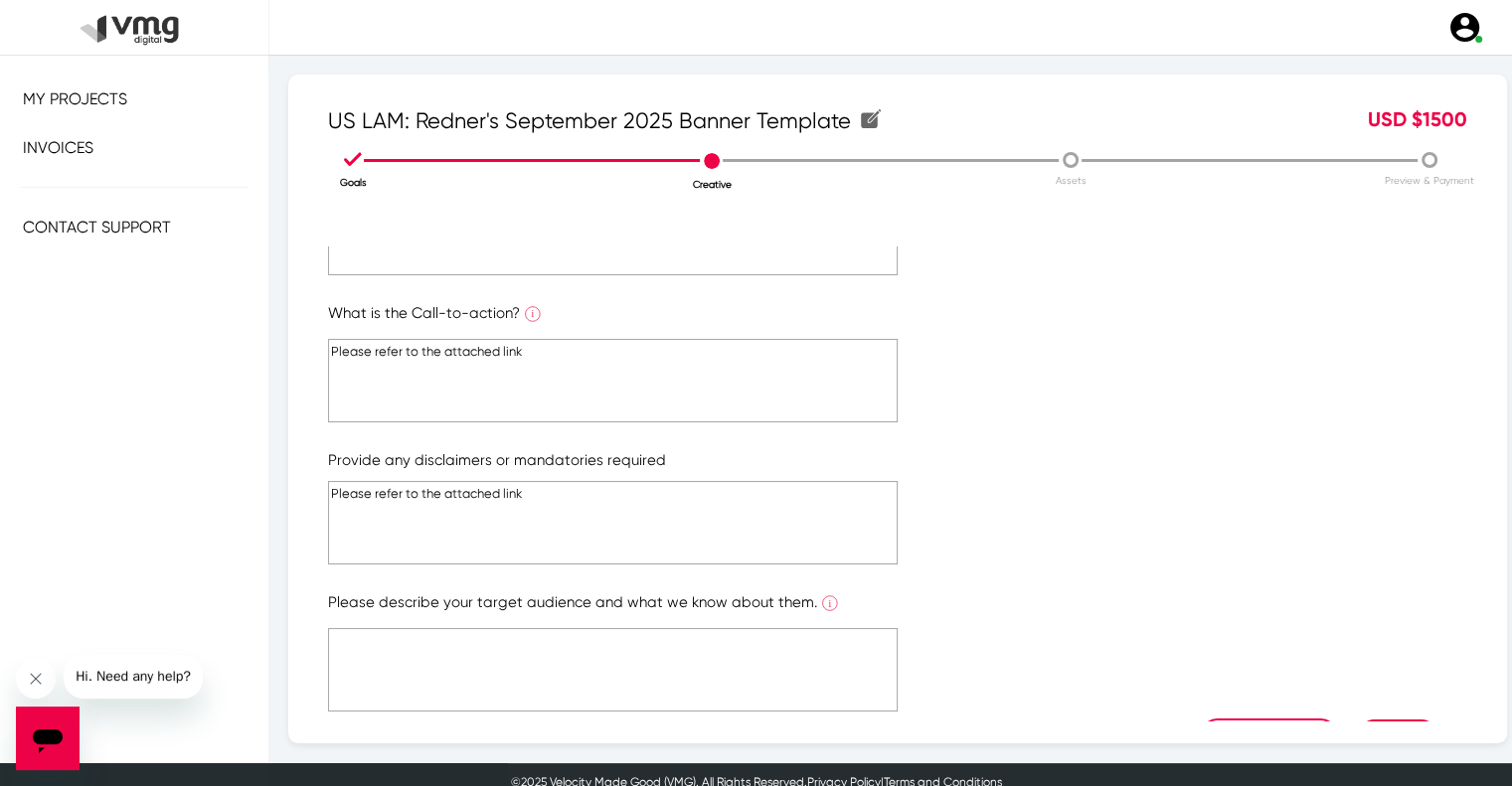 type on "Please refer to the attached link" 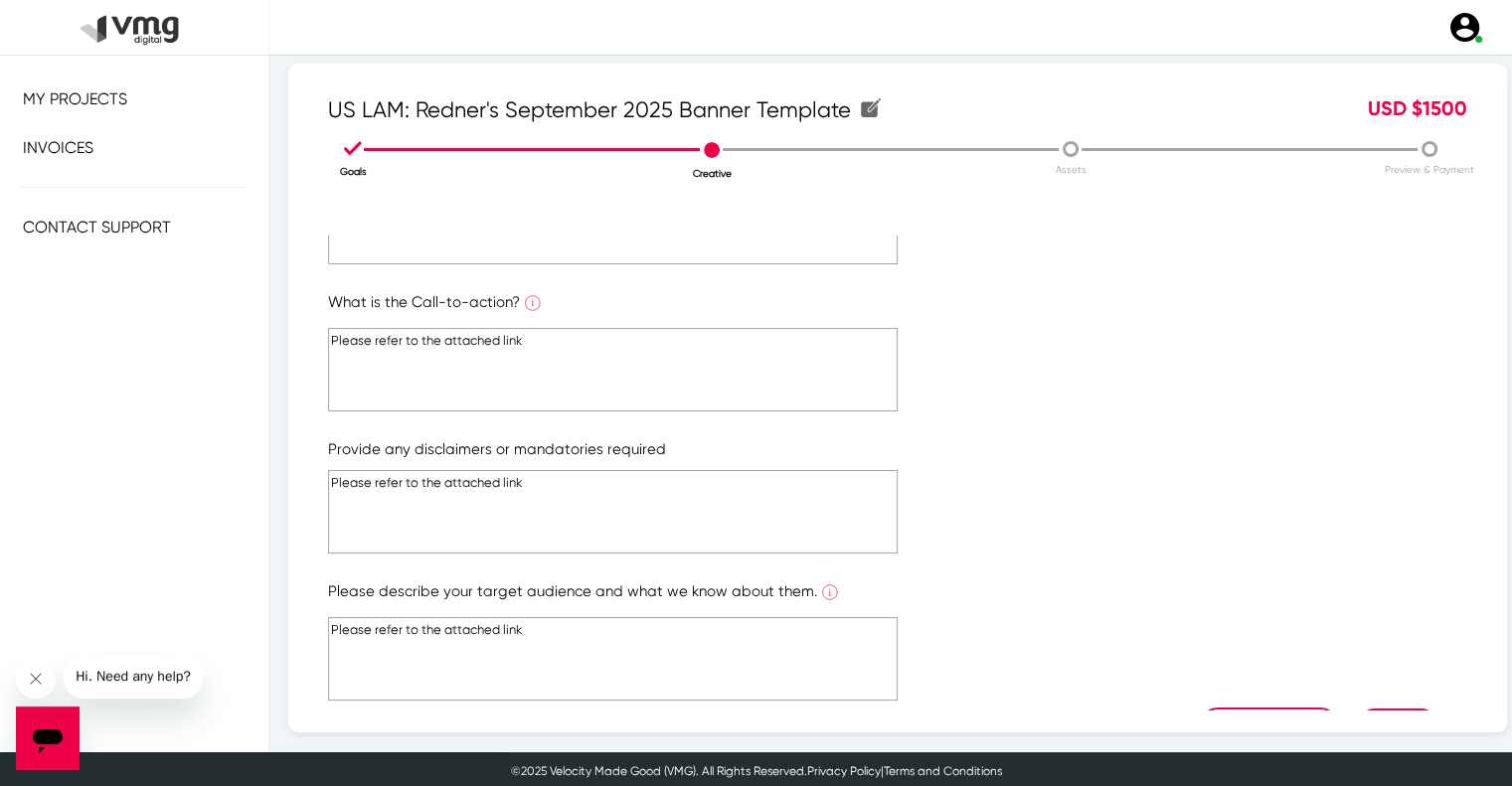 scroll, scrollTop: 14, scrollLeft: 0, axis: vertical 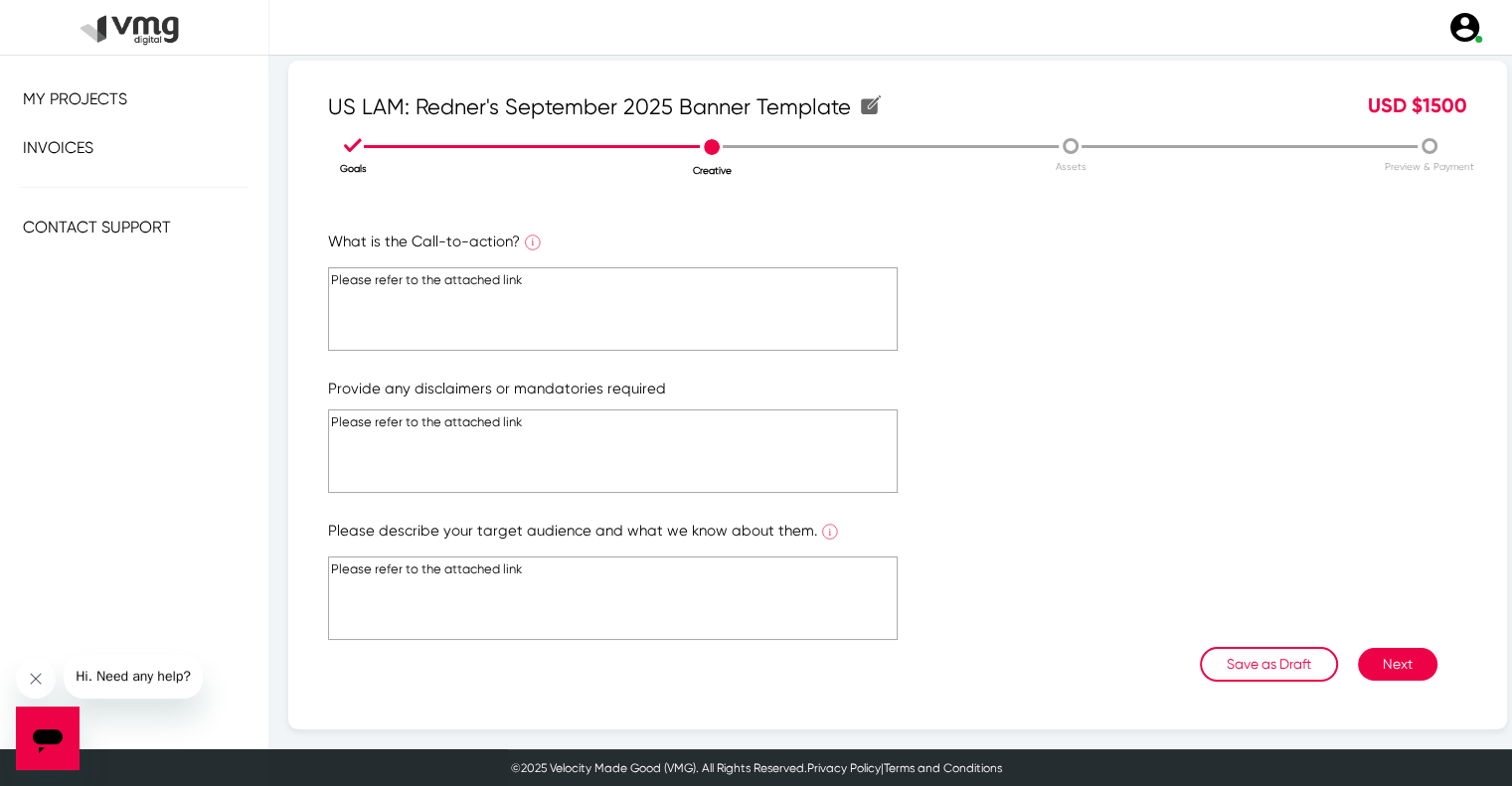 type on "Please refer to the attached link" 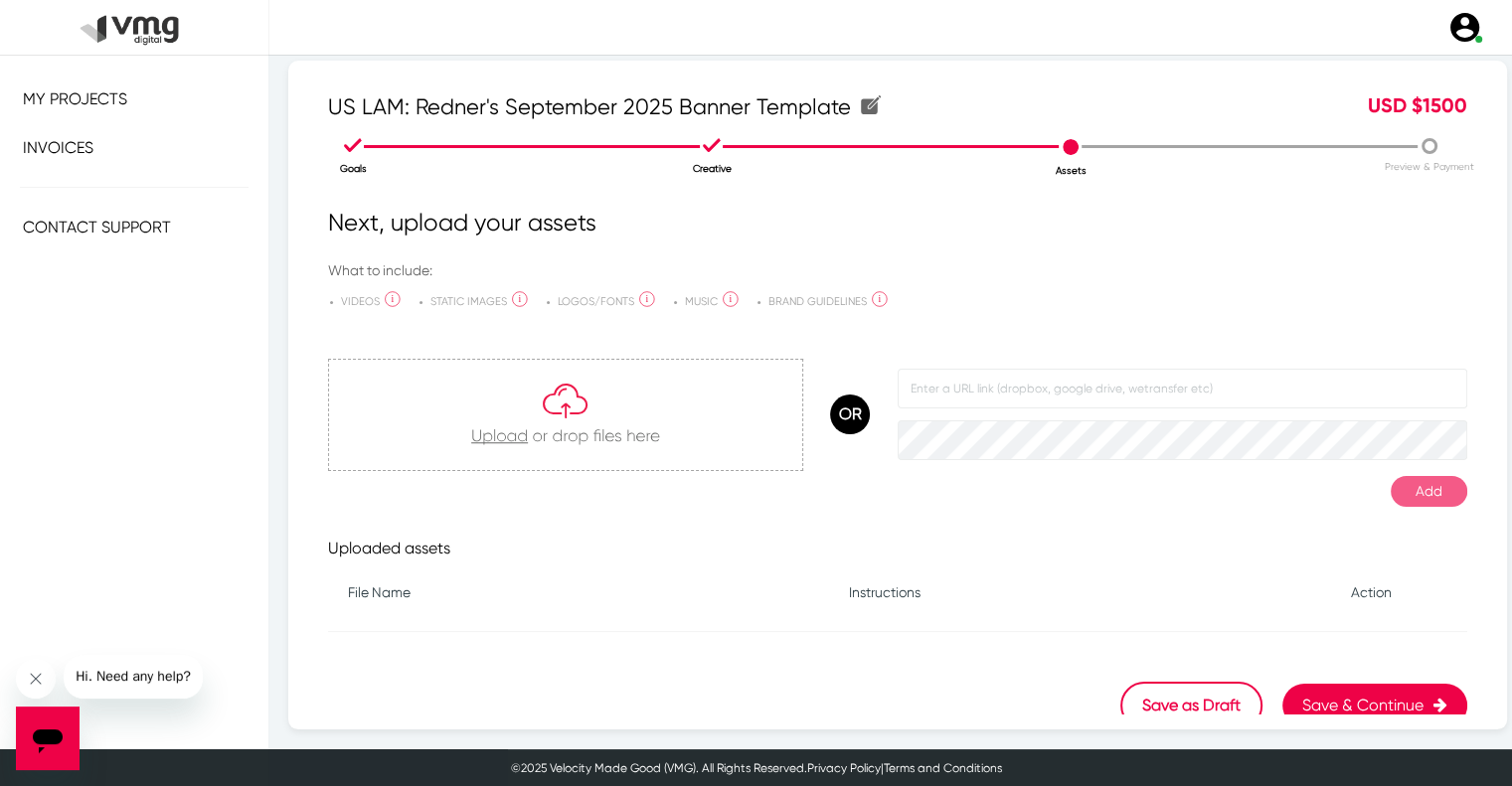 scroll, scrollTop: 0, scrollLeft: 0, axis: both 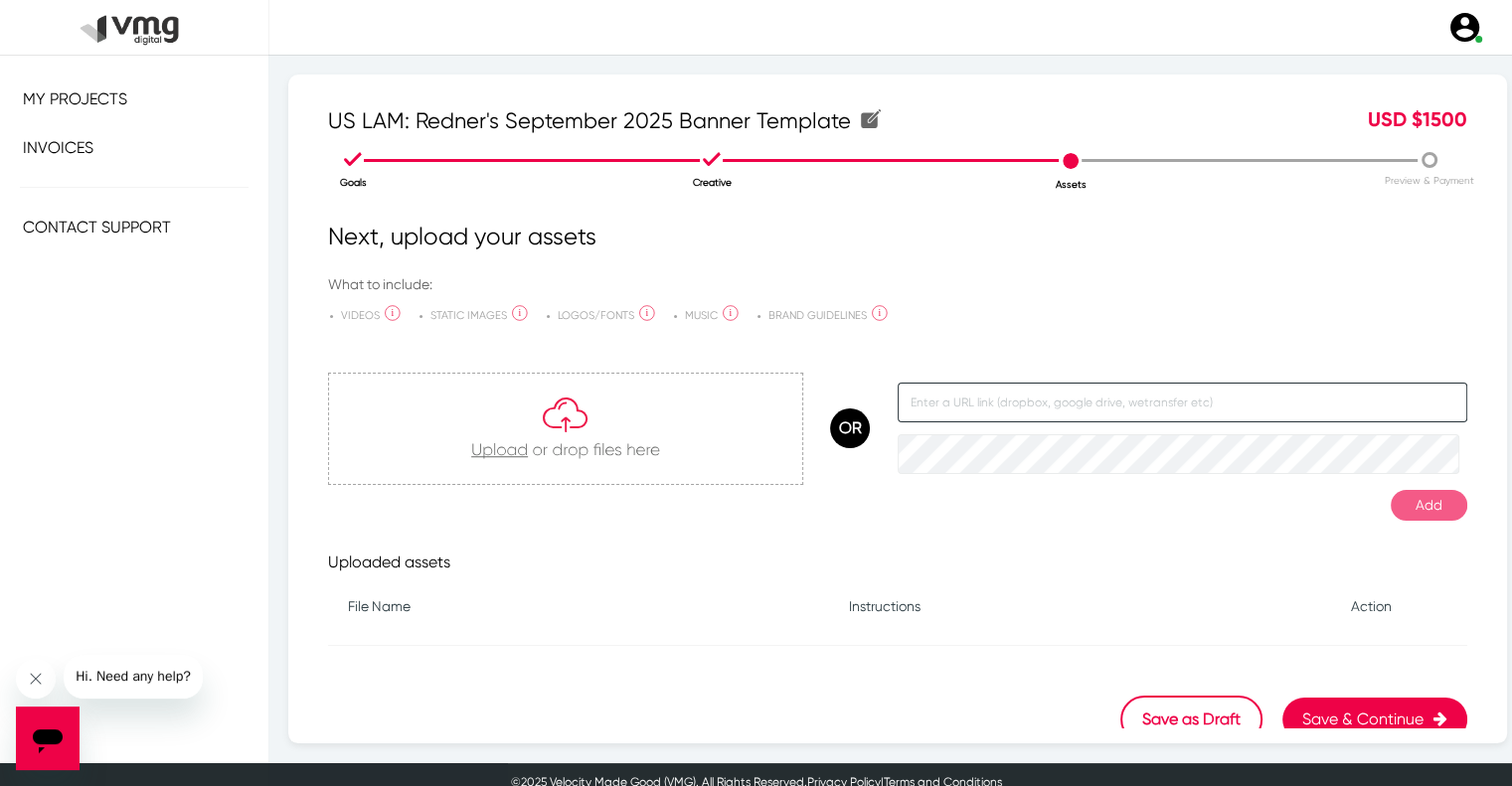 click 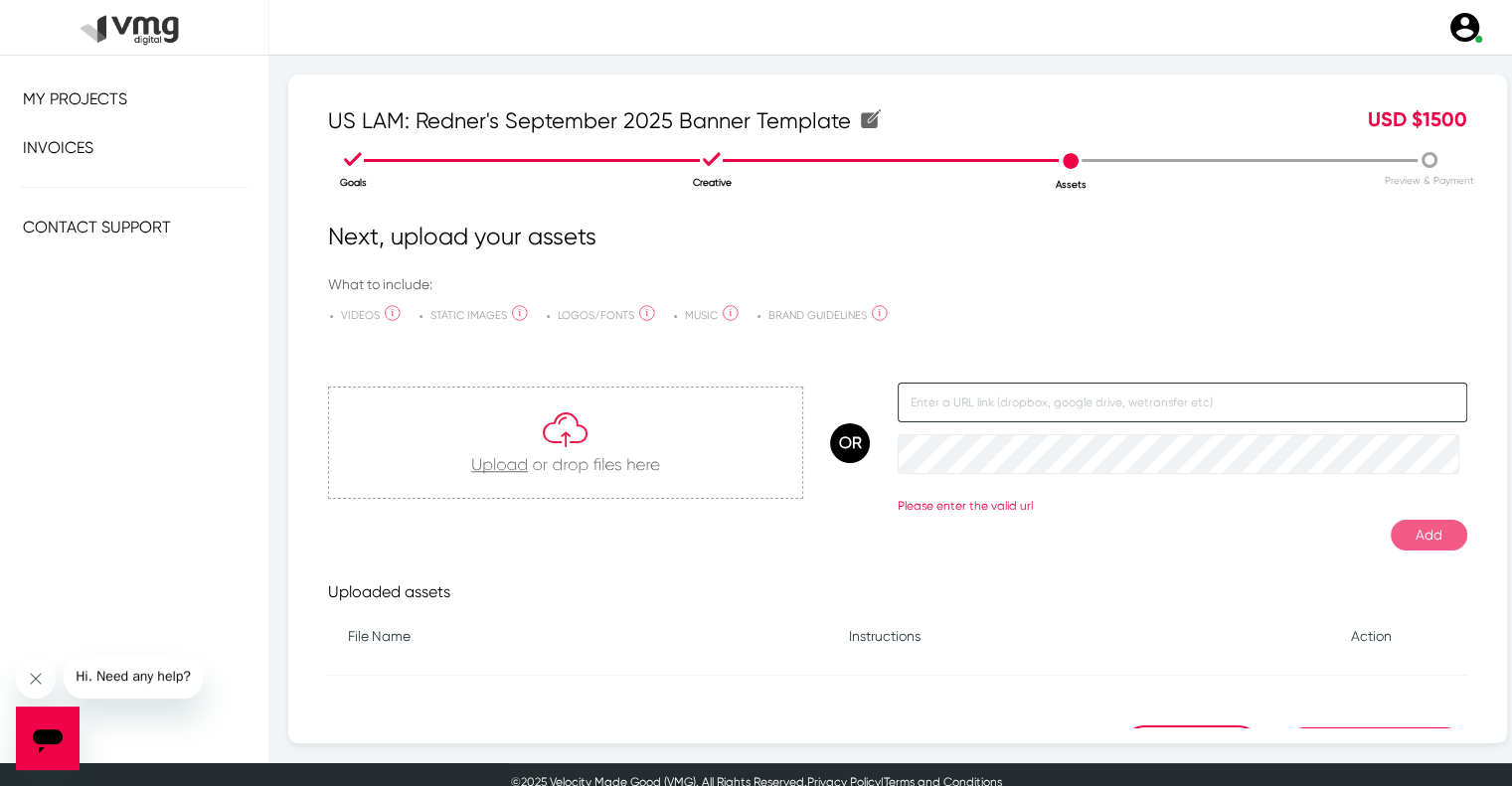 paste on "https://docs.google.com/document/d/15ool0ipSrbIXFHIWvbUYZIEFmtdPUIsU8O7-RP9fcr4/edit?usp=sharing" 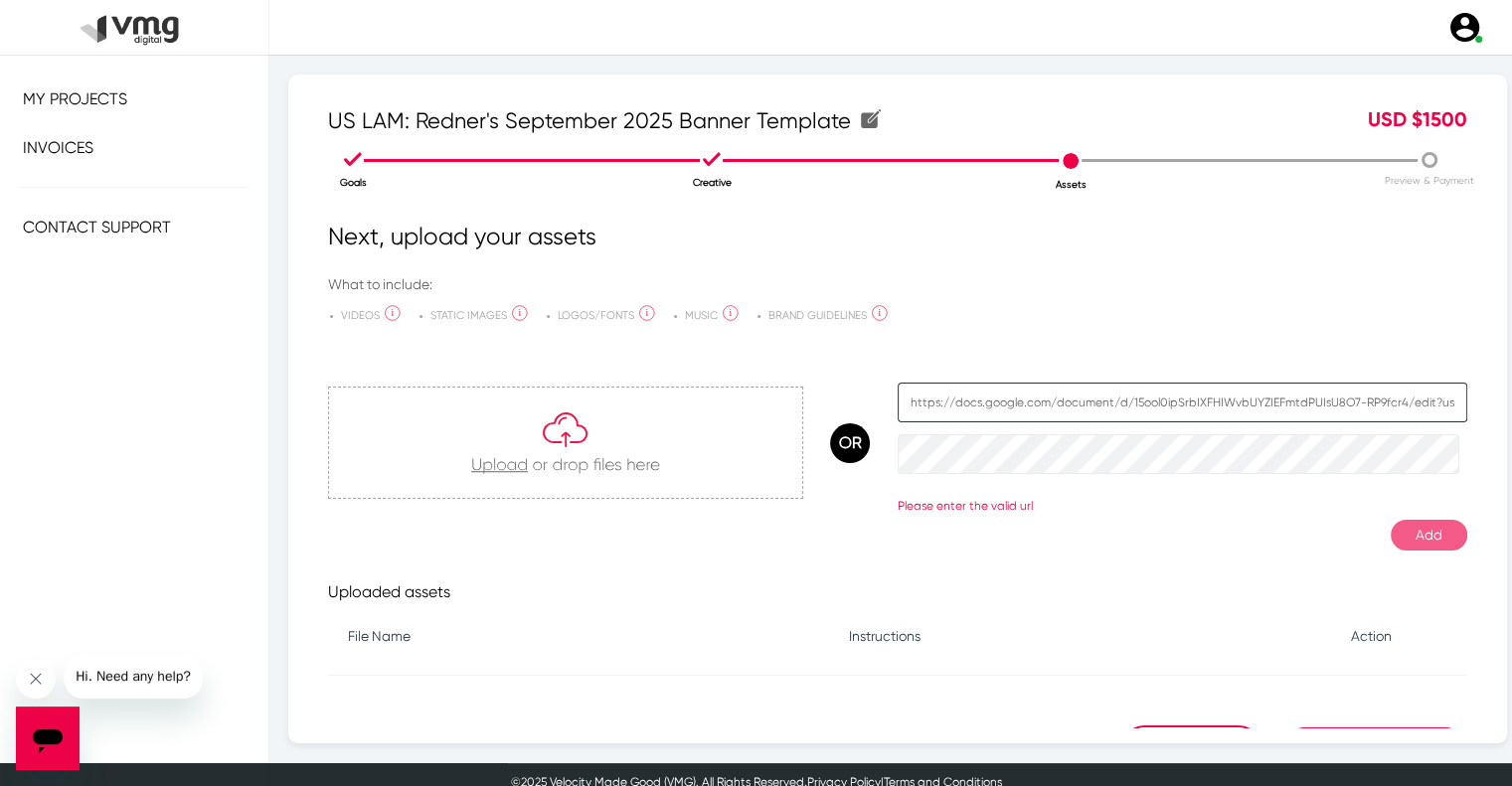 scroll, scrollTop: 0, scrollLeft: 56, axis: horizontal 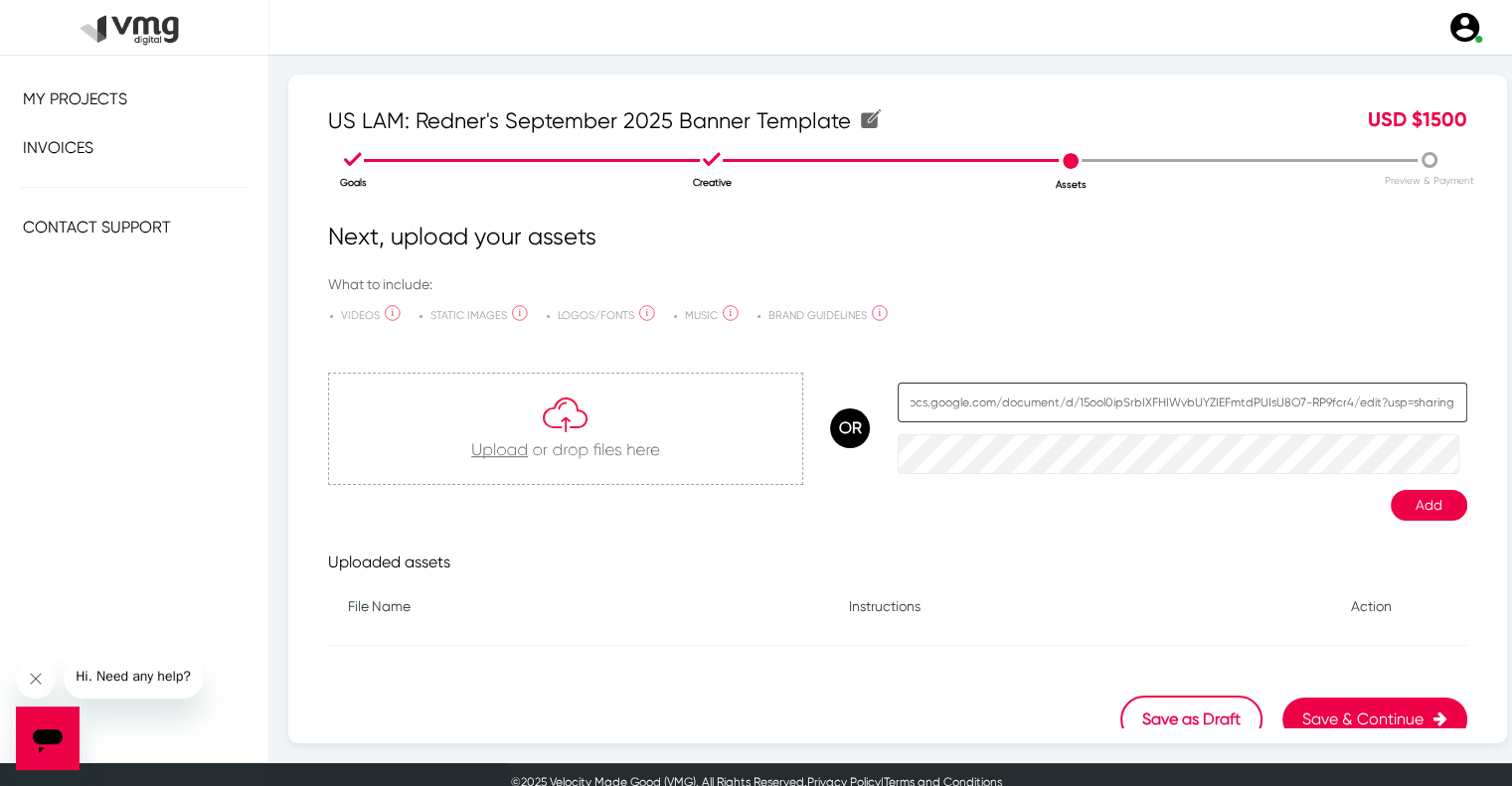 type on "https://docs.google.com/document/d/15ool0ipSrbIXFHIWvbUYZIEFmtdPUIsU8O7-RP9fcr4/edit?usp=sharing" 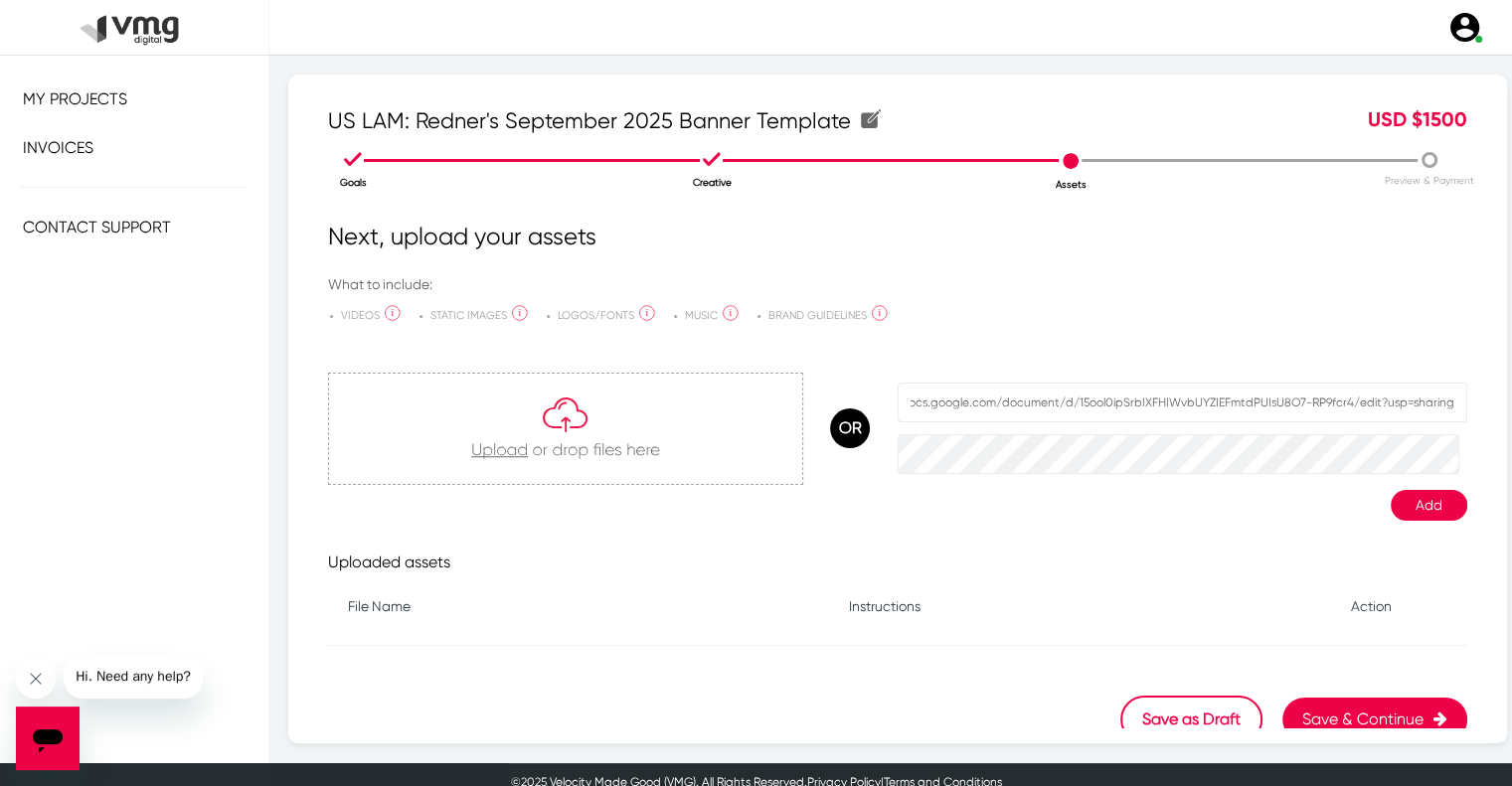 click on "Add" 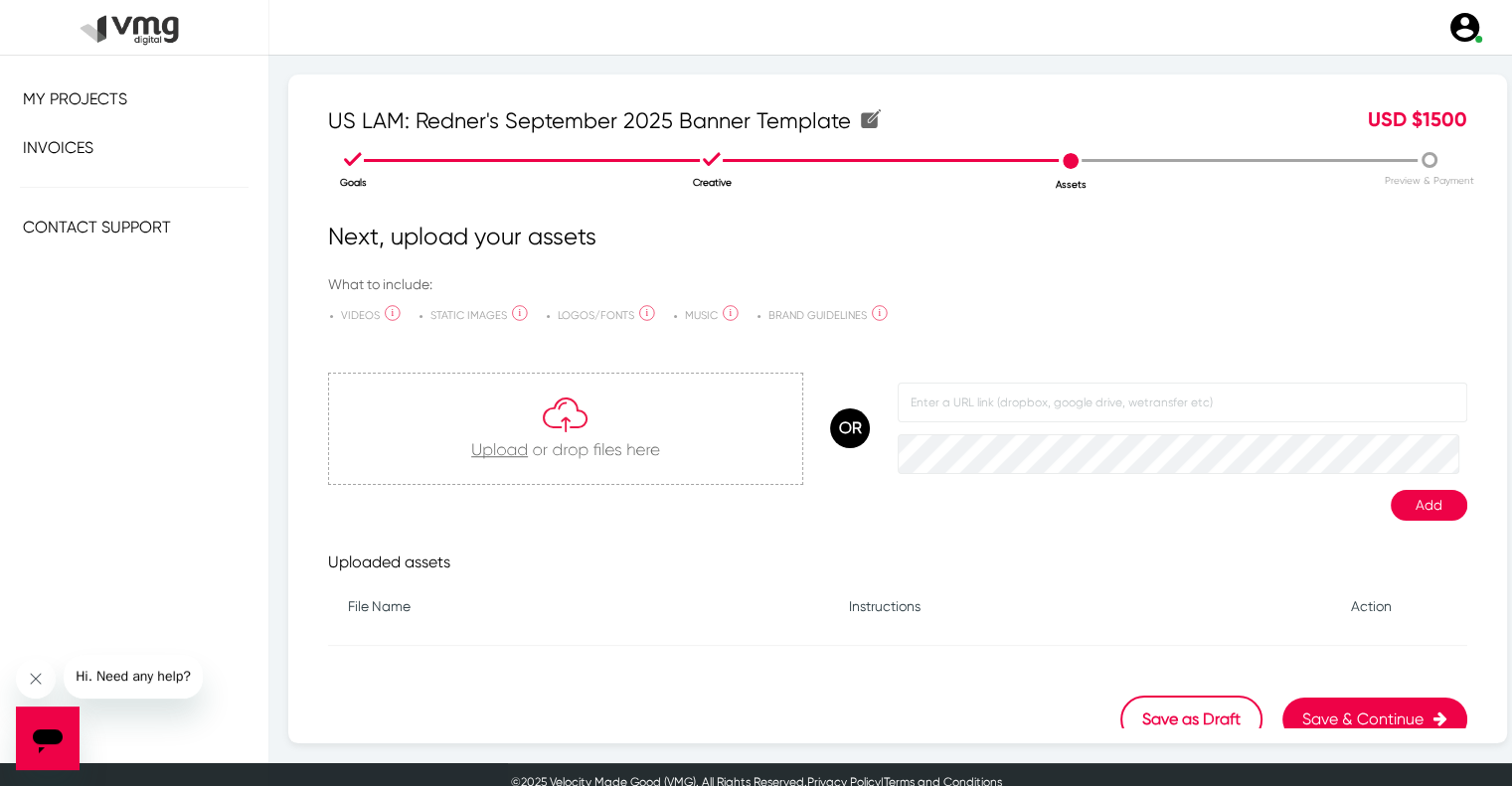 scroll, scrollTop: 0, scrollLeft: 0, axis: both 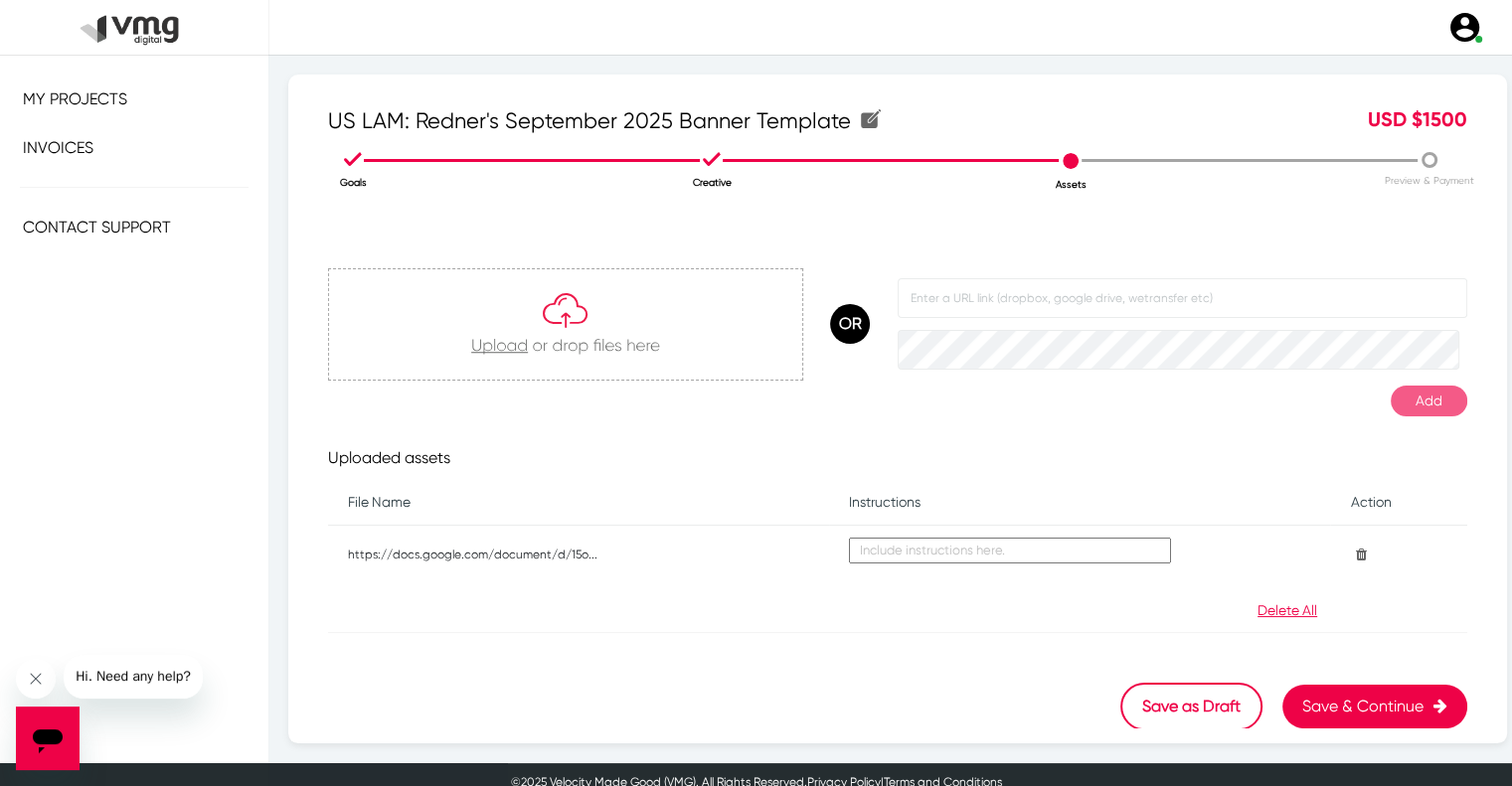 click on "Save & Continue" at bounding box center [1375, 707] 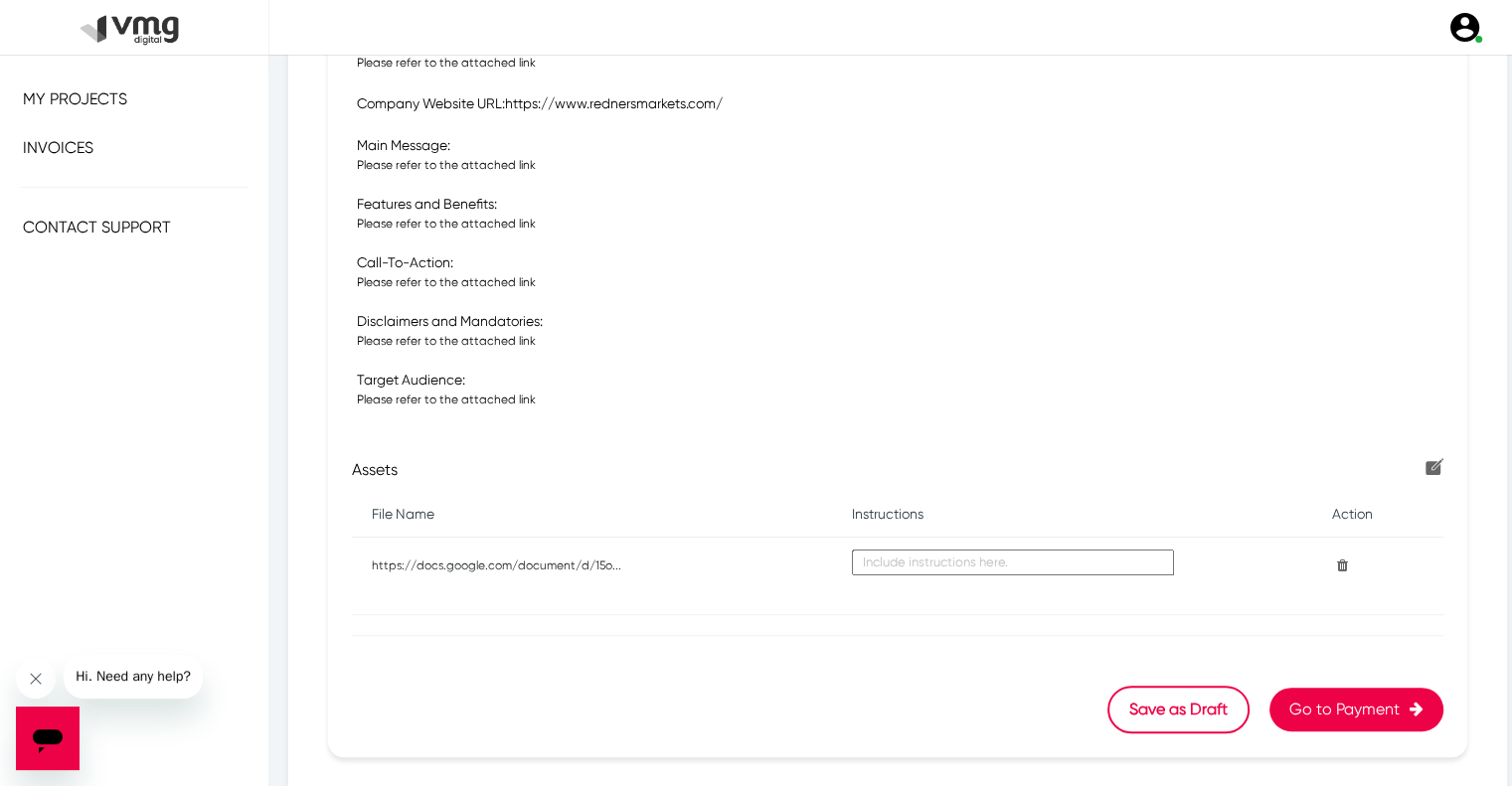 scroll, scrollTop: 618, scrollLeft: 0, axis: vertical 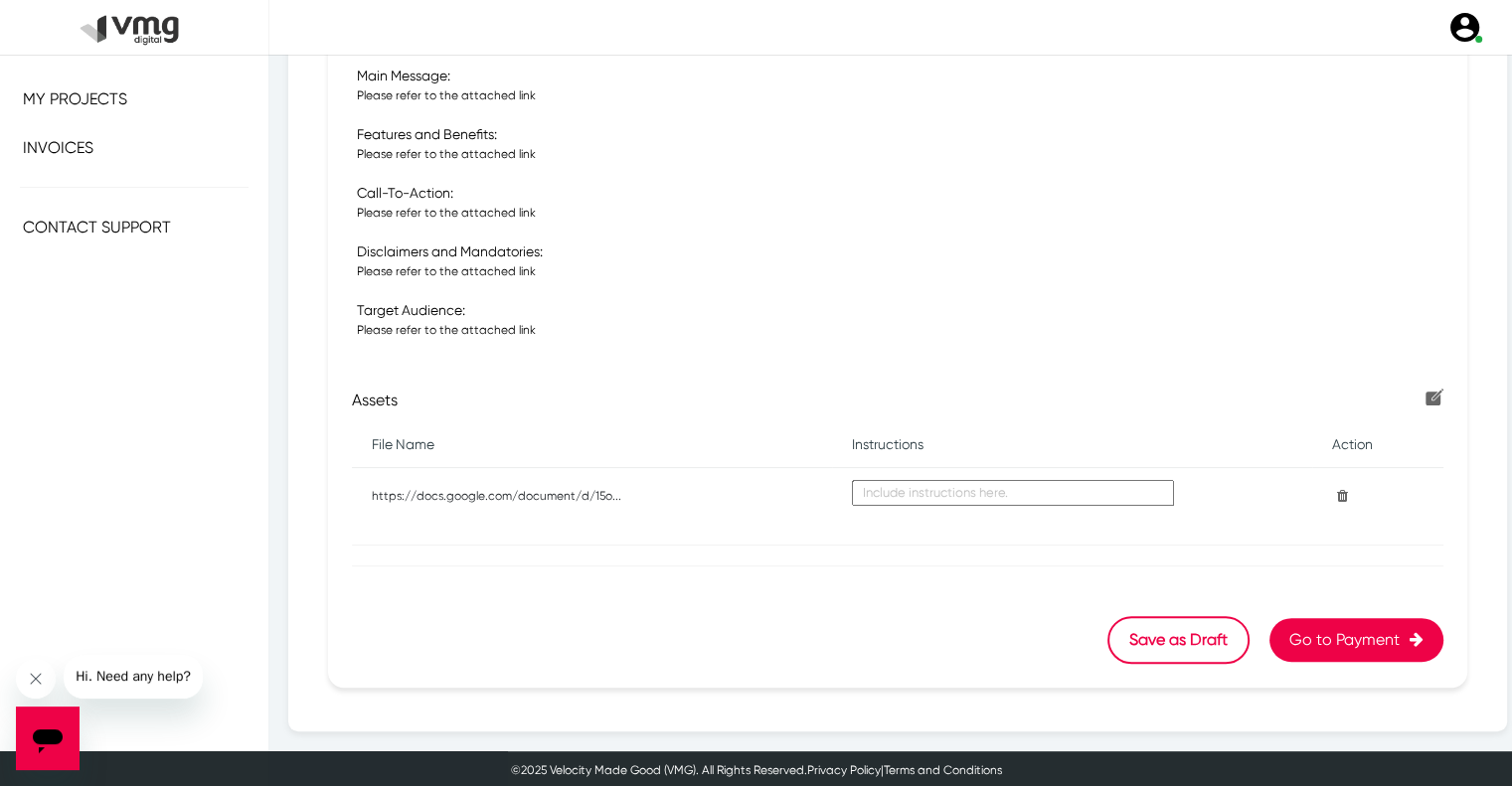click on "Go to Payment" at bounding box center (1356, 640) 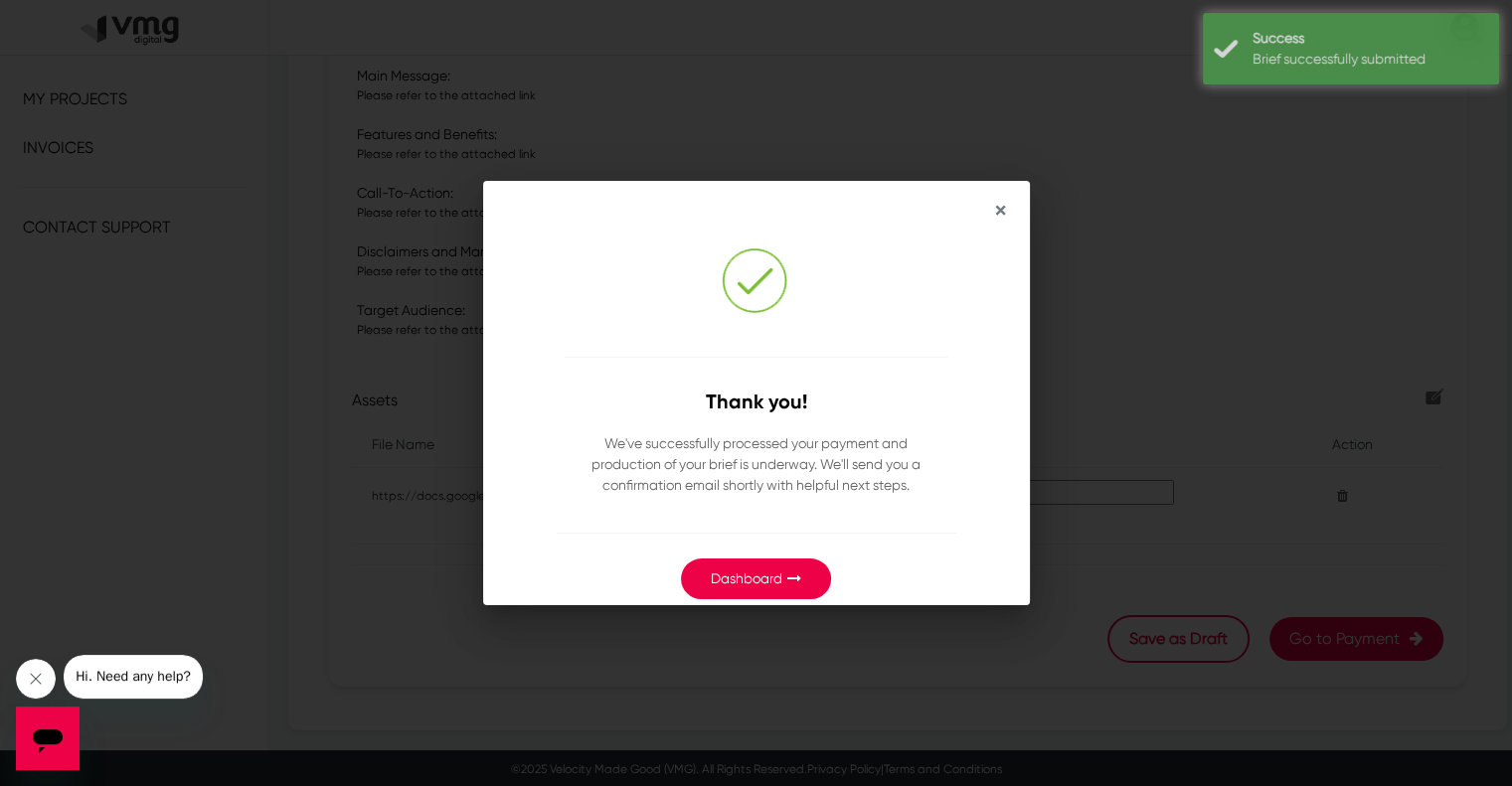 click on "Dashboard" at bounding box center (756, 578) 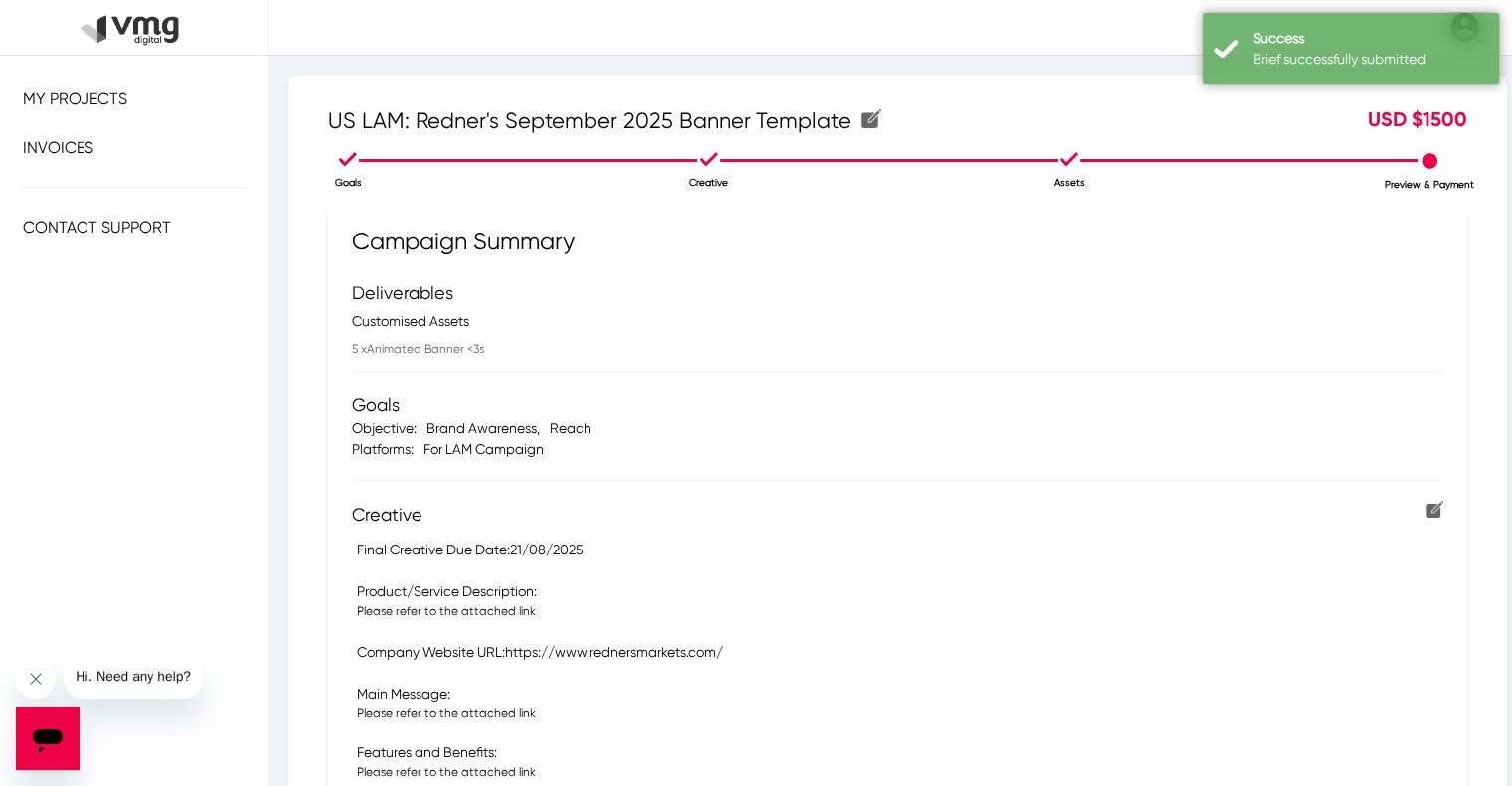 scroll, scrollTop: 618, scrollLeft: 0, axis: vertical 